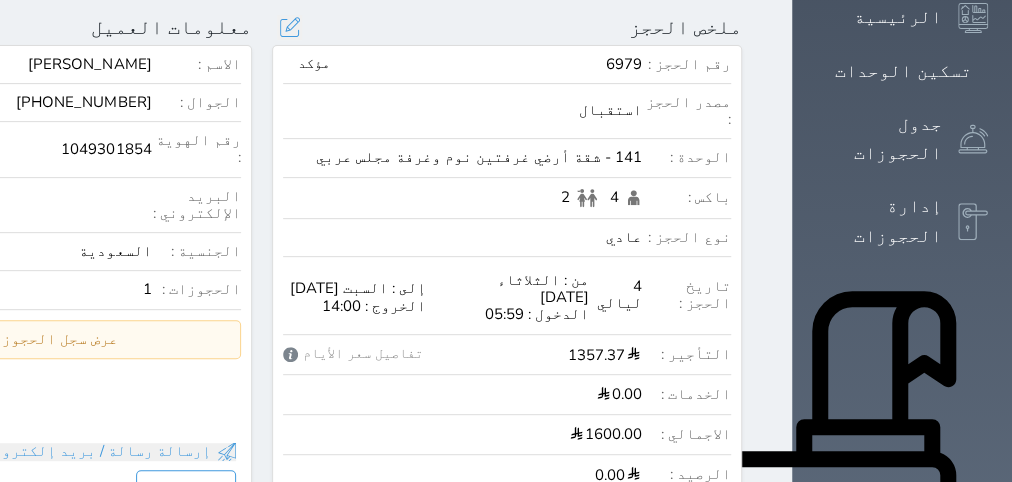 scroll, scrollTop: 0, scrollLeft: 0, axis: both 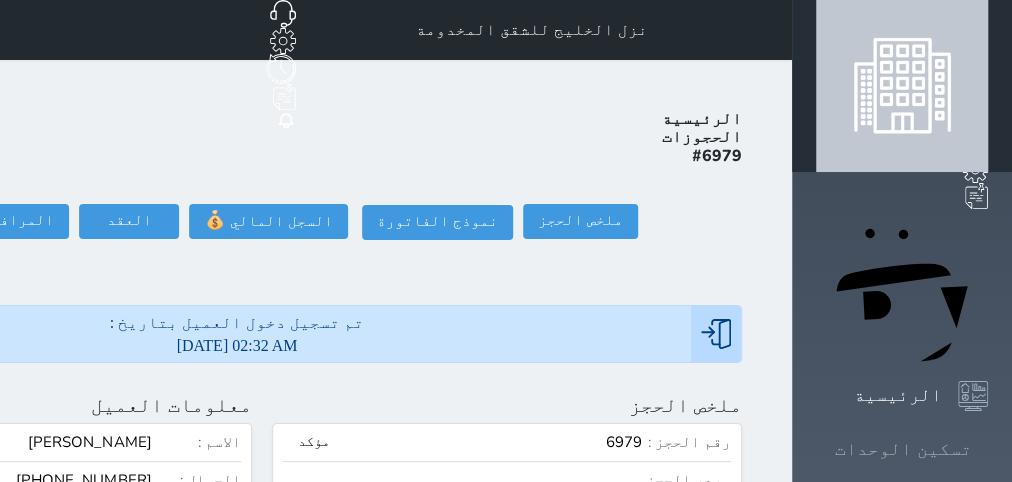 click 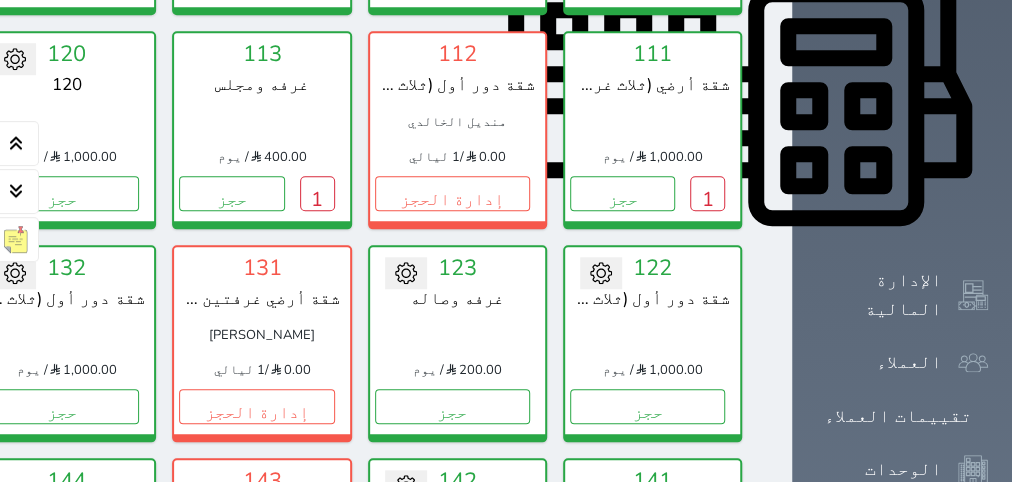 scroll, scrollTop: 960, scrollLeft: 0, axis: vertical 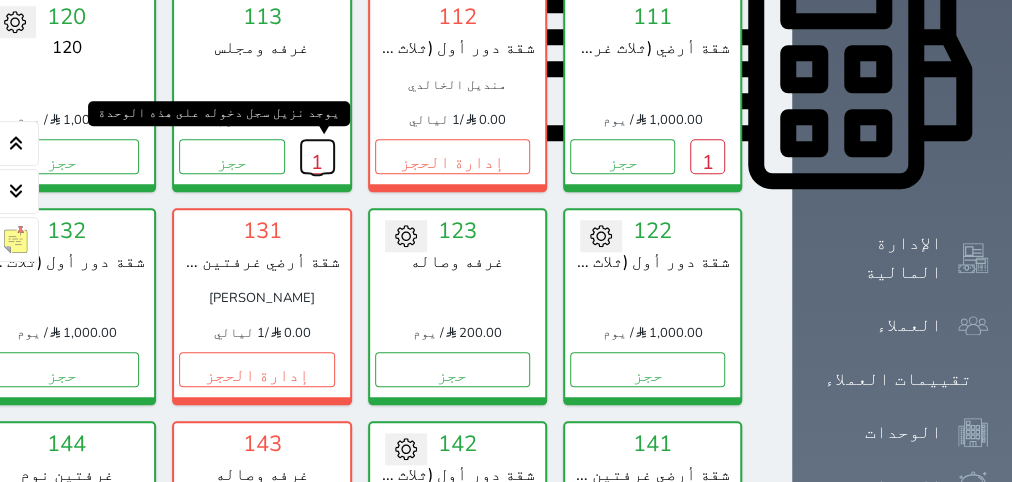 click on "1" at bounding box center [317, 156] 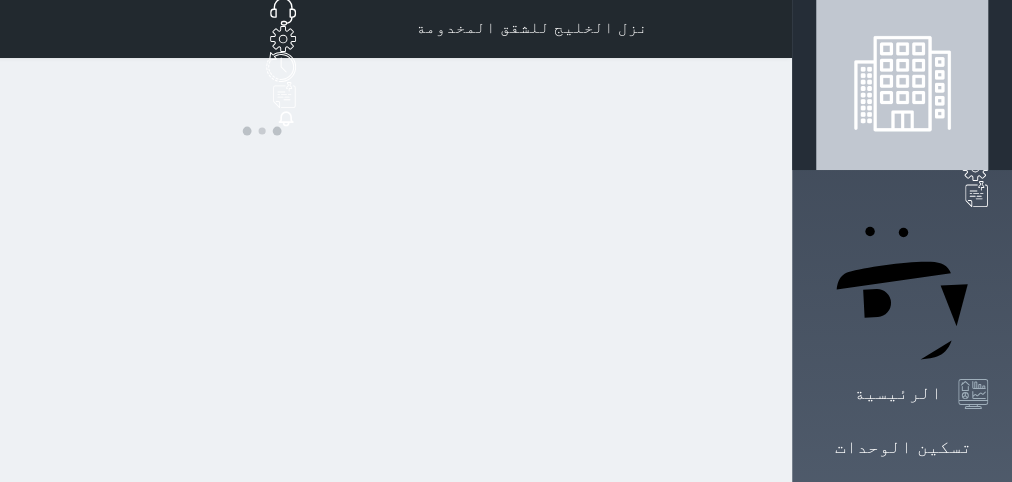 scroll, scrollTop: 0, scrollLeft: 0, axis: both 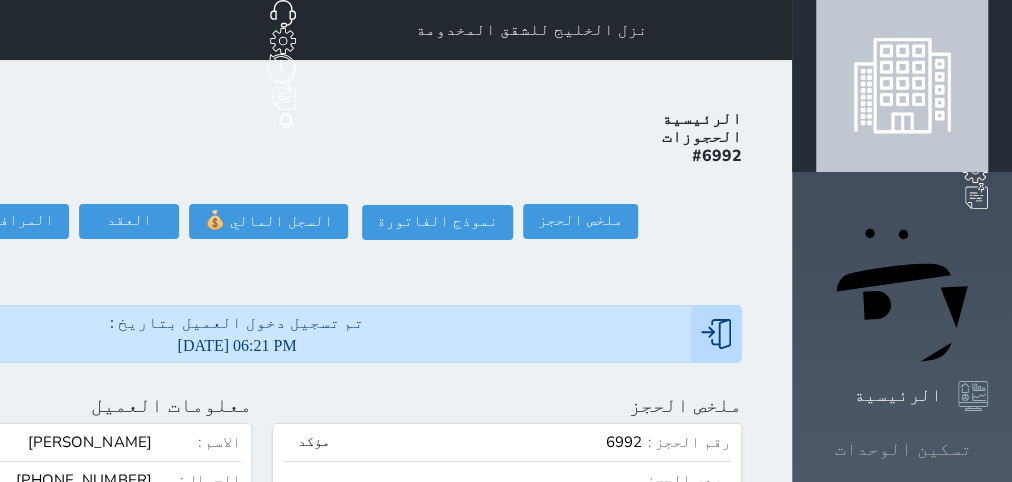click 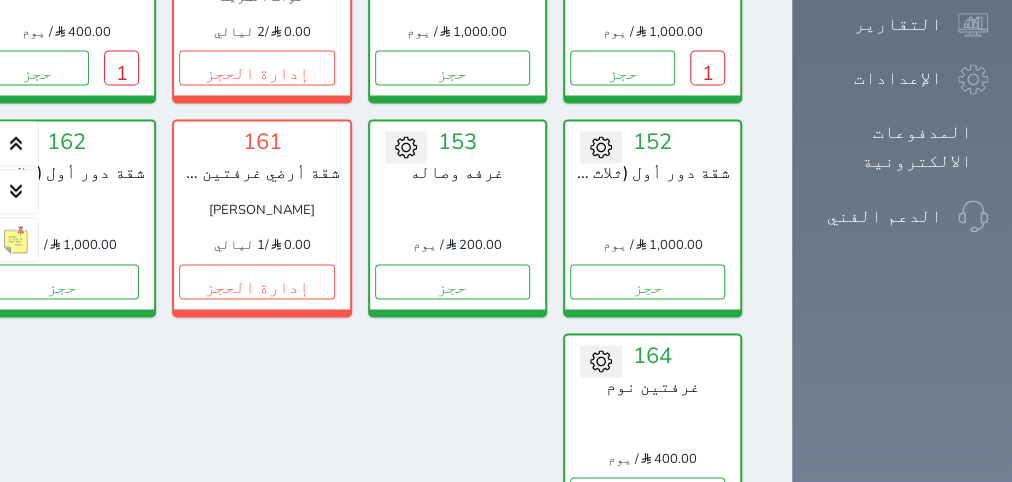 scroll, scrollTop: 1590, scrollLeft: 0, axis: vertical 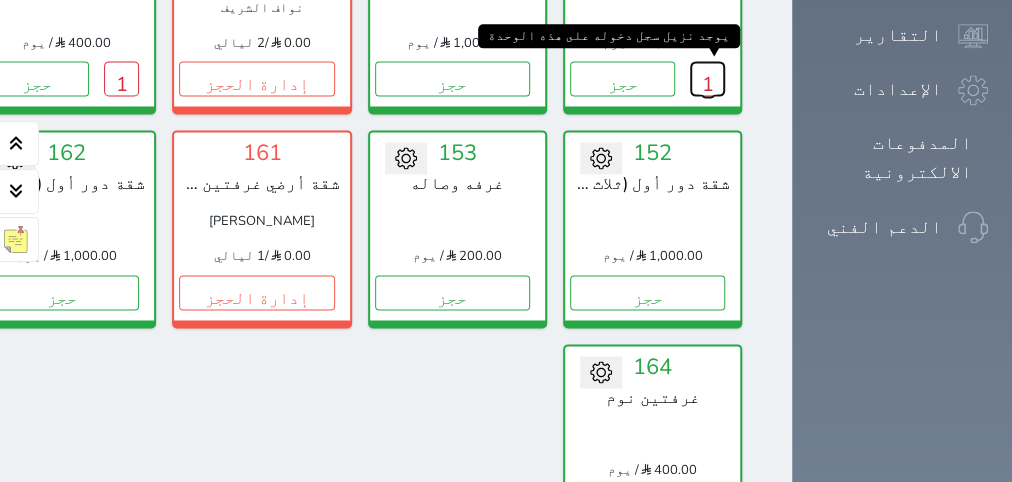 click on "1" at bounding box center [707, 78] 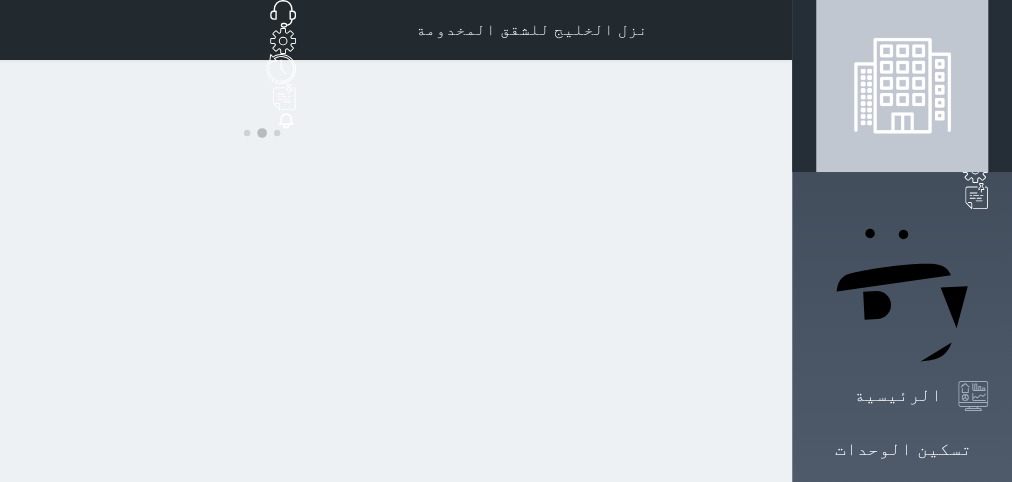 scroll, scrollTop: 0, scrollLeft: 0, axis: both 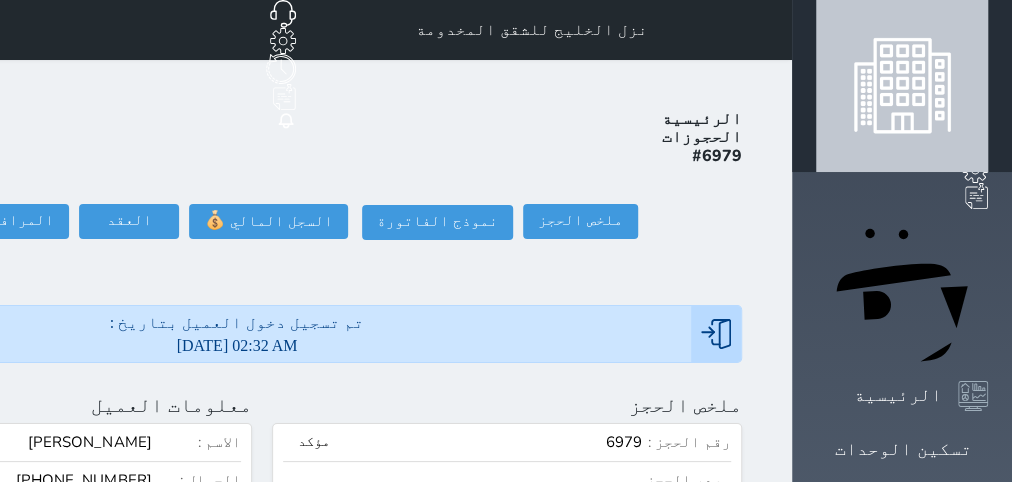 click on "تسجيل مغادرة" at bounding box center (-142, 221) 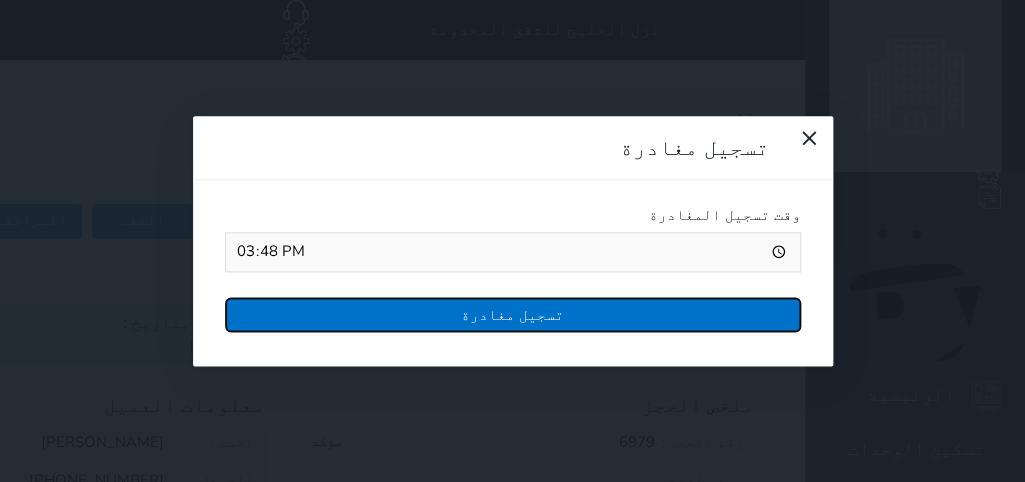 click on "تسجيل مغادرة" at bounding box center (513, 314) 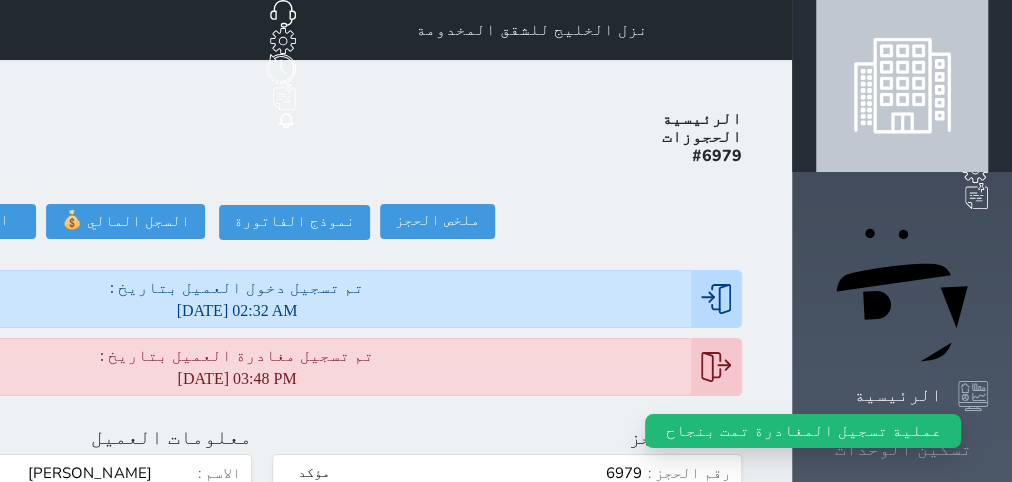 click 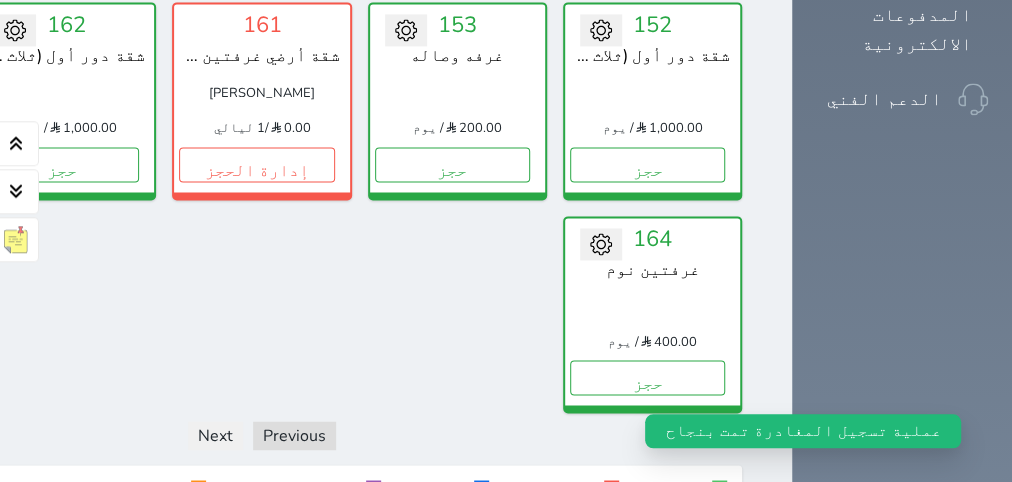 scroll, scrollTop: 1716, scrollLeft: 0, axis: vertical 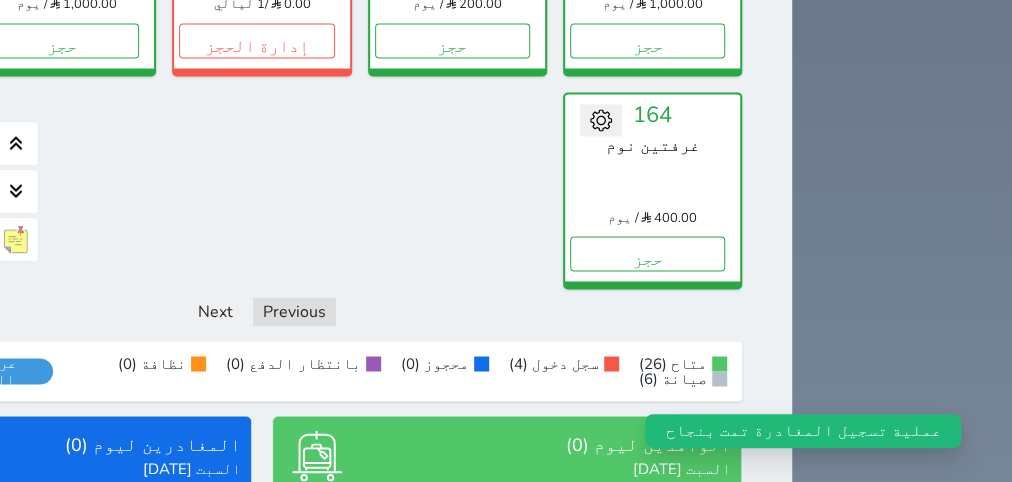 click on "1" at bounding box center [121, -174] 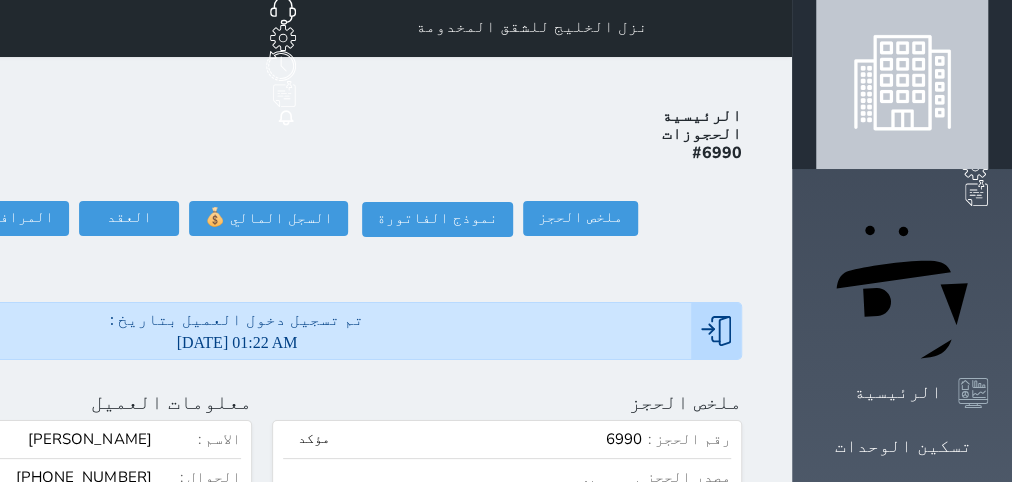 scroll, scrollTop: 0, scrollLeft: 0, axis: both 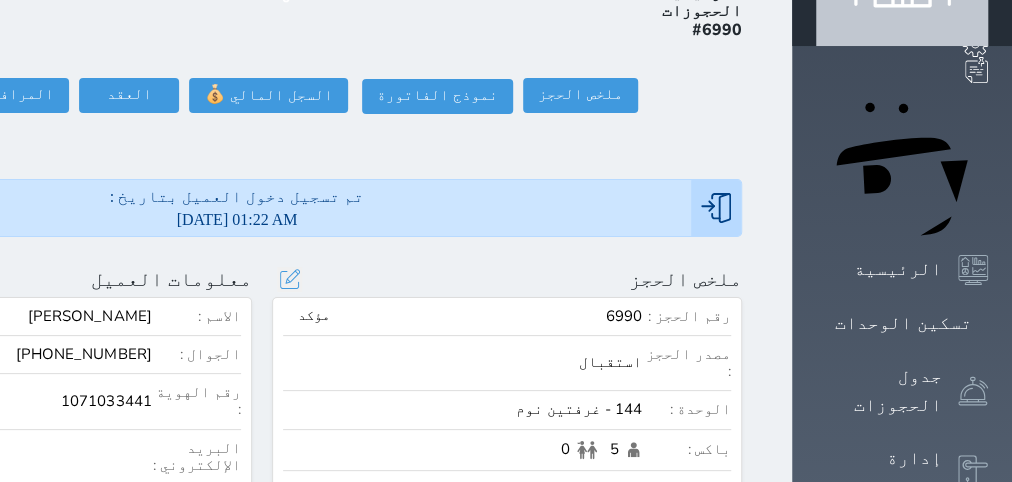 click on "الوحدة :   144 - غرفتين نوم" at bounding box center [507, 415] 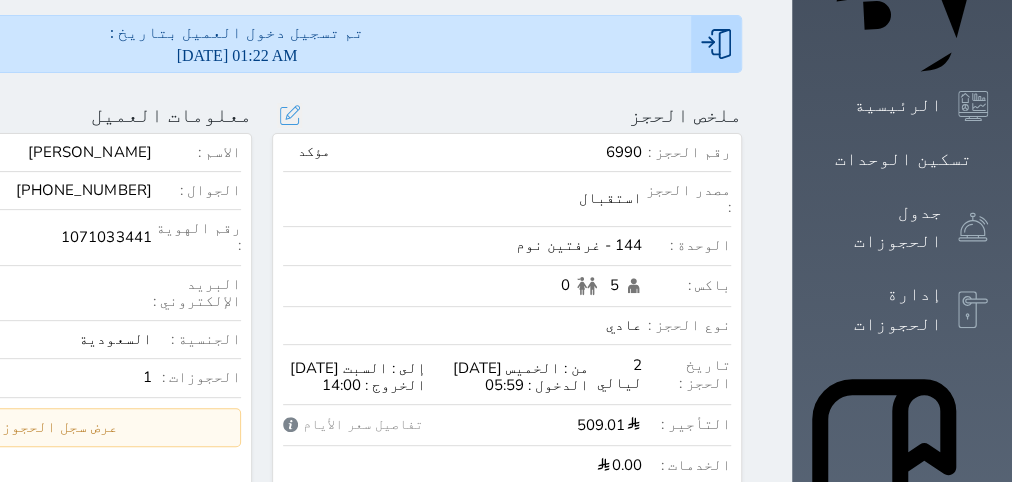 scroll, scrollTop: 250, scrollLeft: 0, axis: vertical 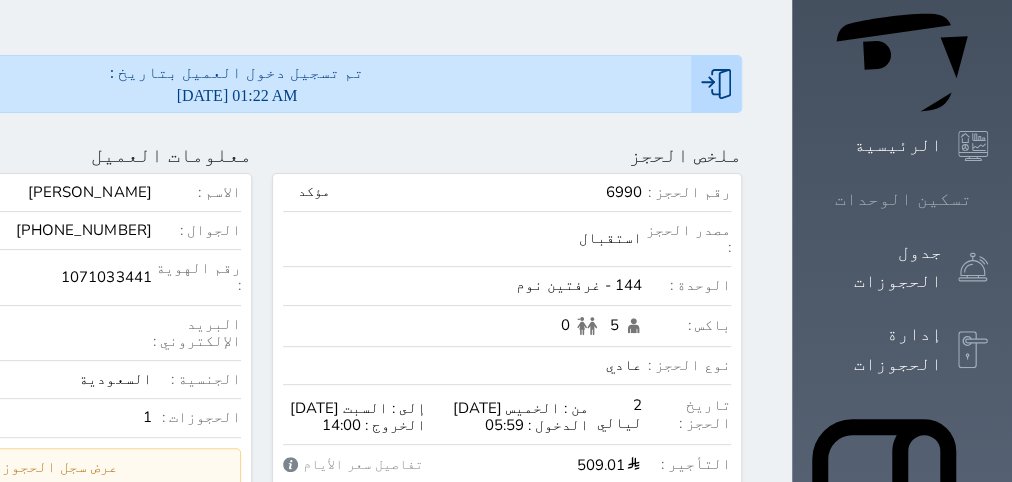 click on "تسكين الوحدات" at bounding box center [903, 199] 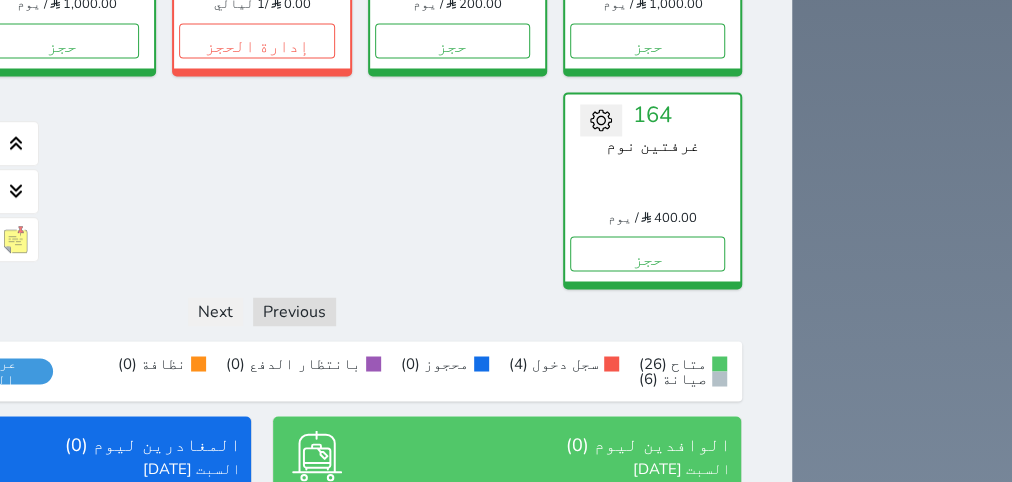 scroll, scrollTop: 1590, scrollLeft: 0, axis: vertical 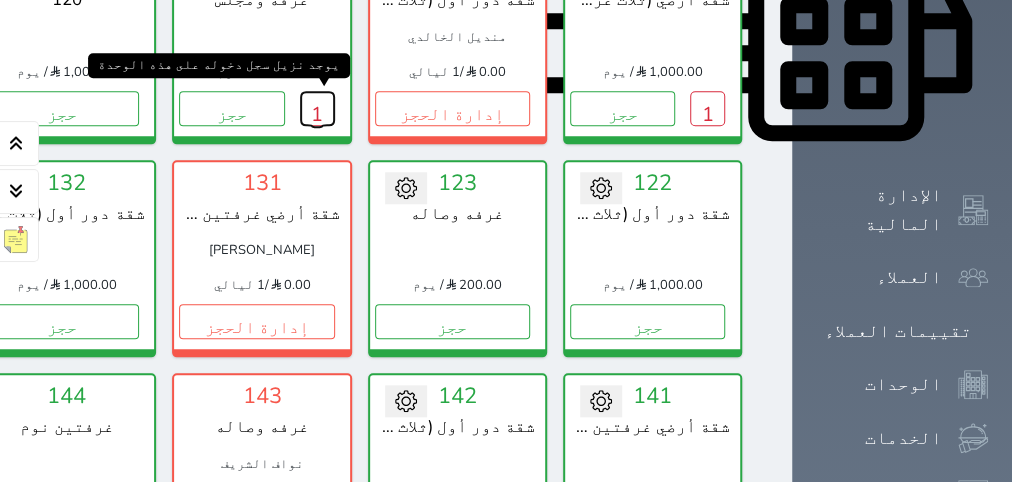click on "1" at bounding box center (317, 108) 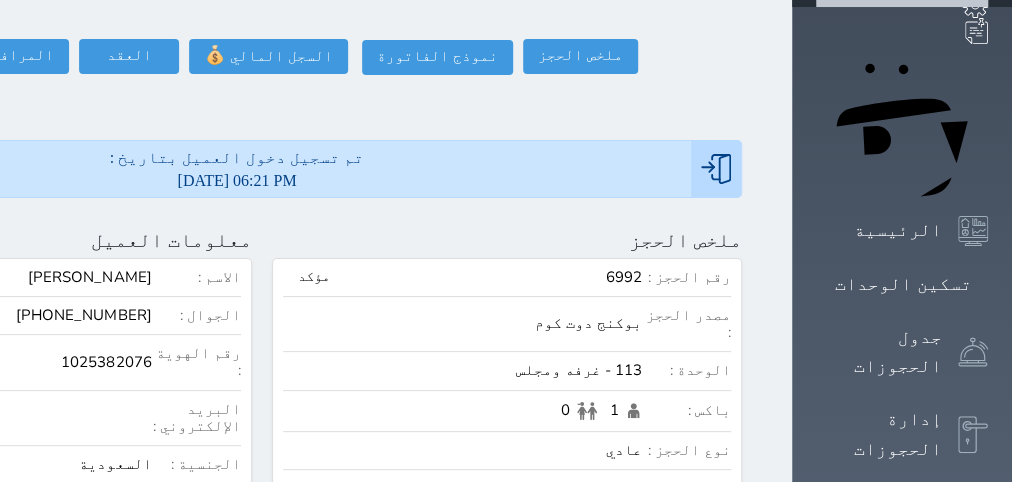 scroll, scrollTop: 0, scrollLeft: 0, axis: both 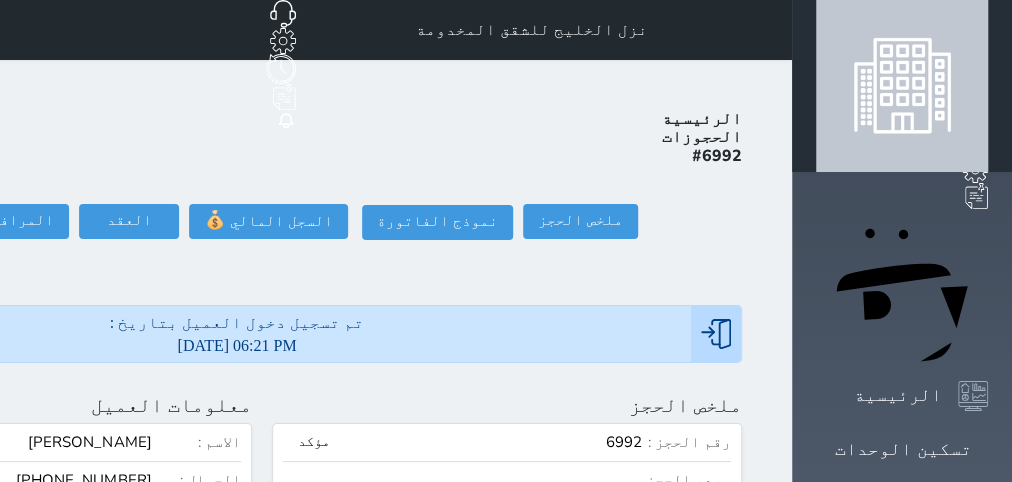 click on "تسجيل مغادرة" at bounding box center (-142, 221) 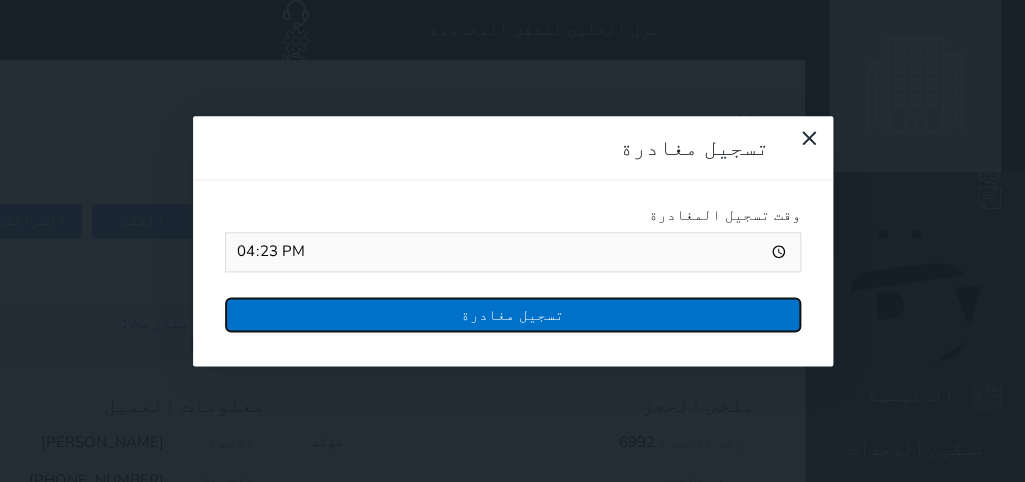 click on "تسجيل مغادرة" at bounding box center (513, 314) 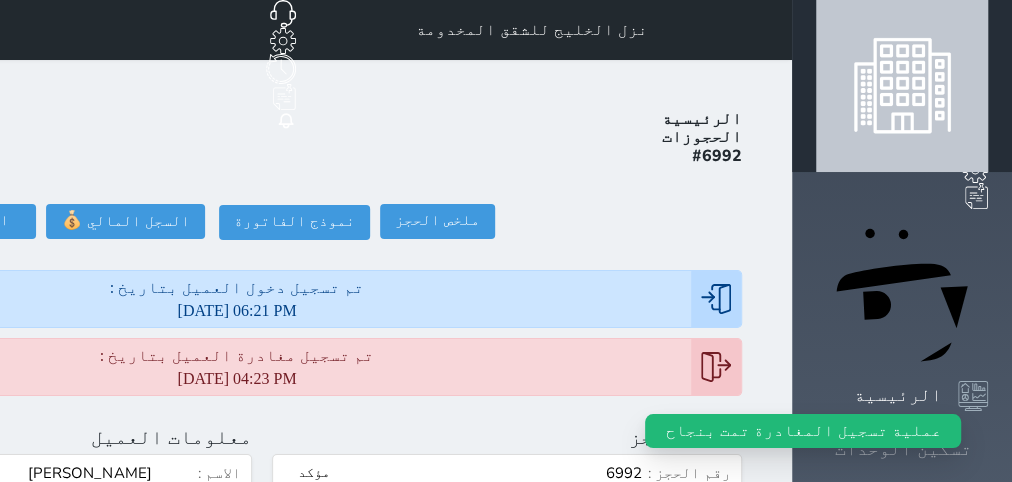 click on "تسكين الوحدات" at bounding box center (903, 449) 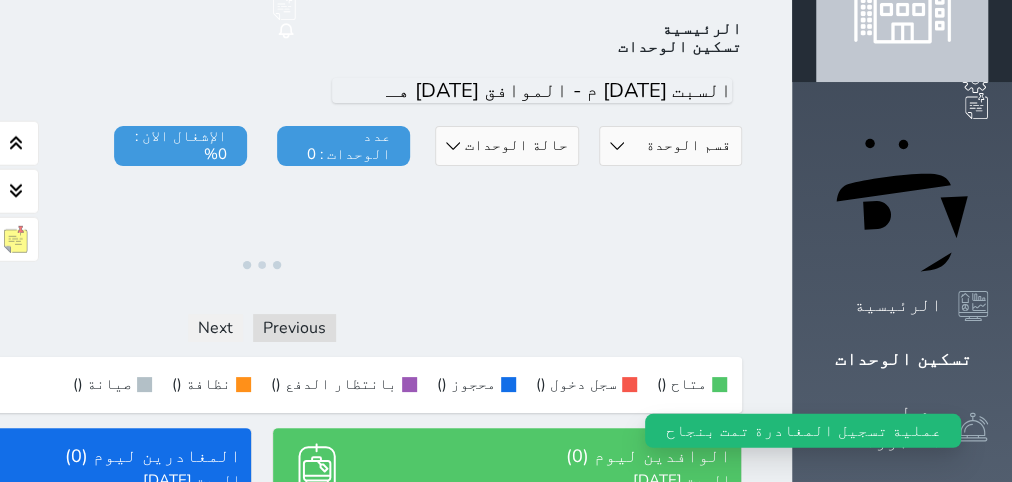 scroll, scrollTop: 0, scrollLeft: 0, axis: both 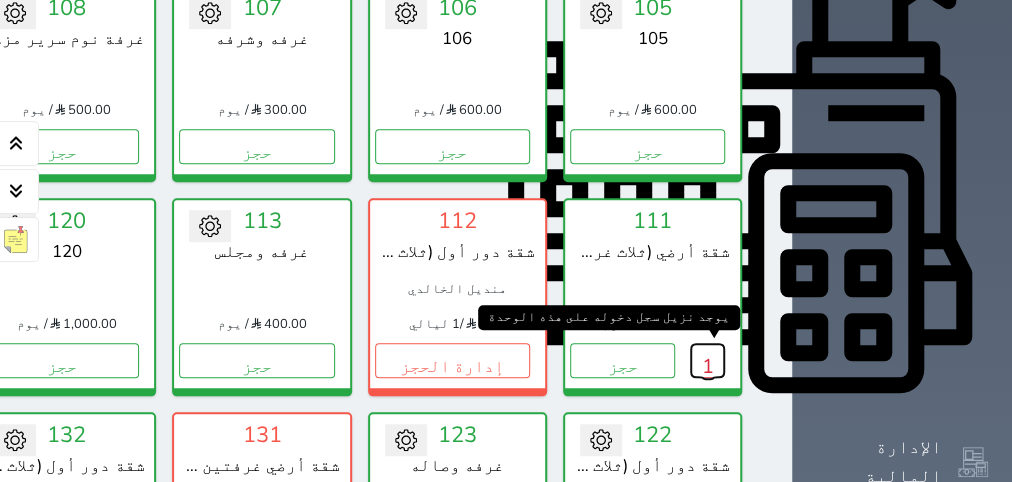 click on "1" at bounding box center (707, 360) 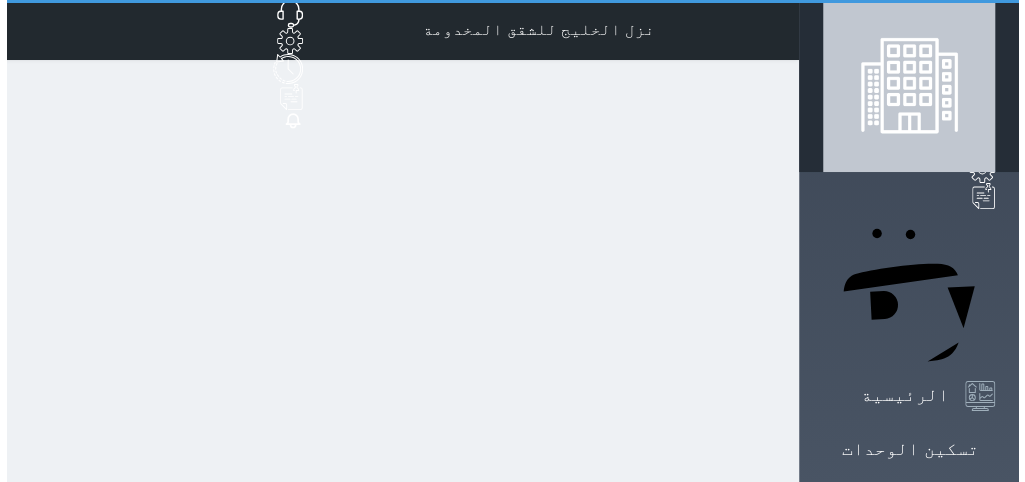 scroll, scrollTop: 0, scrollLeft: 0, axis: both 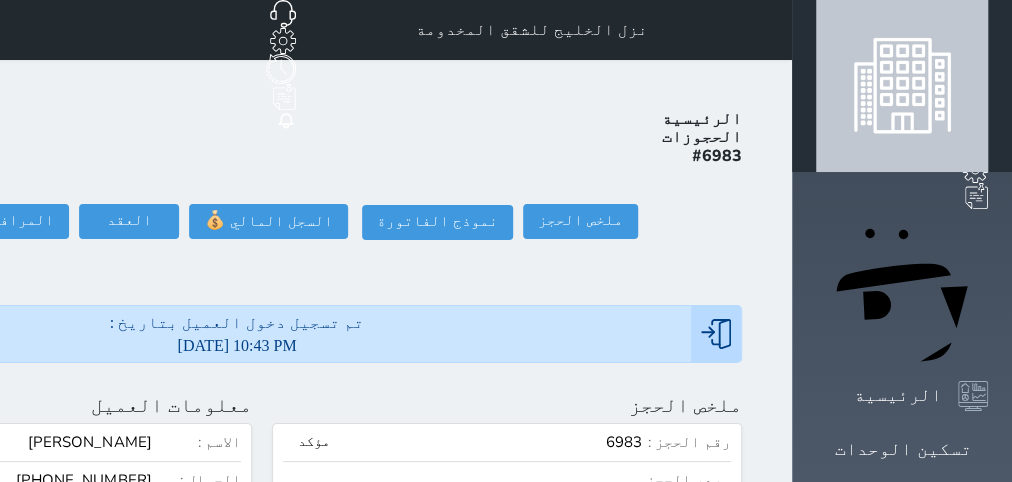select 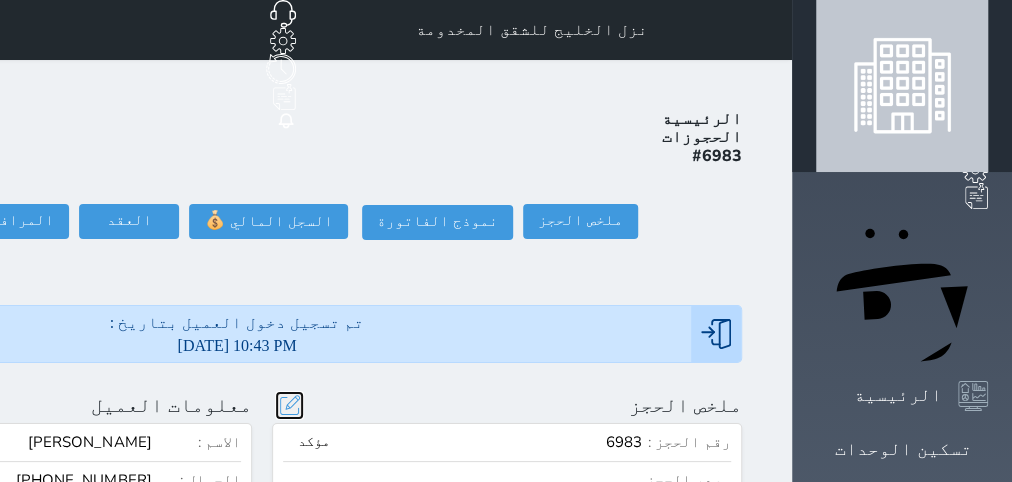 click at bounding box center [289, 405] 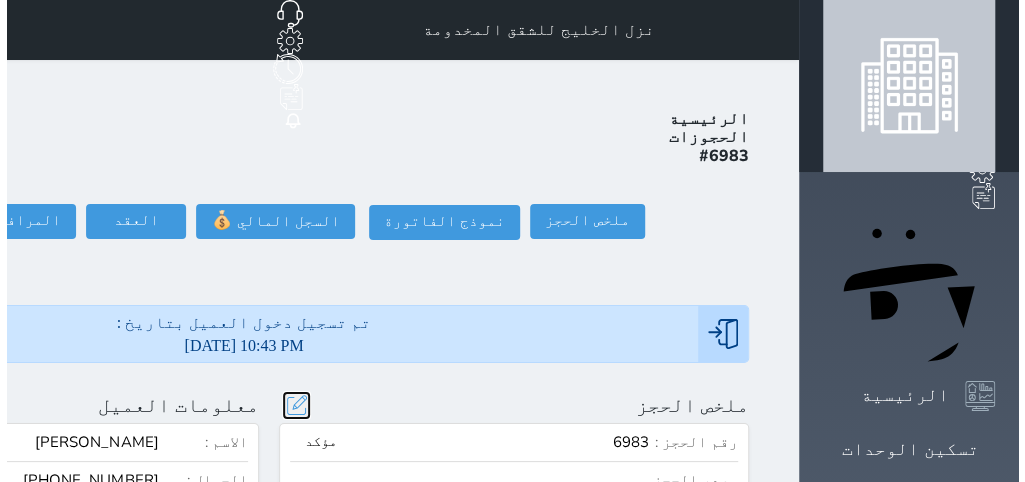scroll, scrollTop: 44, scrollLeft: 0, axis: vertical 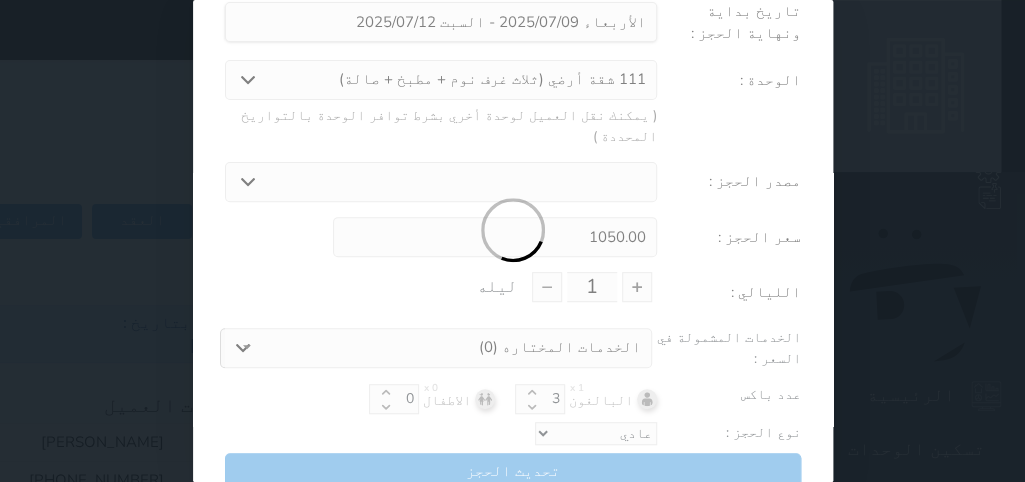 select on "3597" 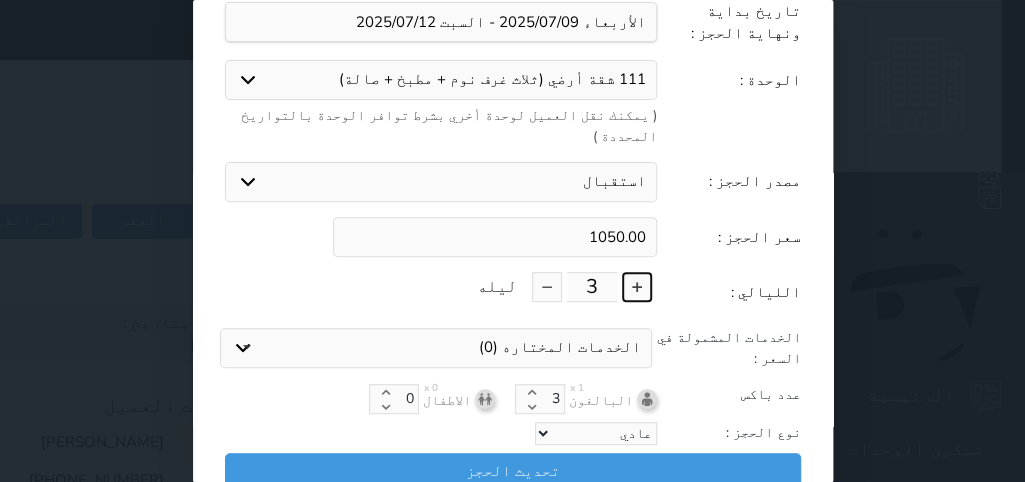 click at bounding box center (637, 287) 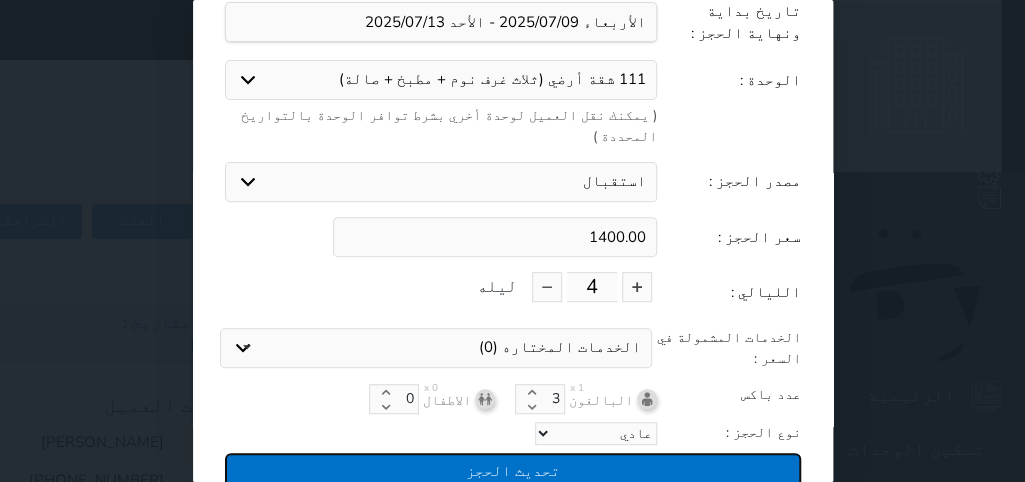 click on "تحديث الحجز" at bounding box center (513, 470) 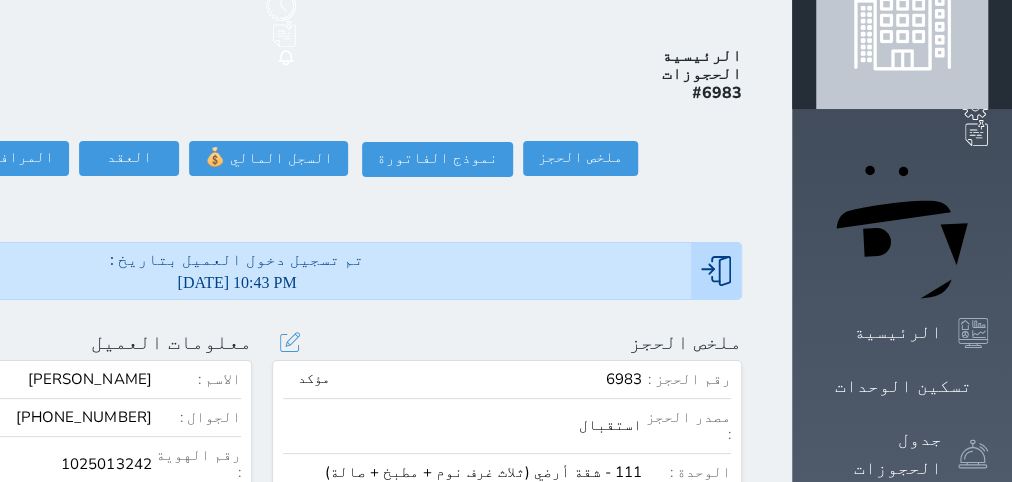 scroll, scrollTop: 0, scrollLeft: 0, axis: both 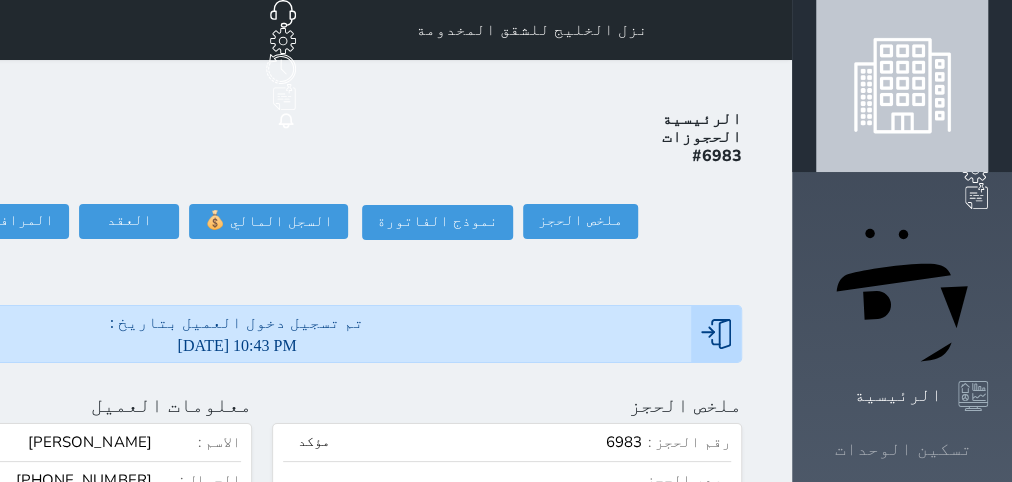 click on "تسكين الوحدات" at bounding box center [903, 449] 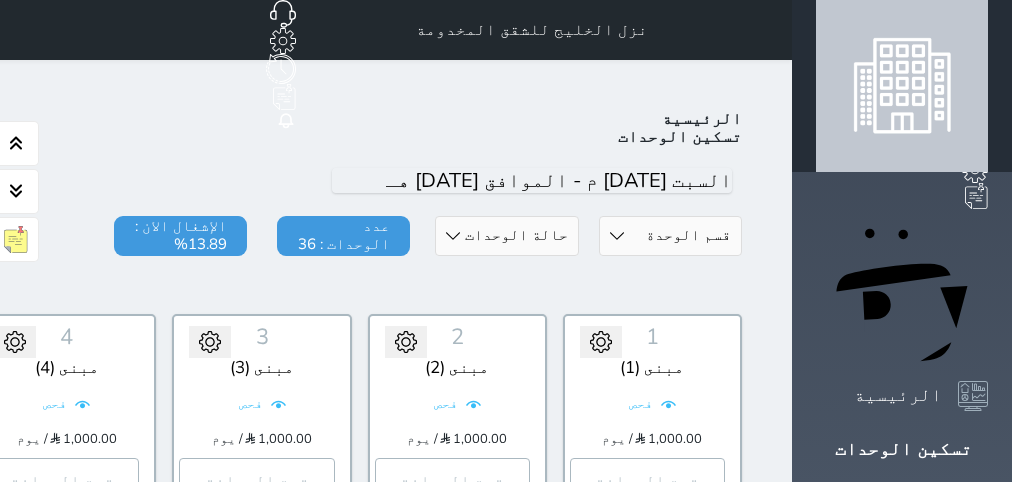 scroll, scrollTop: 78, scrollLeft: 0, axis: vertical 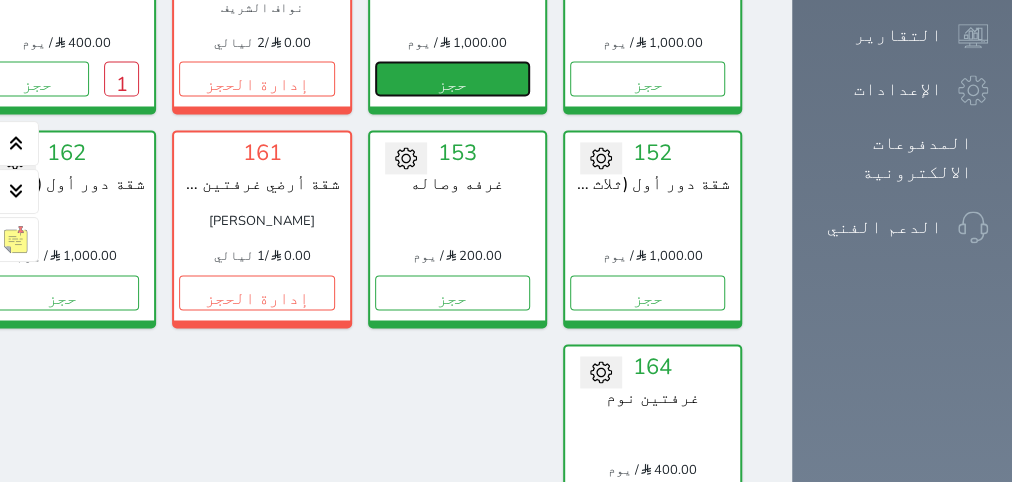click on "حجز" at bounding box center (452, 78) 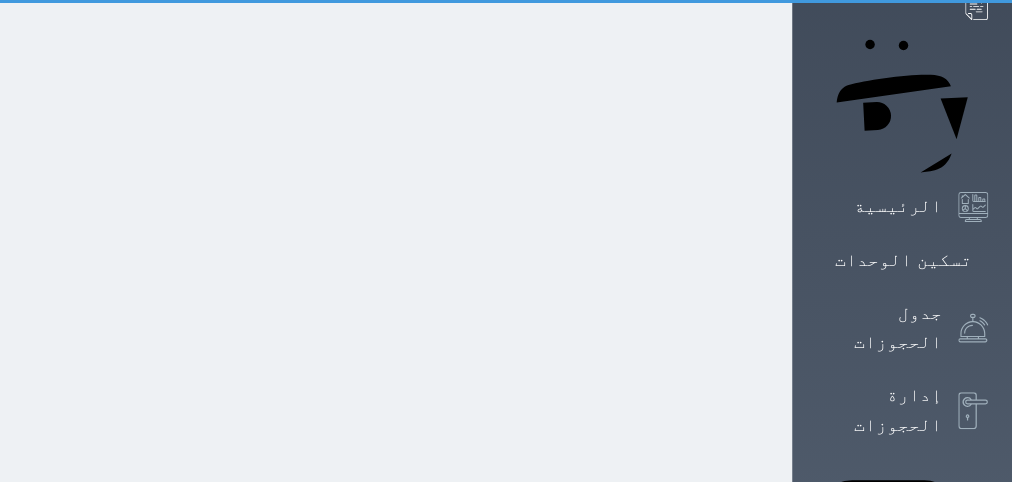 scroll, scrollTop: 15, scrollLeft: 0, axis: vertical 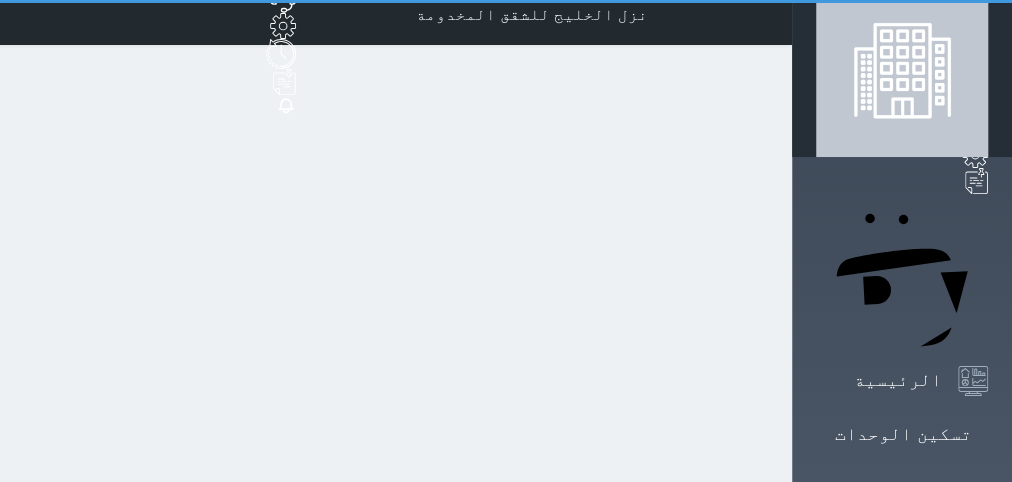 select on "1" 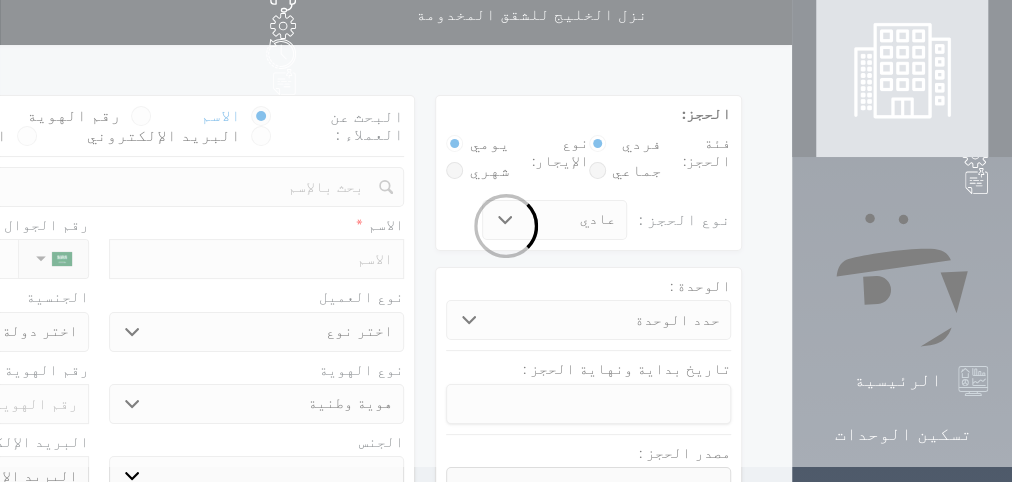 scroll, scrollTop: 0, scrollLeft: 0, axis: both 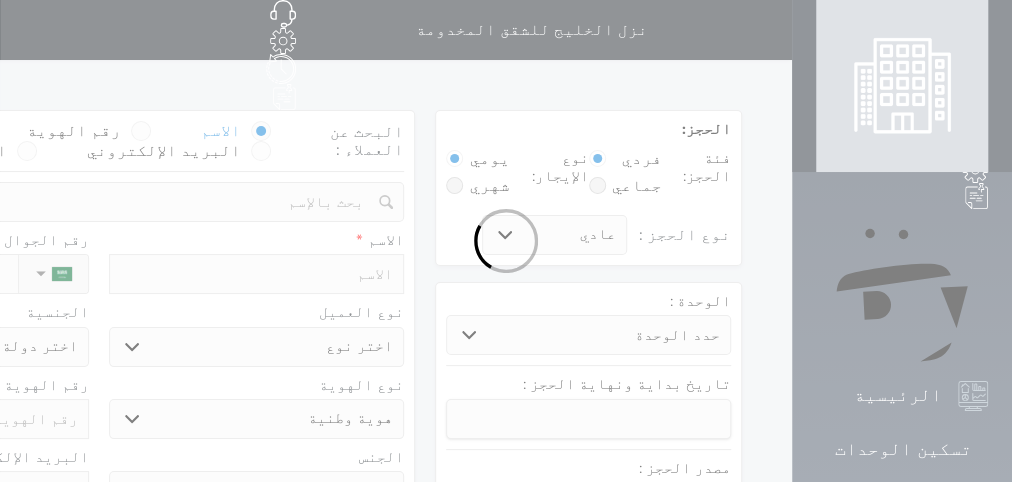 select 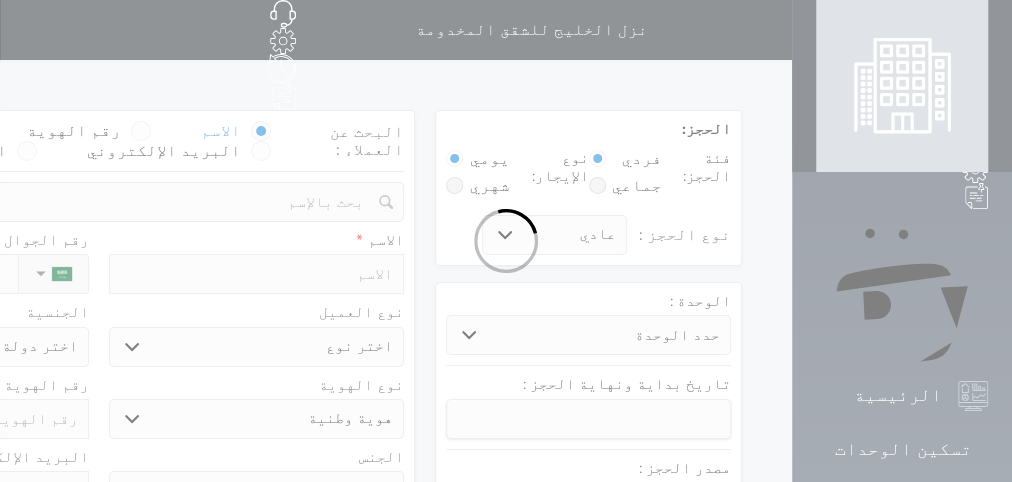select 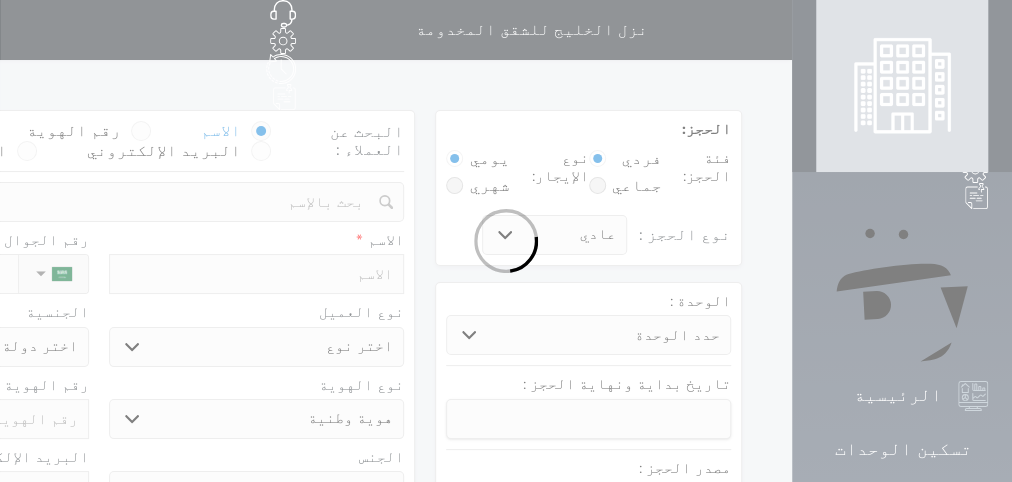 select 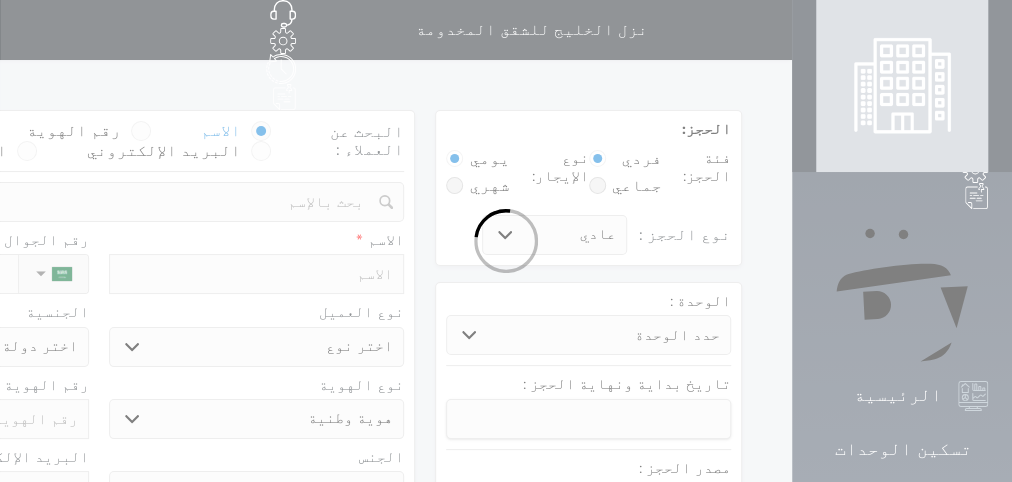 select 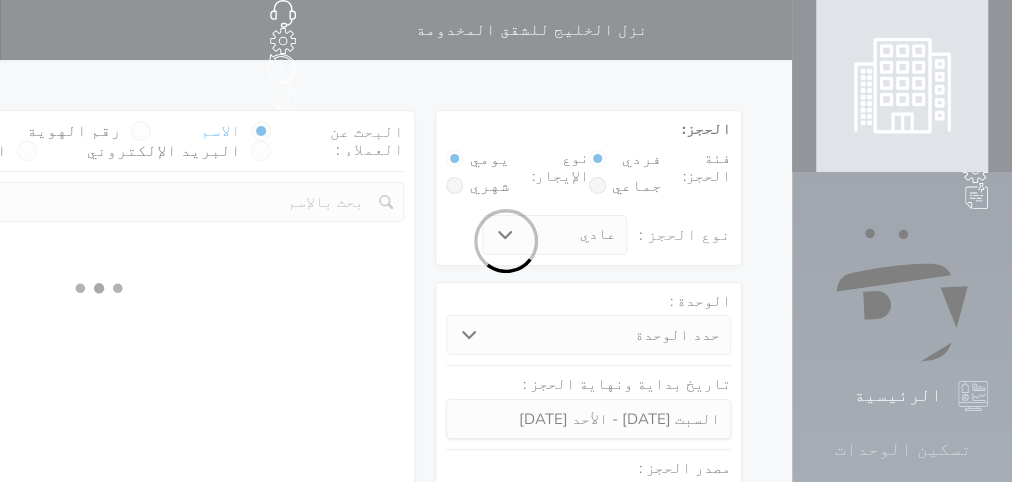 select 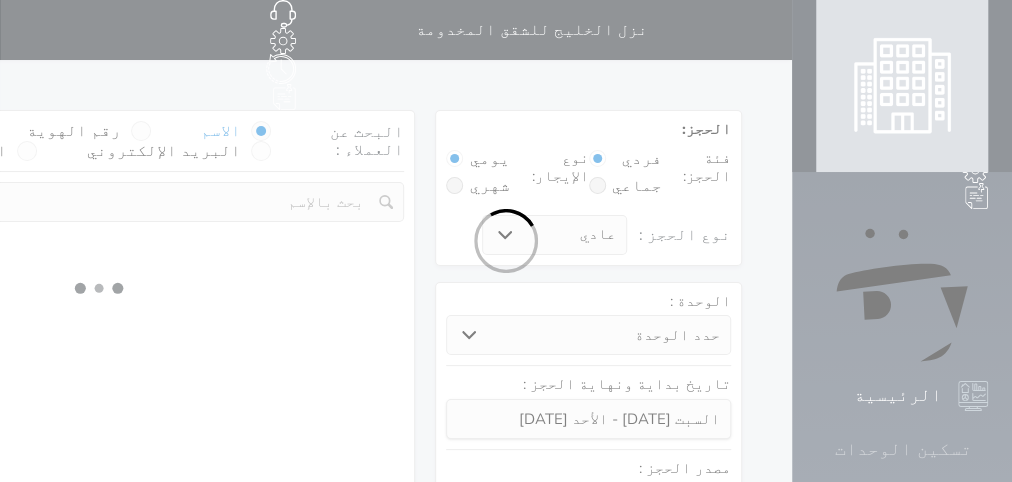click on "تسكين الوحدات" at bounding box center (903, 449) 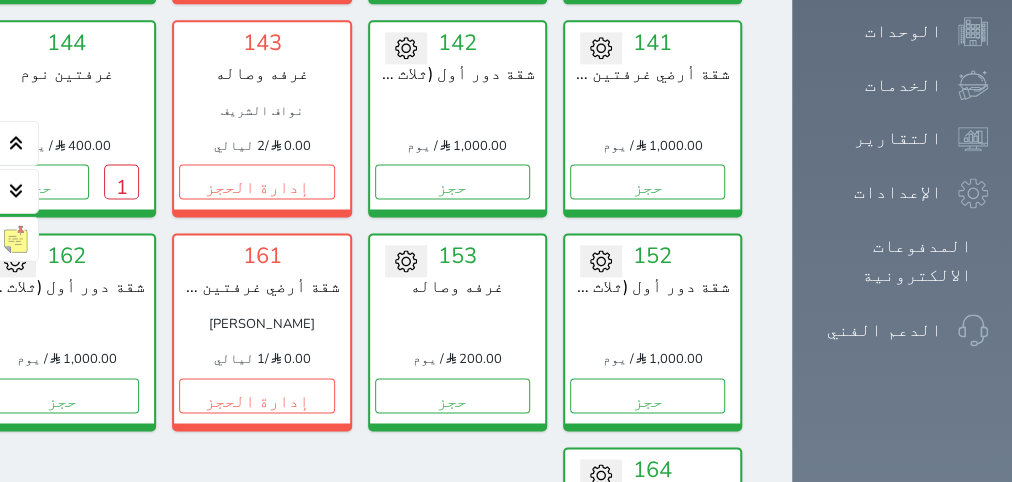 scroll, scrollTop: 1407, scrollLeft: 0, axis: vertical 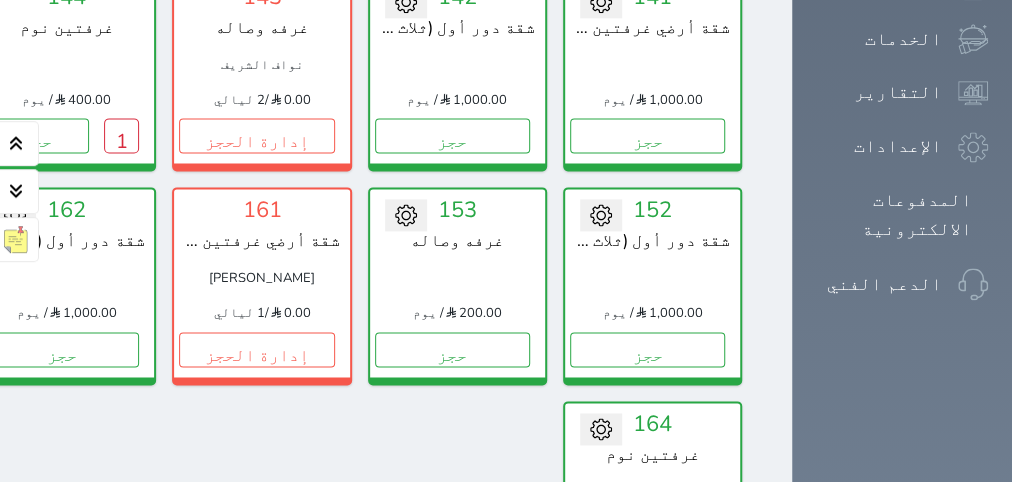 click on "حجز" at bounding box center [-134, -78] 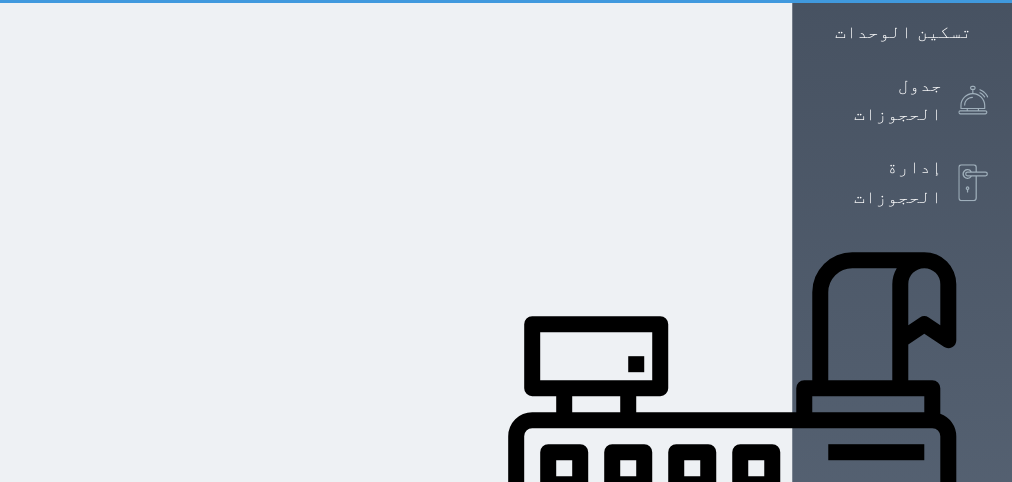 scroll, scrollTop: 174, scrollLeft: 0, axis: vertical 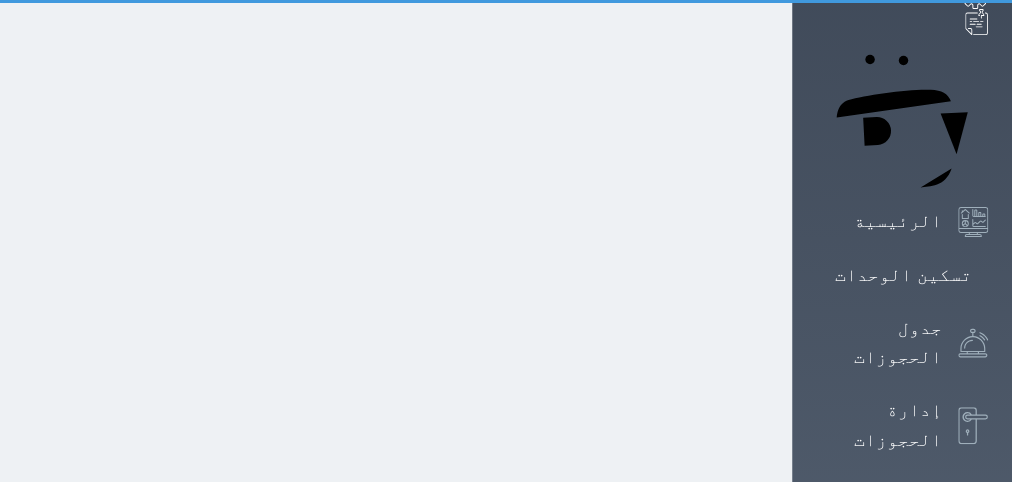 select on "1" 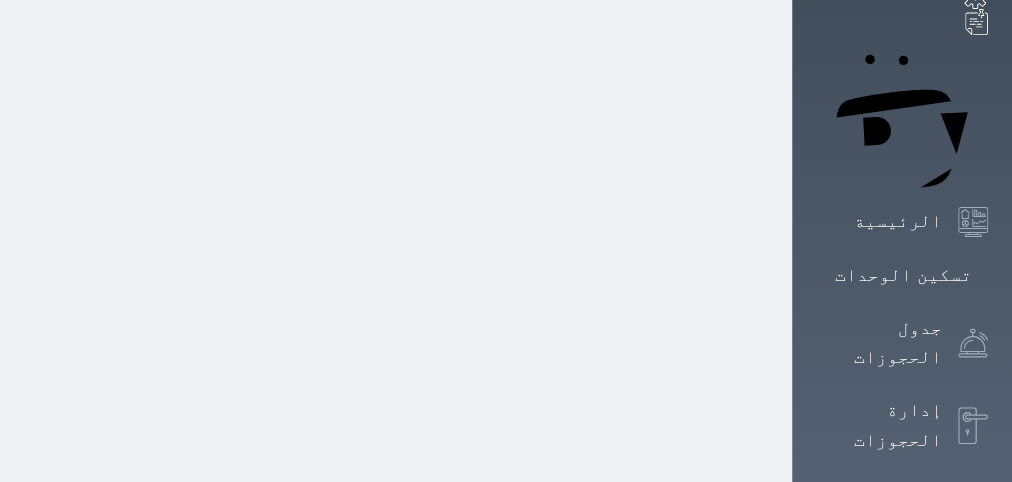 scroll, scrollTop: 0, scrollLeft: 0, axis: both 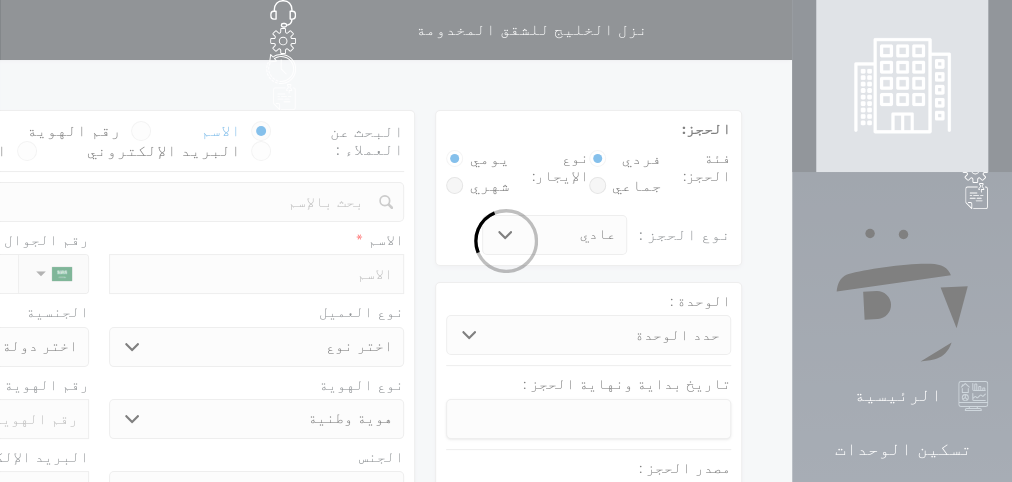 select 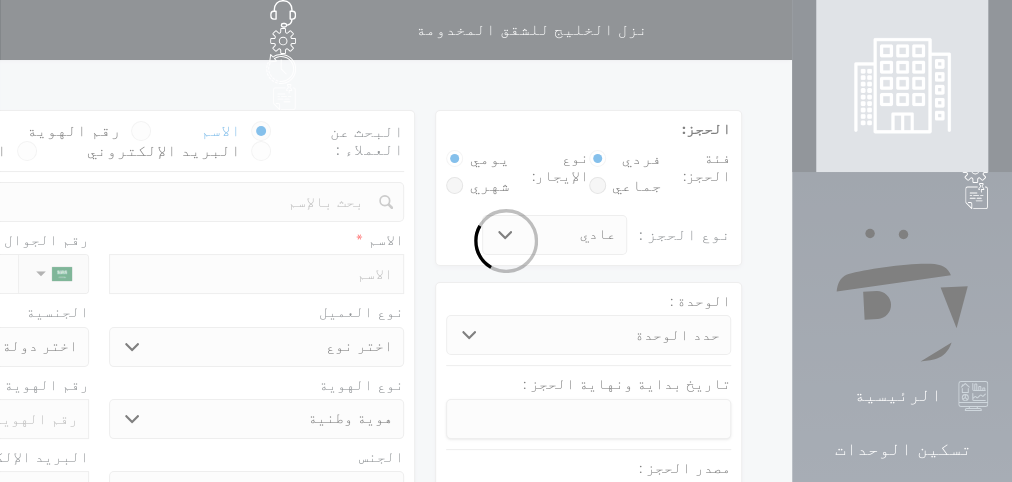 select on "5743" 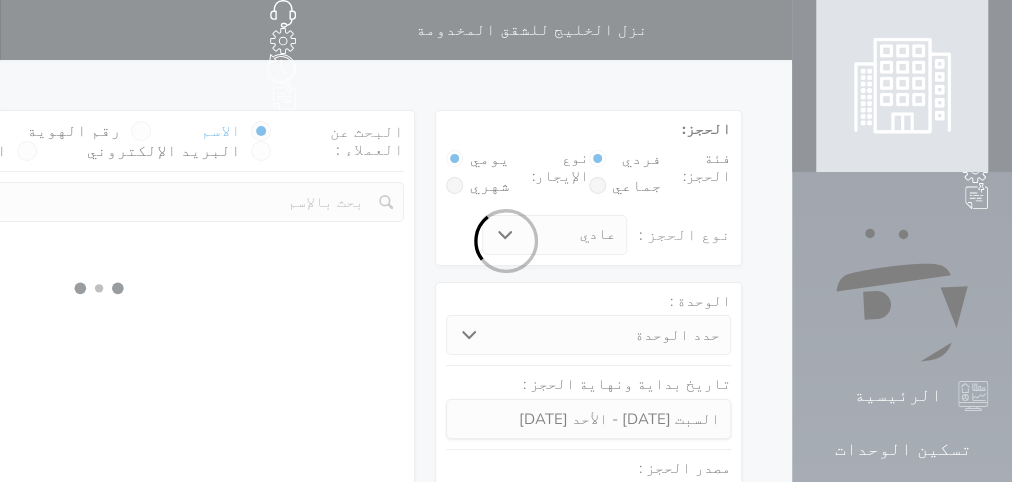 select 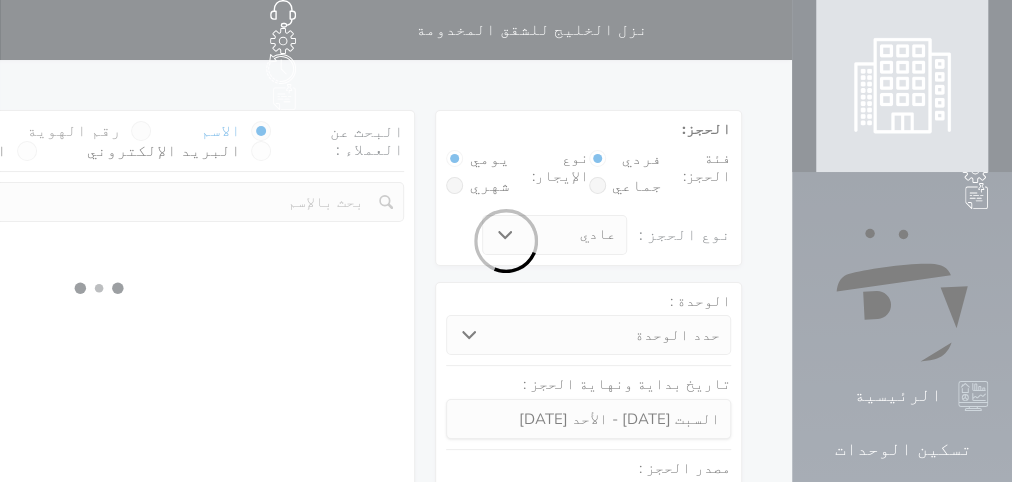 select on "1" 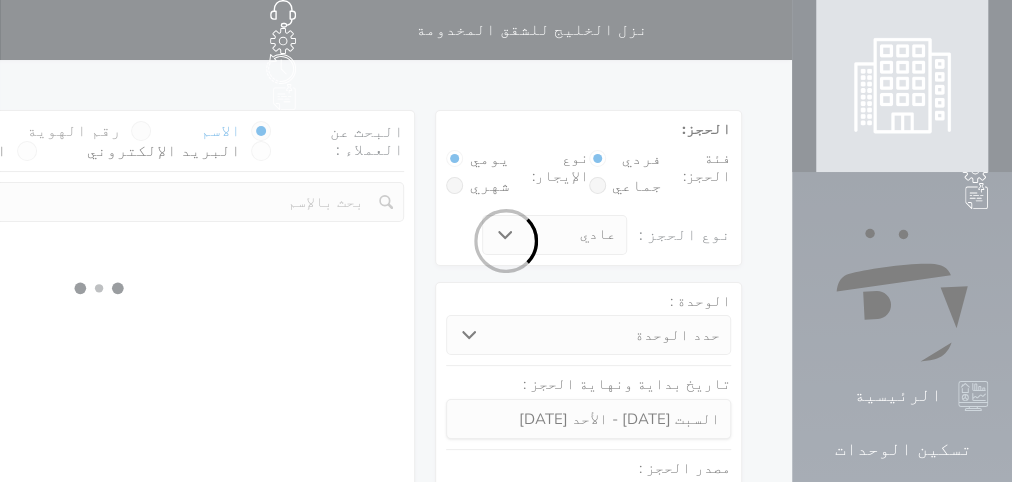 select on "113" 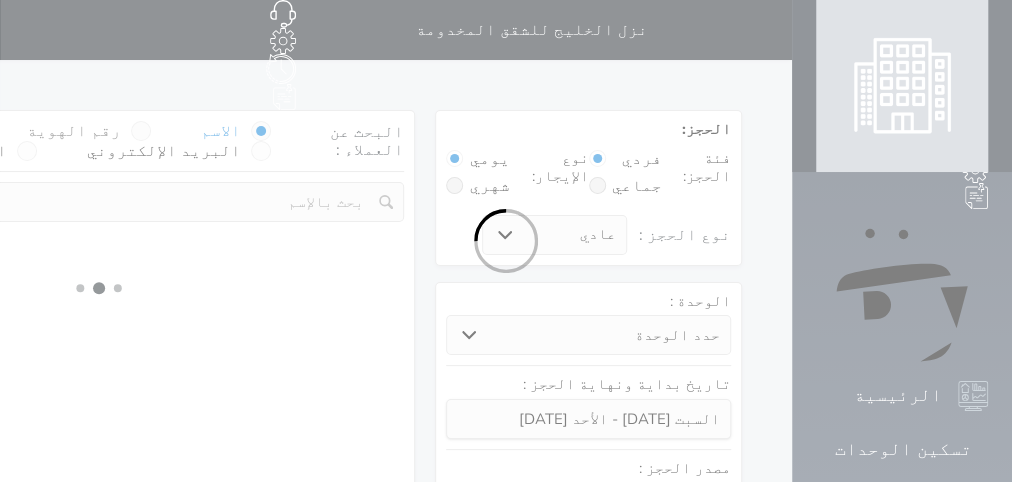 select on "1" 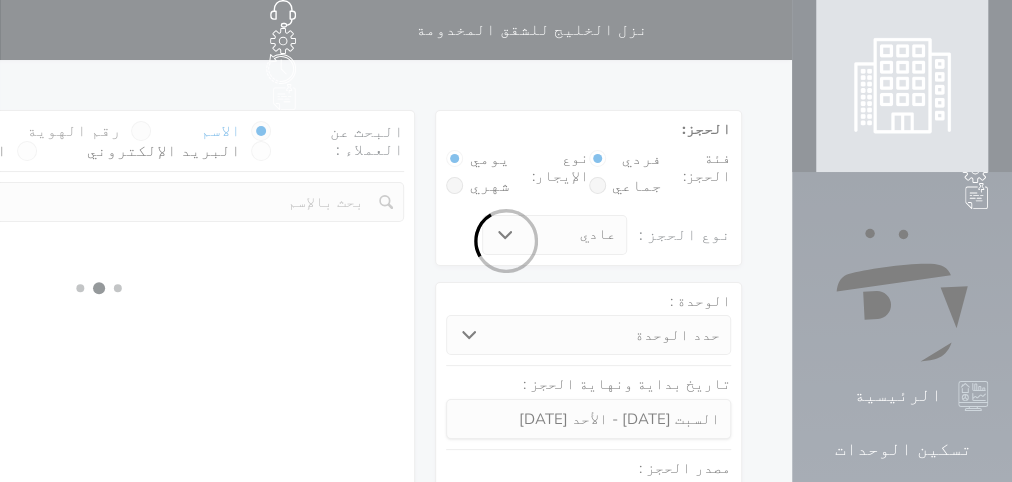 select 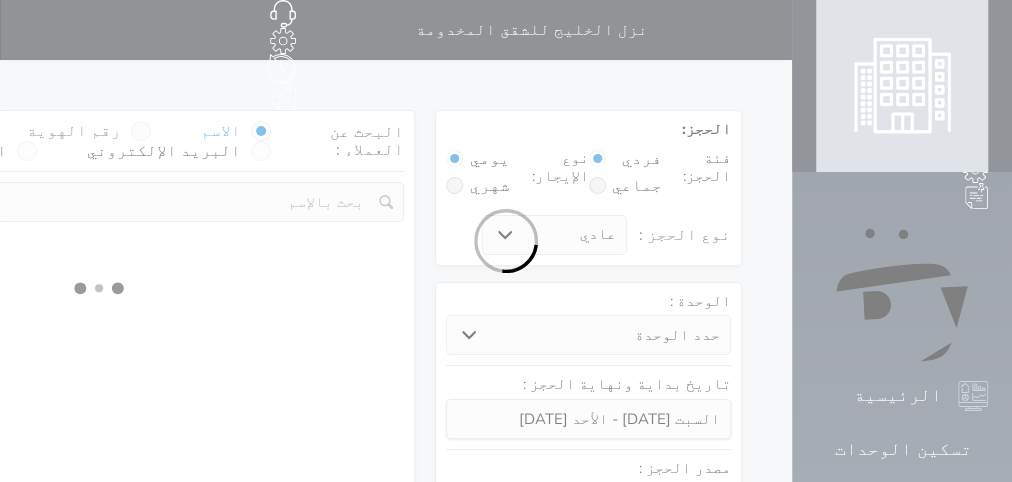 select on "7" 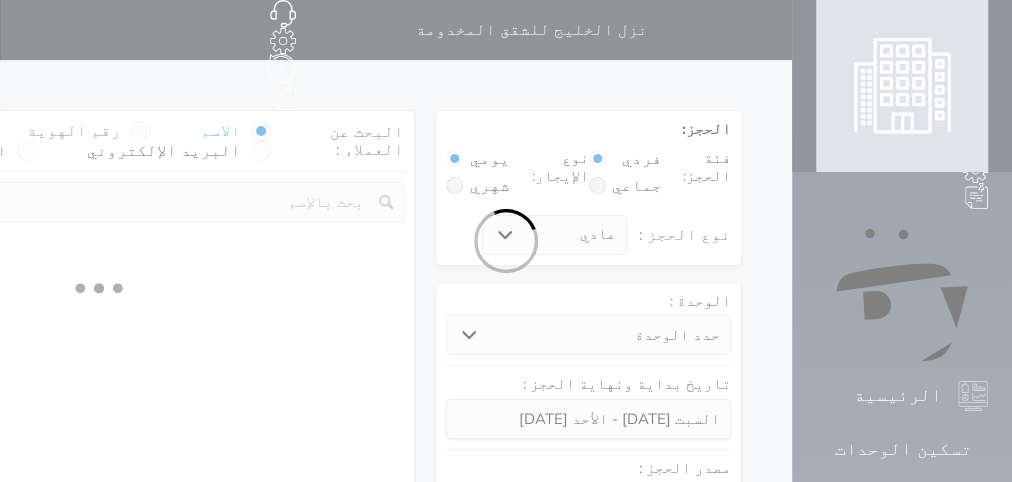 select 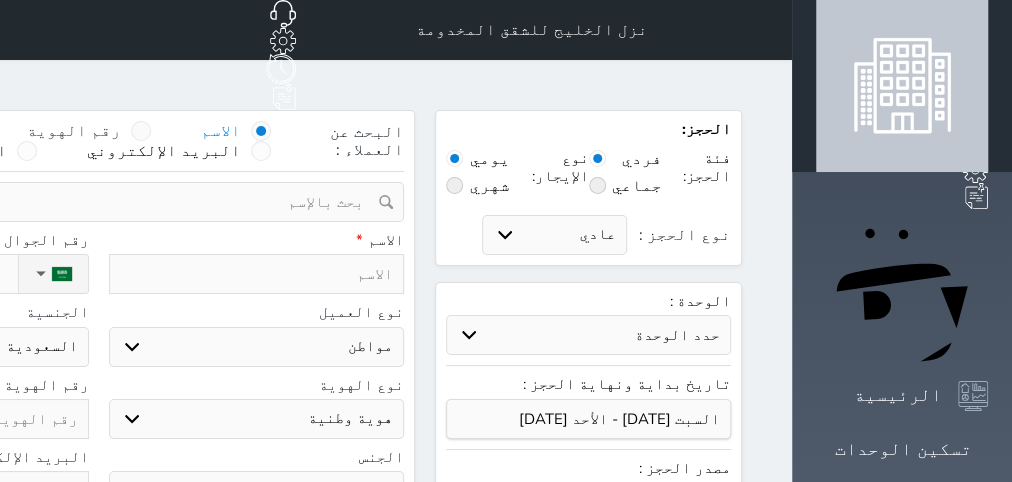 select 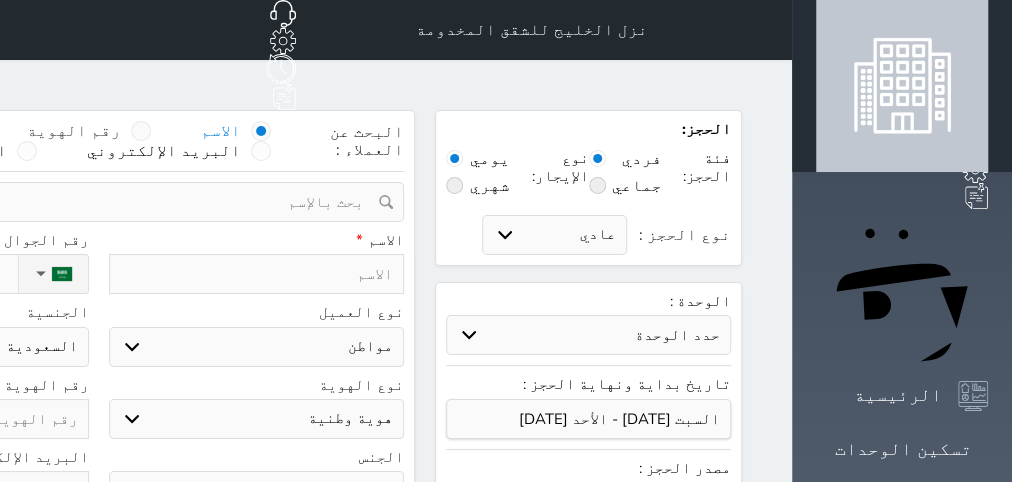 select 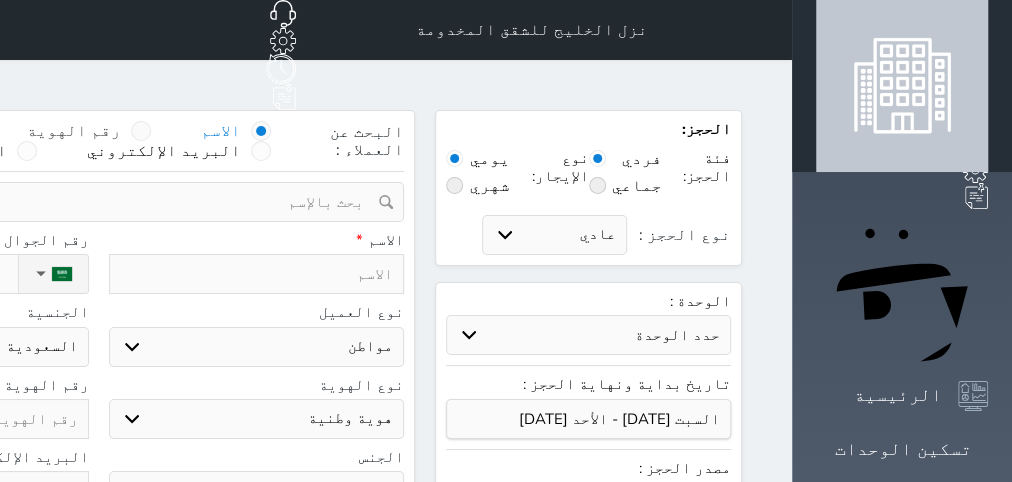 select 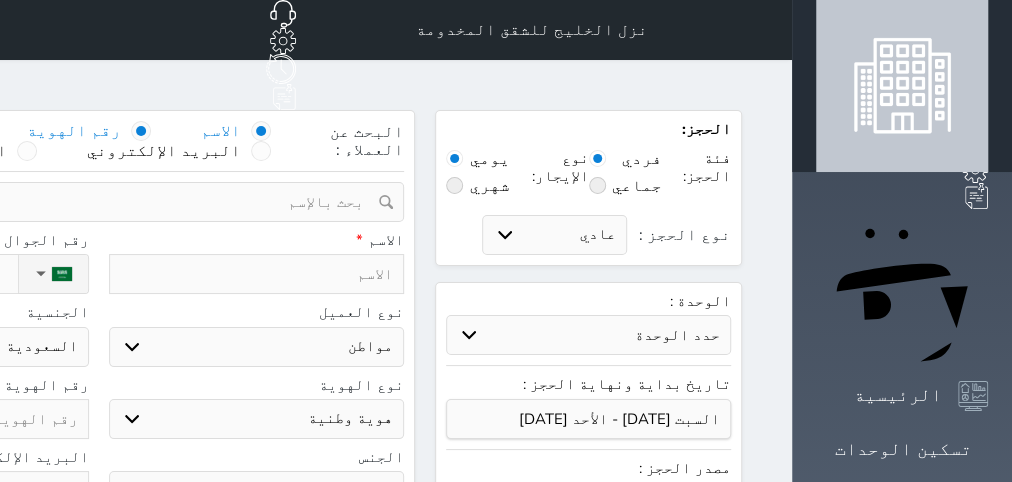 select 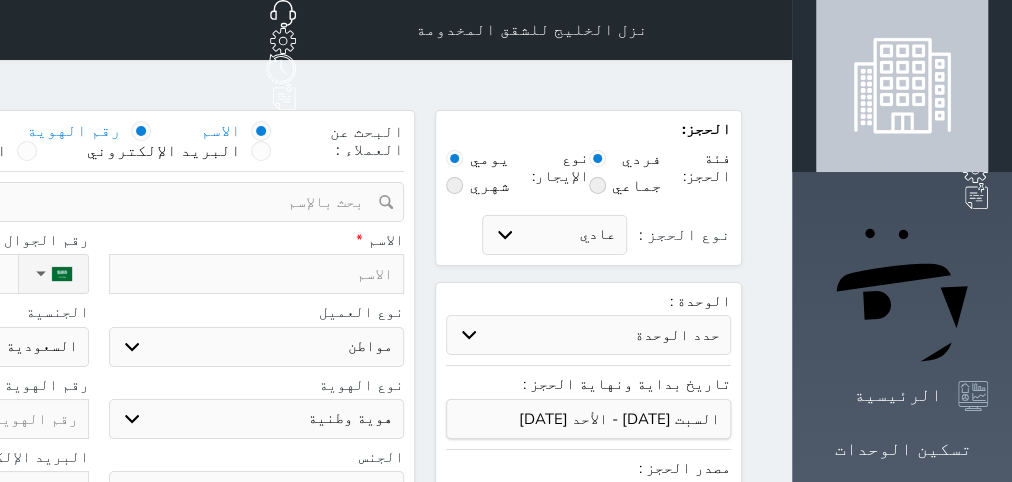 select 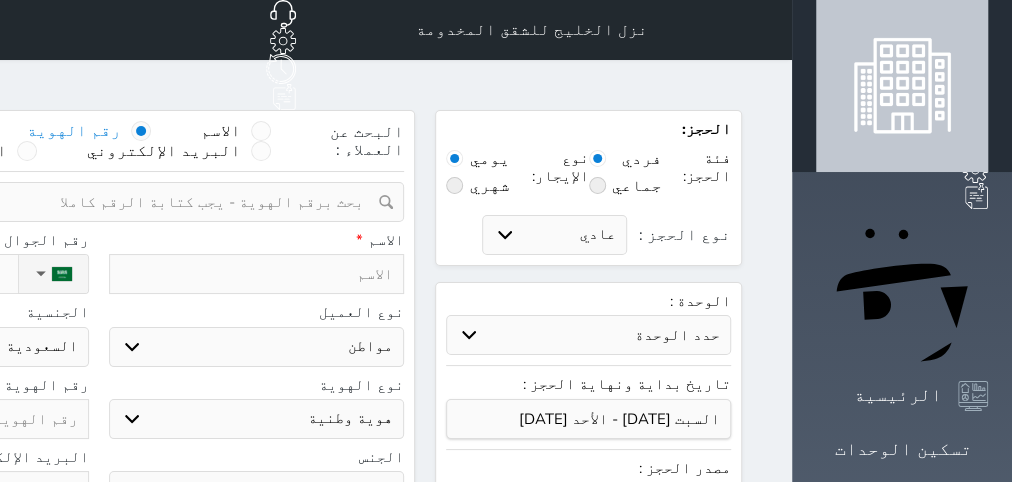 select 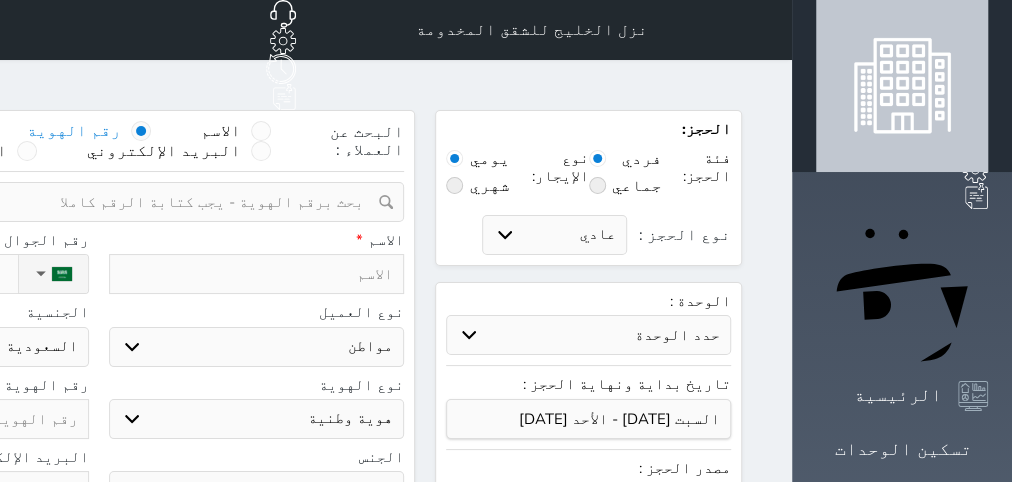 select 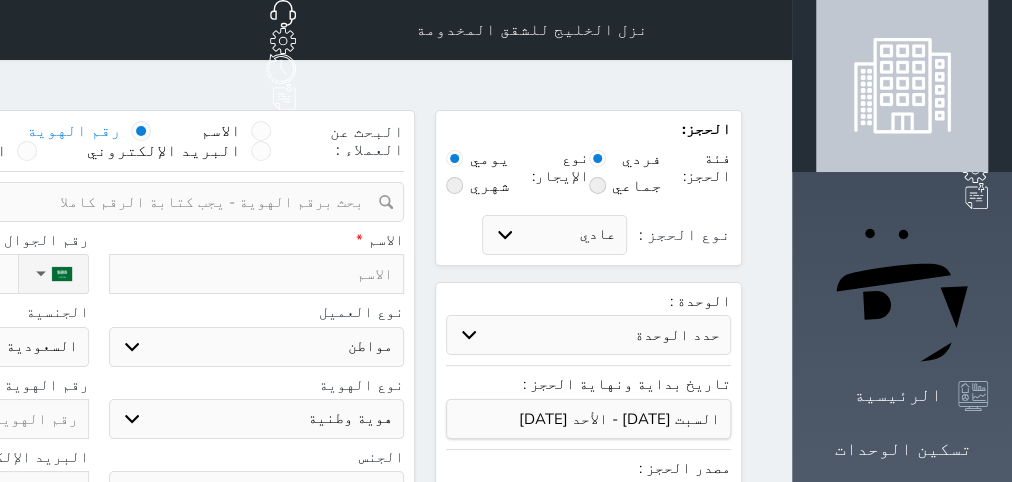 click at bounding box center [91, 202] 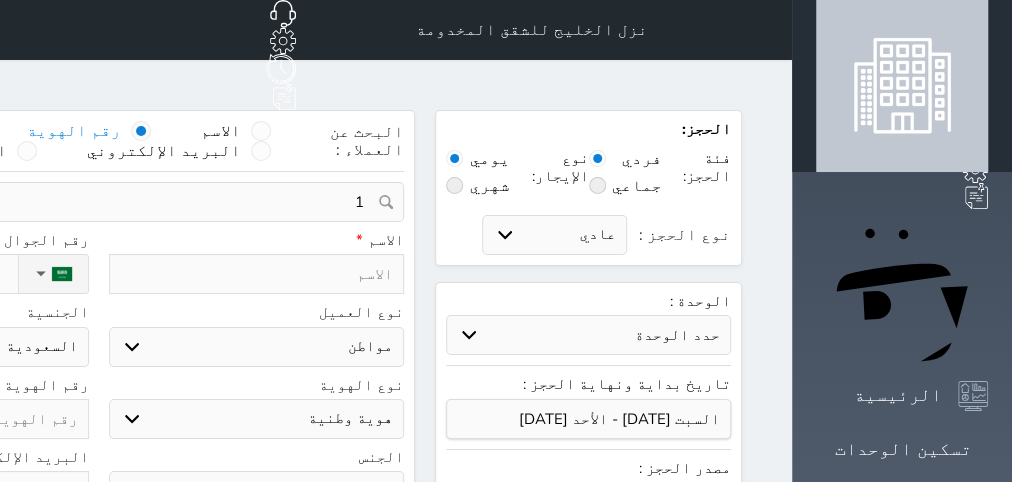 type on "11" 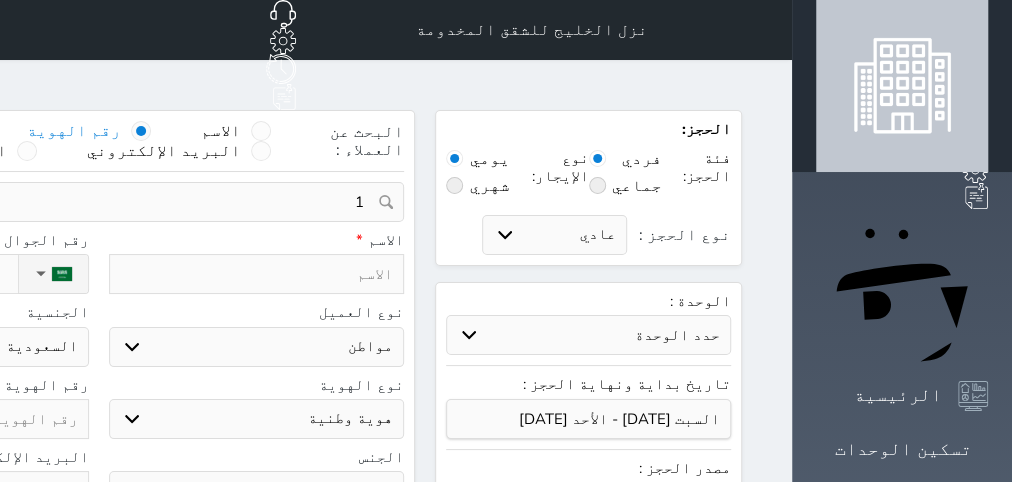 select 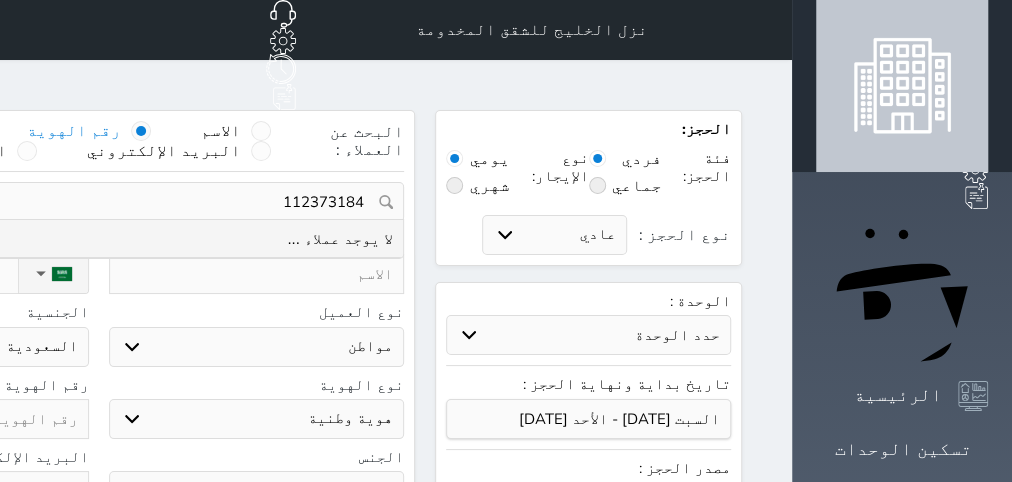 type on "1123731844" 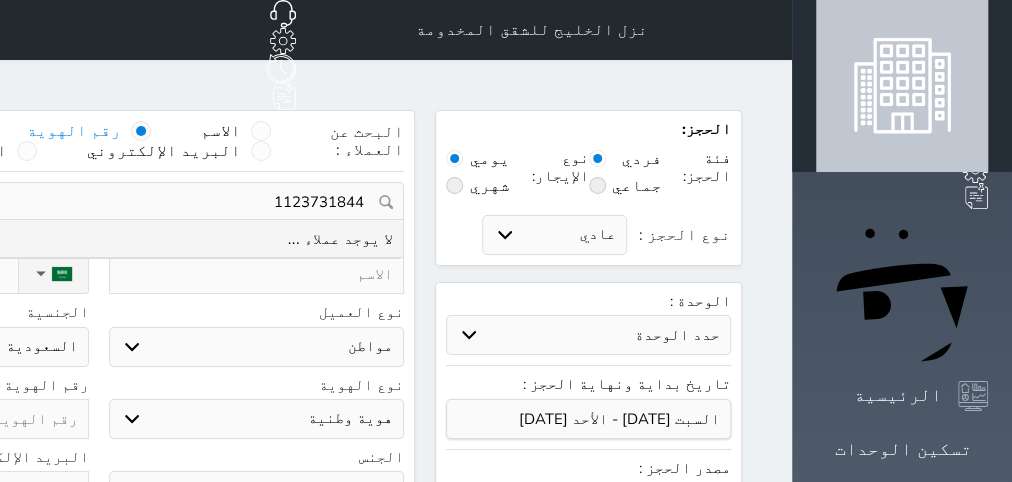 drag, startPoint x: 452, startPoint y: 175, endPoint x: 665, endPoint y: 159, distance: 213.6001 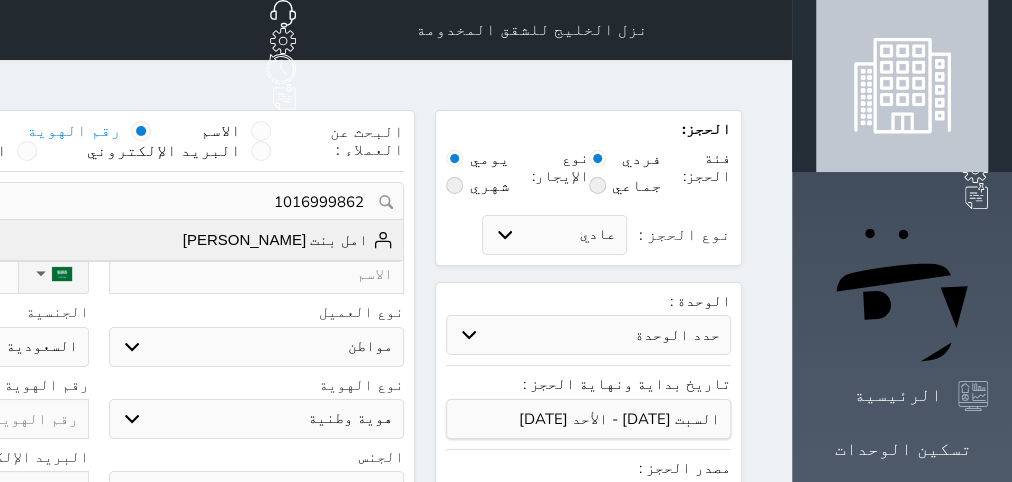 click on "امل بنت [PERSON_NAME]" at bounding box center (288, 240) 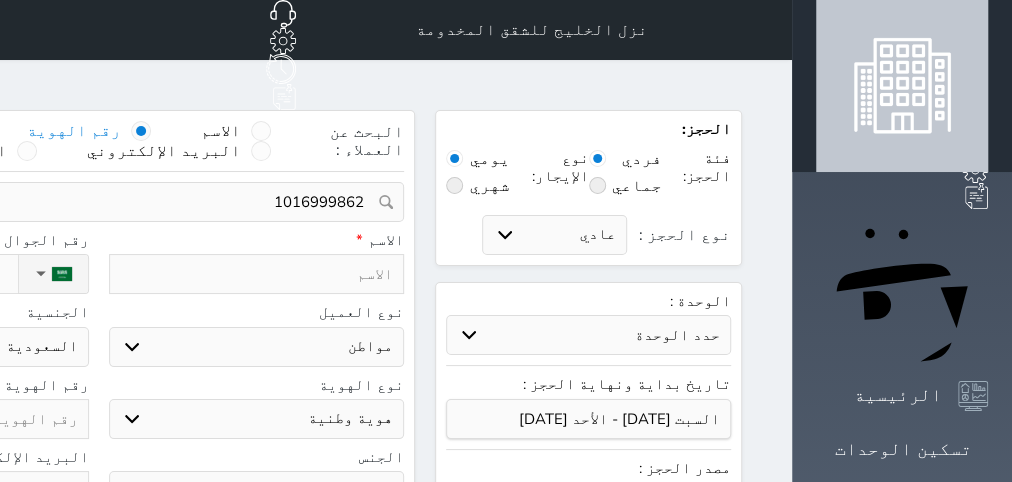 type on "امل بنت حسن العمري  ||  +966555724449" 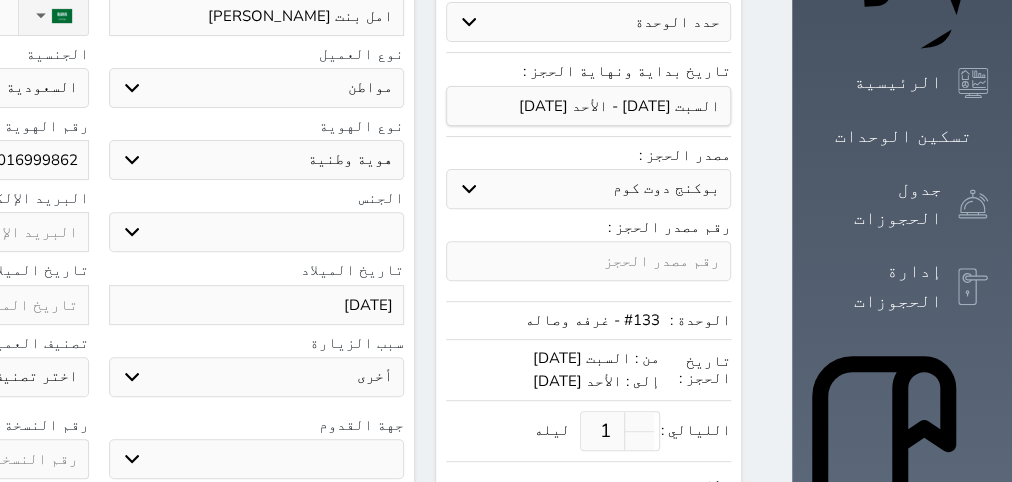 scroll, scrollTop: 504, scrollLeft: 0, axis: vertical 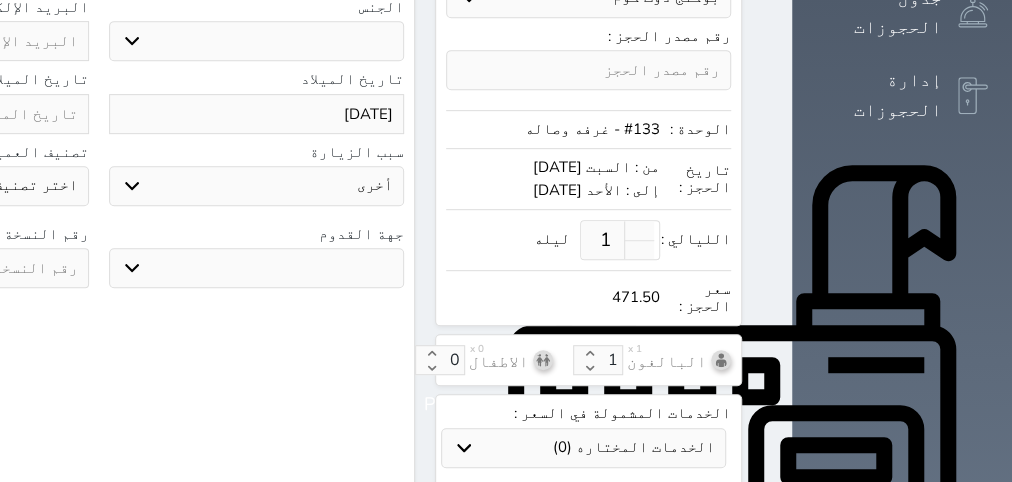 click at bounding box center (-59, 268) 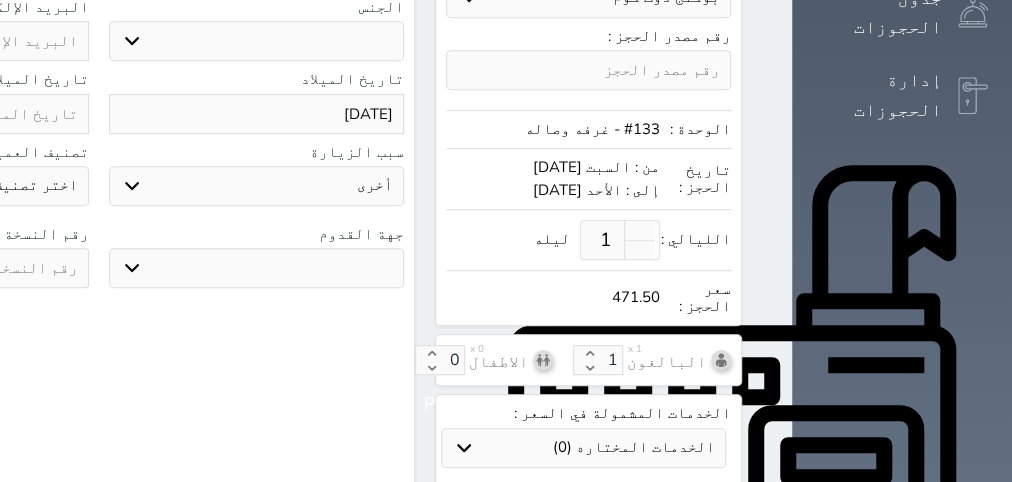 select 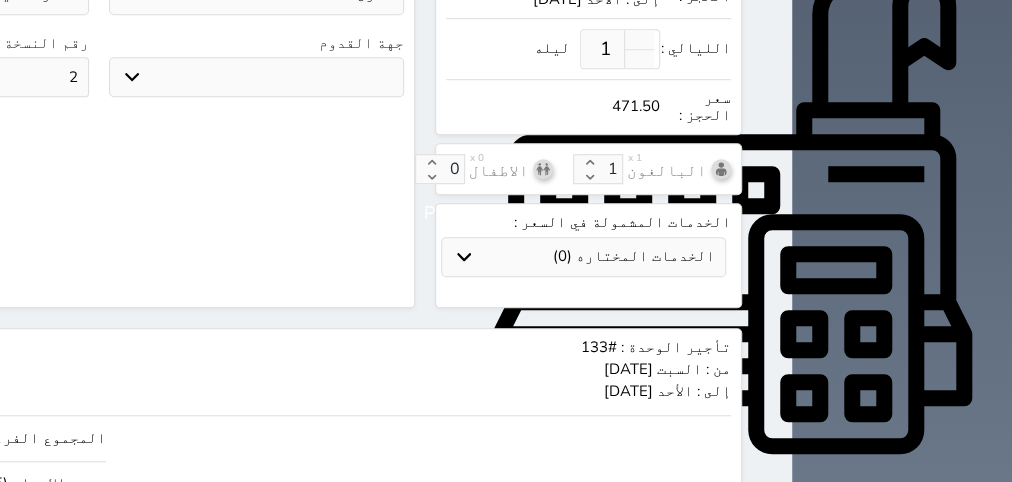 scroll, scrollTop: 900, scrollLeft: 0, axis: vertical 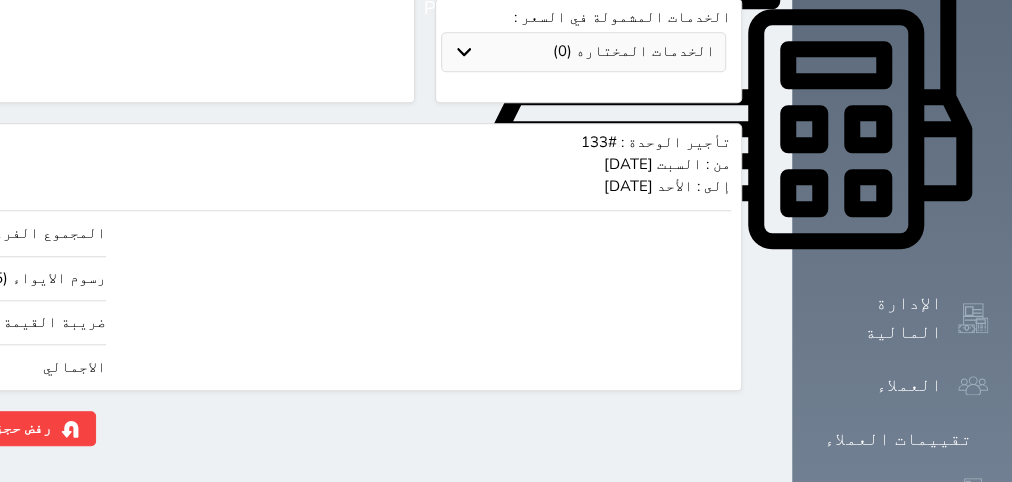type on "2" 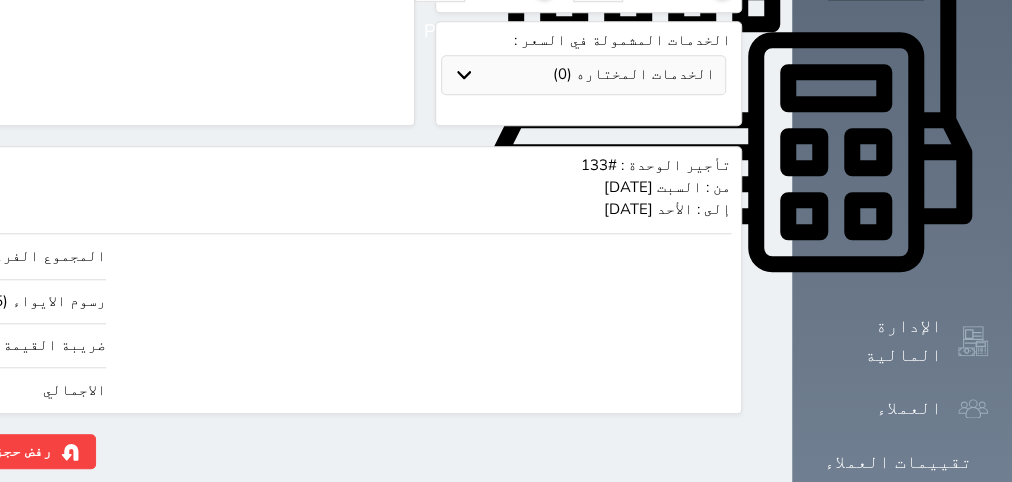 scroll, scrollTop: 900, scrollLeft: 0, axis: vertical 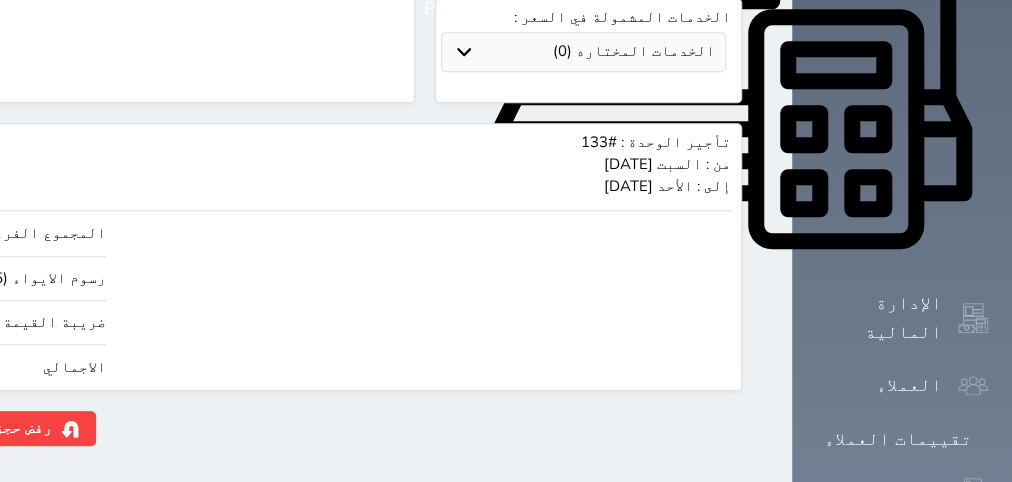 type on "200.00" 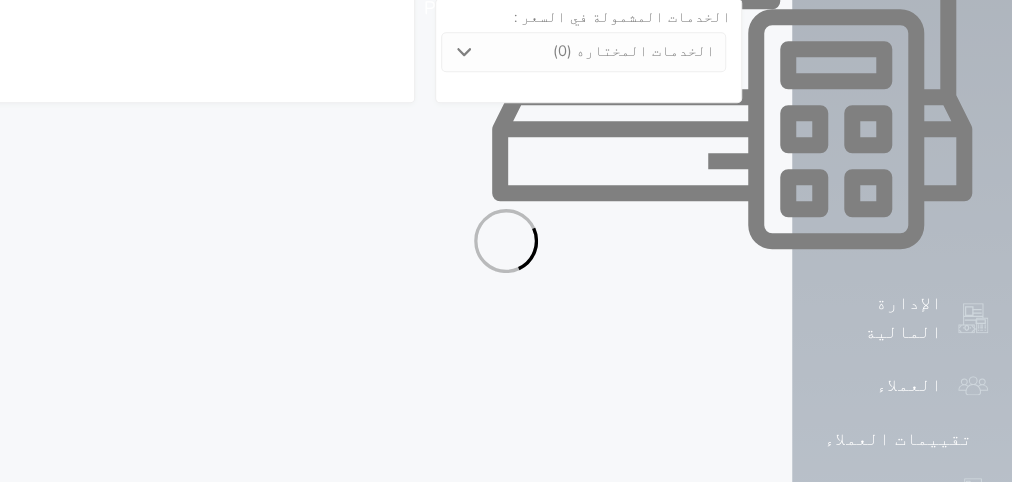 select on "1" 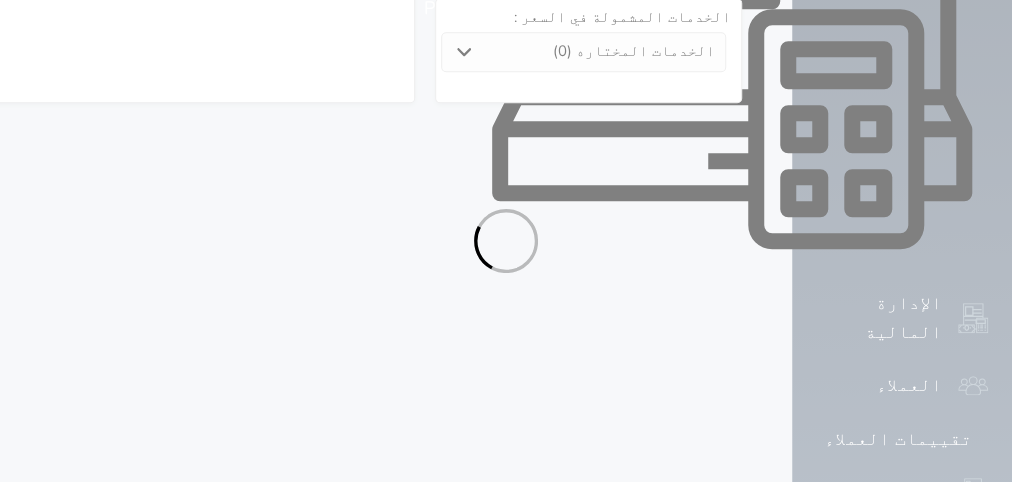 select on "113" 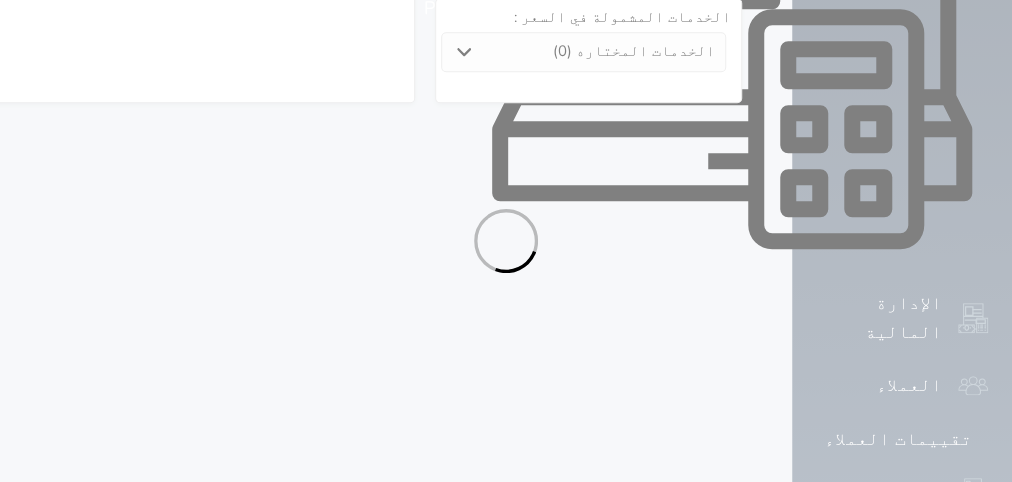 select on "1" 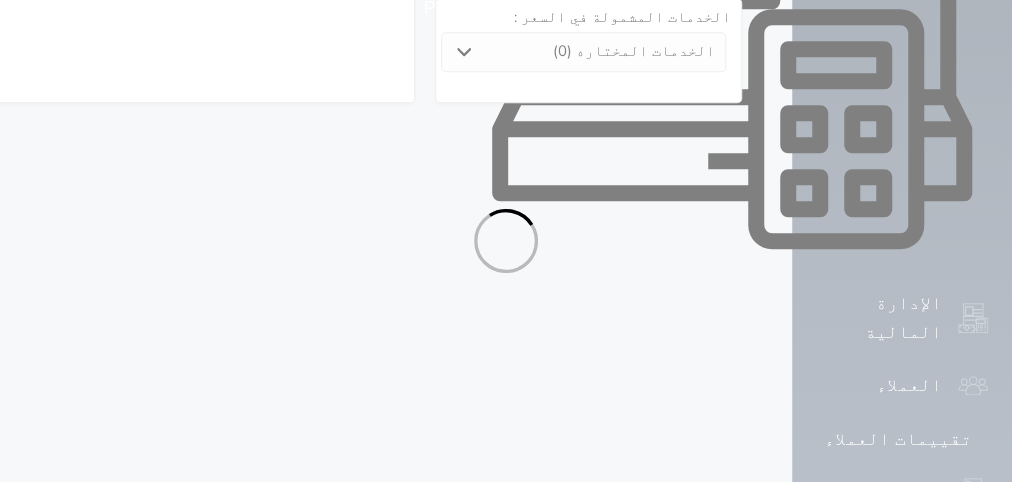 select on "[DEMOGRAPHIC_DATA]" 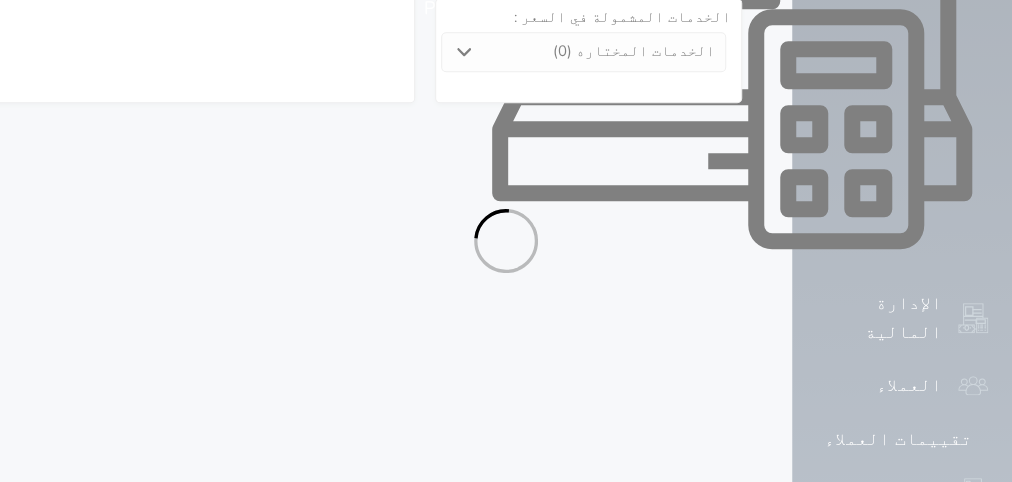 select on "7" 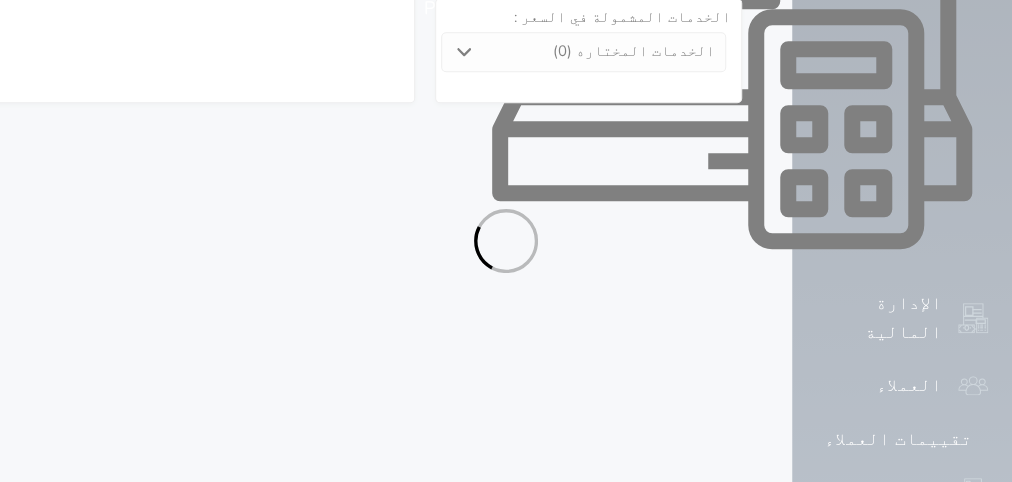select 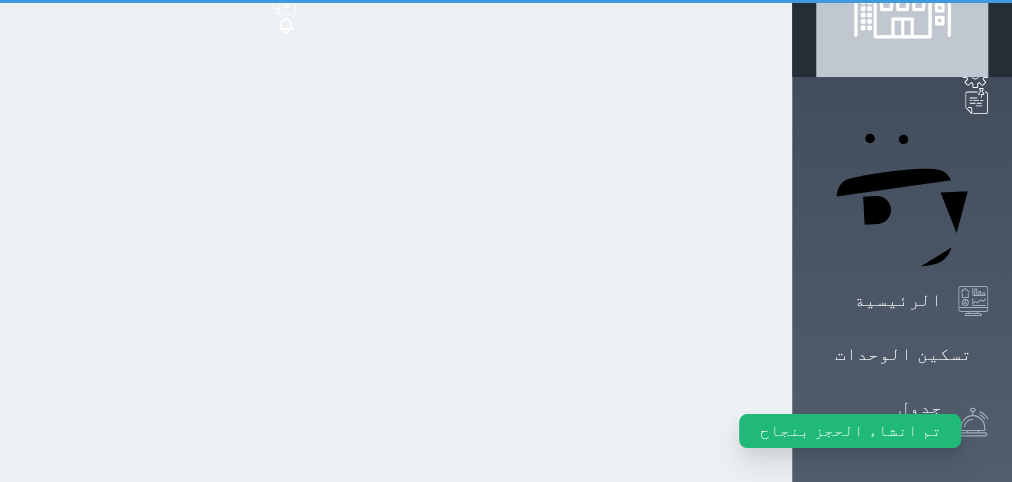 scroll, scrollTop: 0, scrollLeft: 0, axis: both 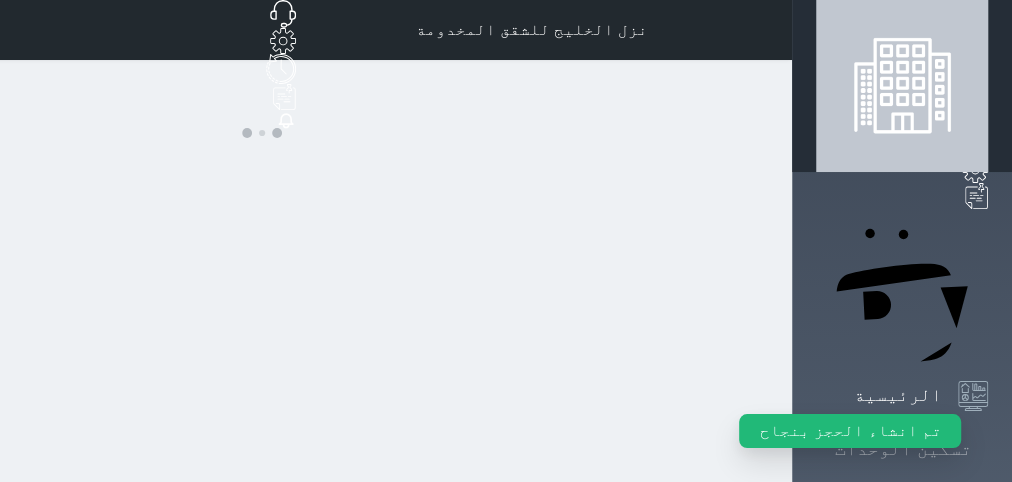 click on "تسكين الوحدات" at bounding box center [902, 449] 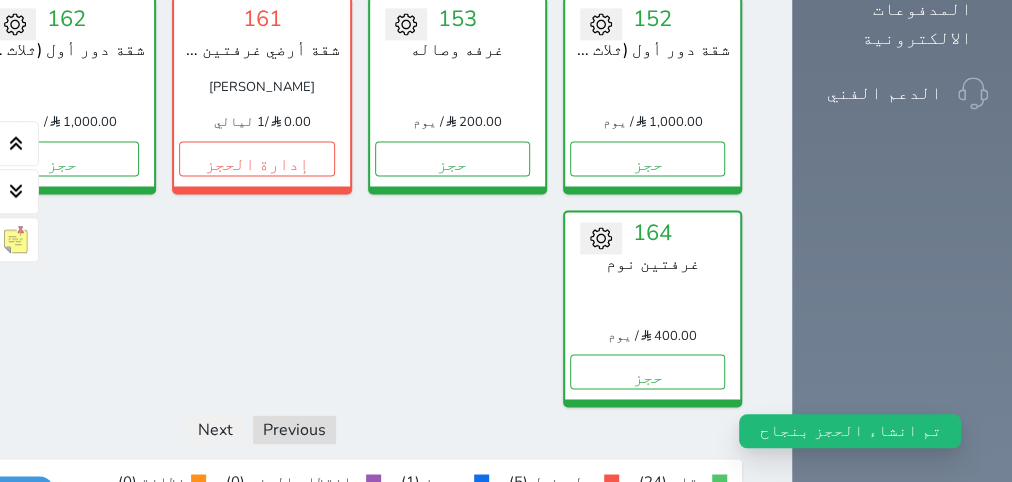 scroll, scrollTop: 1720, scrollLeft: 0, axis: vertical 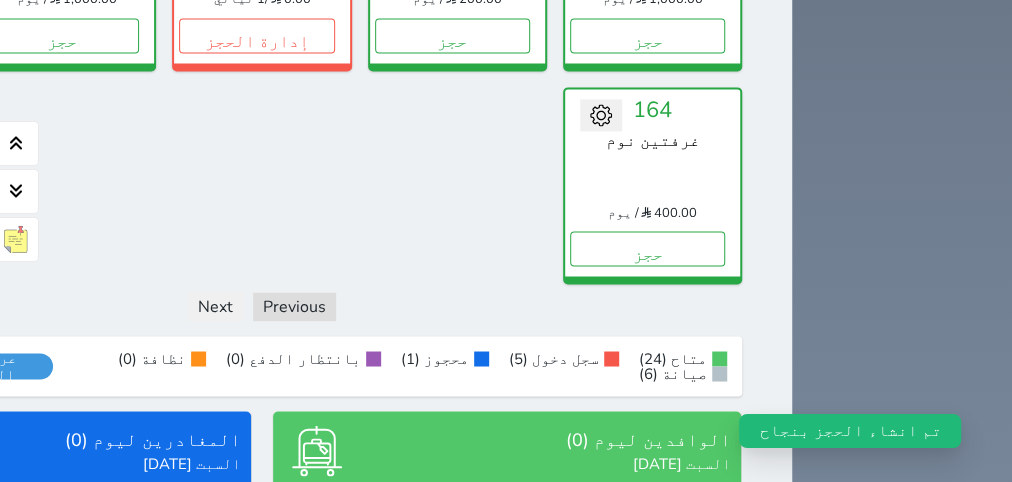 click on "1" at bounding box center (121, -178) 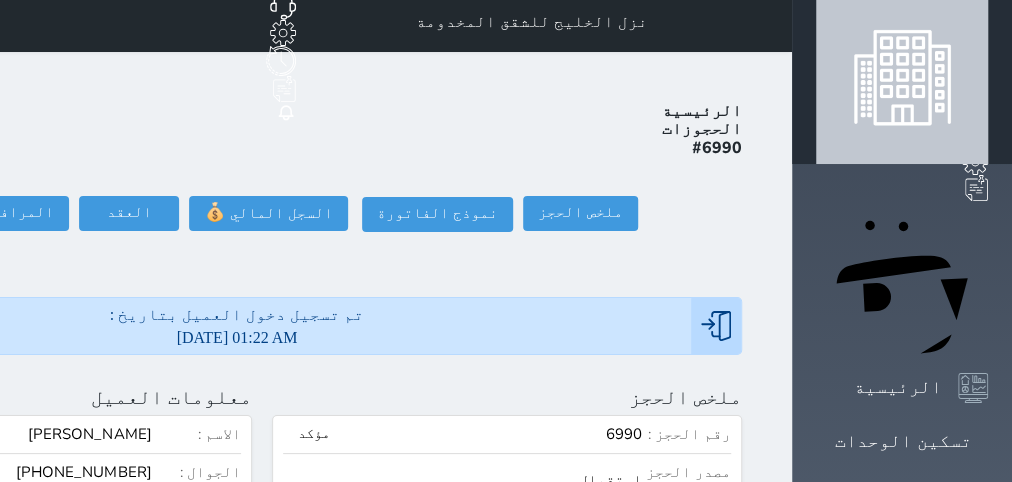 scroll, scrollTop: 0, scrollLeft: 0, axis: both 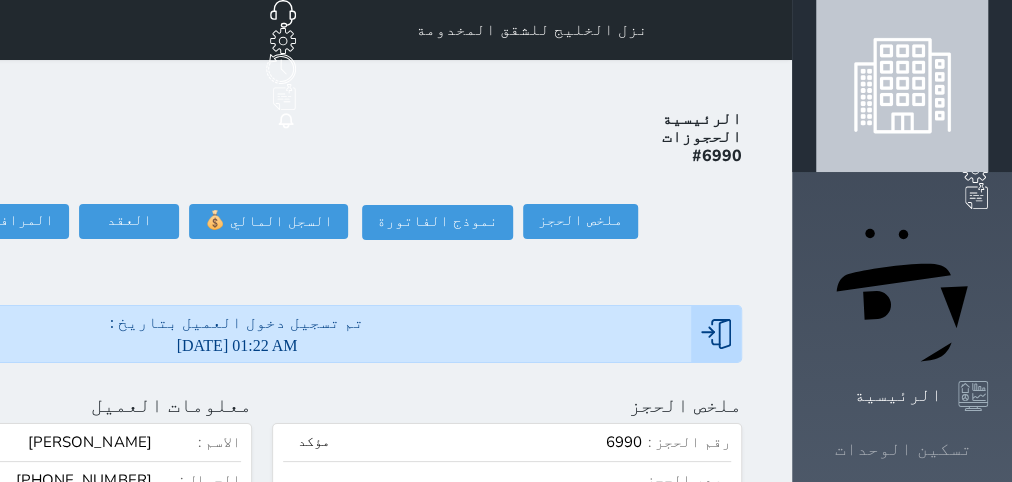 click on "تسكين الوحدات" at bounding box center (903, 449) 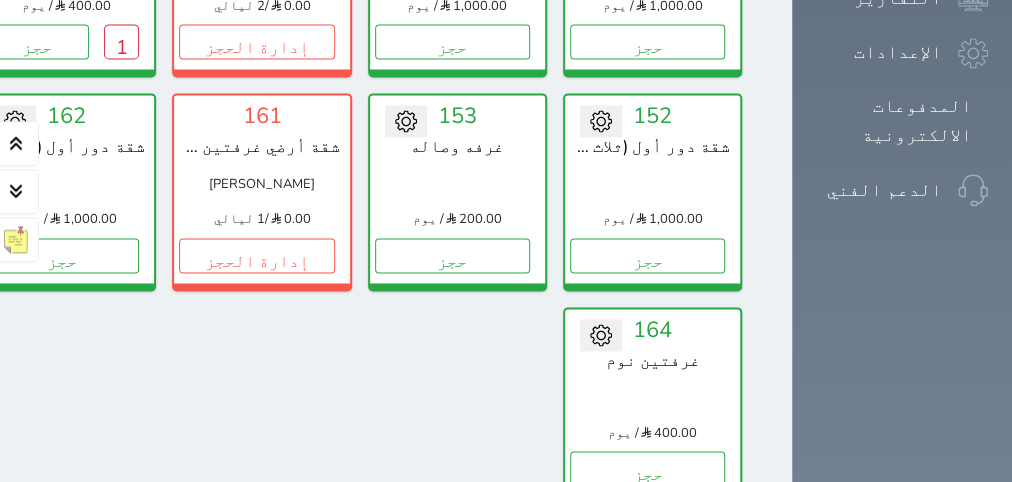 scroll, scrollTop: 1464, scrollLeft: 0, axis: vertical 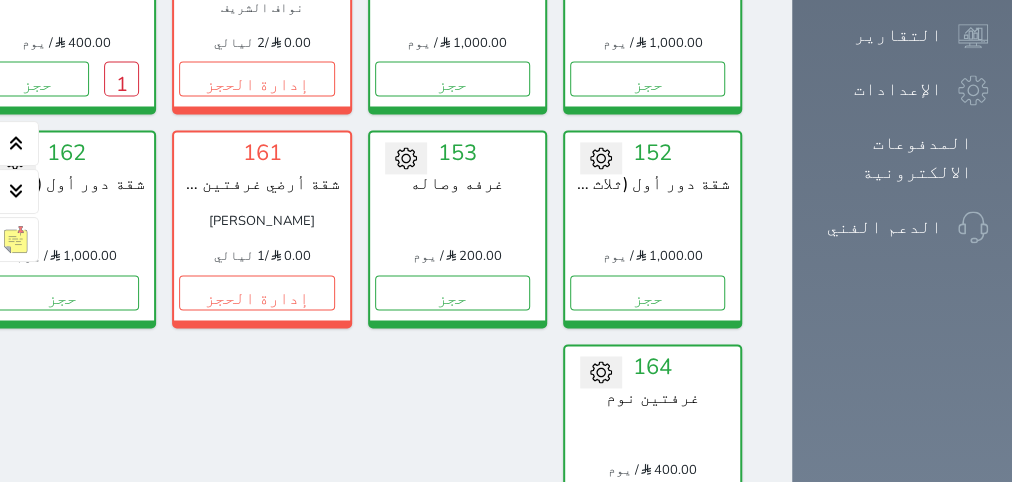 click on "إدارة الحجز" at bounding box center (-134, -135) 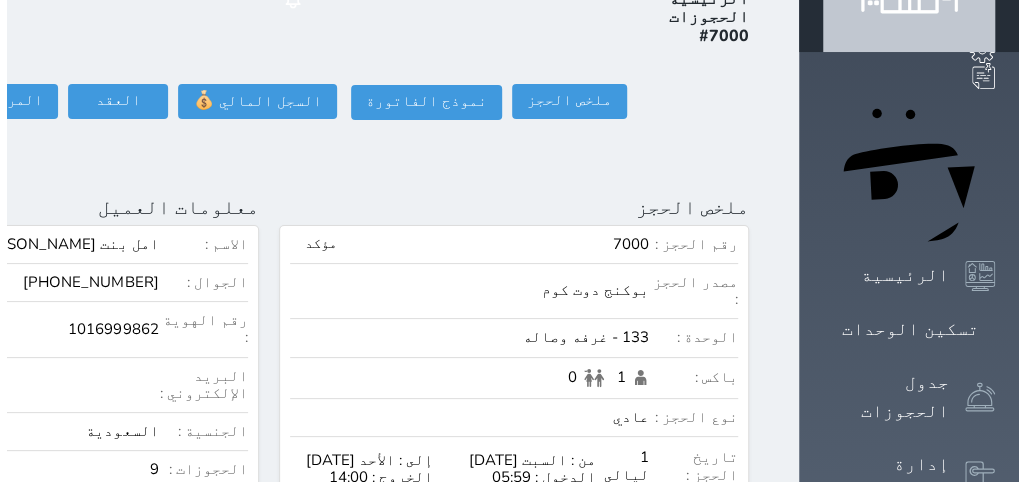 scroll, scrollTop: 0, scrollLeft: 0, axis: both 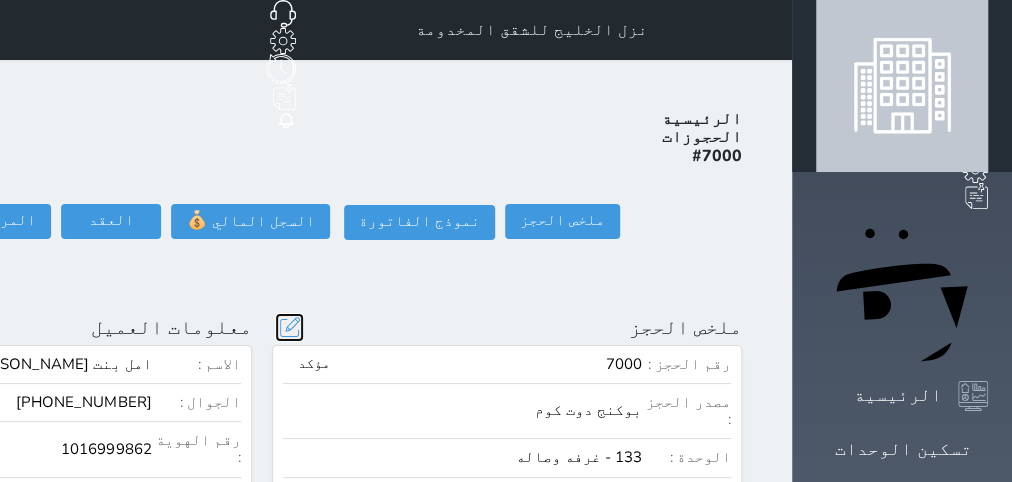 click at bounding box center (289, 327) 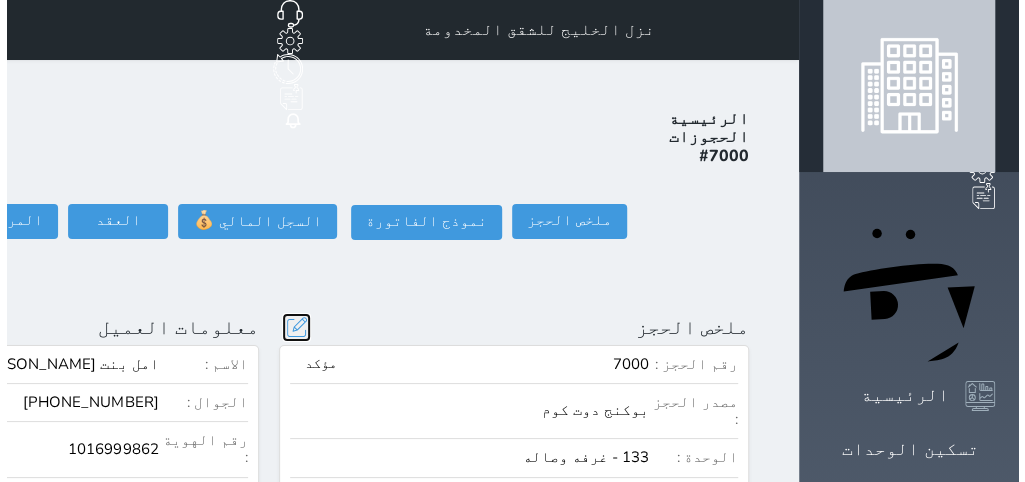 scroll, scrollTop: 44, scrollLeft: 0, axis: vertical 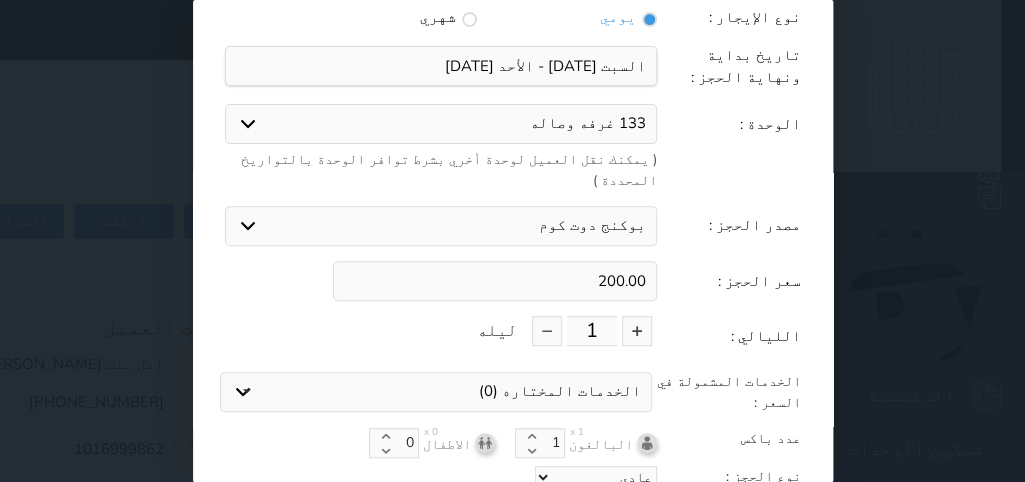 click on "133 غرفه وصاله   151 شقة أرضي (ثلاث غرف نوم + مطبخ + صالة) 121 شقة أرضي (ثلاث غرف نوم + مطبخ + صالة) 141 شقة أرضي غرفتين نوم وغرفة مجلس عربي 122 شقة دور أول (ثلاث غرف نوم + مطبخ + صالة) 132 شقة دور أول (ثلاث غرف نوم + مطبخ + صالة) 142 شقة دور أول (ثلاث غرف نوم + مطبخ + صالة) 152 شقة دور أول (ثلاث غرف نوم + مطبخ + صالة) 162 شقة دور أول (ثلاث غرف نوم + مطبخ + صالة) 164 غرفتين نوم 101 شقة منفصلة دور أول 144 غرفتين نوم 104 غرفتين نوم 107 غرفه وشرفه 108 غرفة نوم سرير مزدوج 113 غرفه ومجلس 123 غرفه وصاله 153 غرفه وصاله 163 غرفه وصاله 5 مبنى (5) 103 103 105 105 106 106 110 110 120 120" at bounding box center (441, 124) 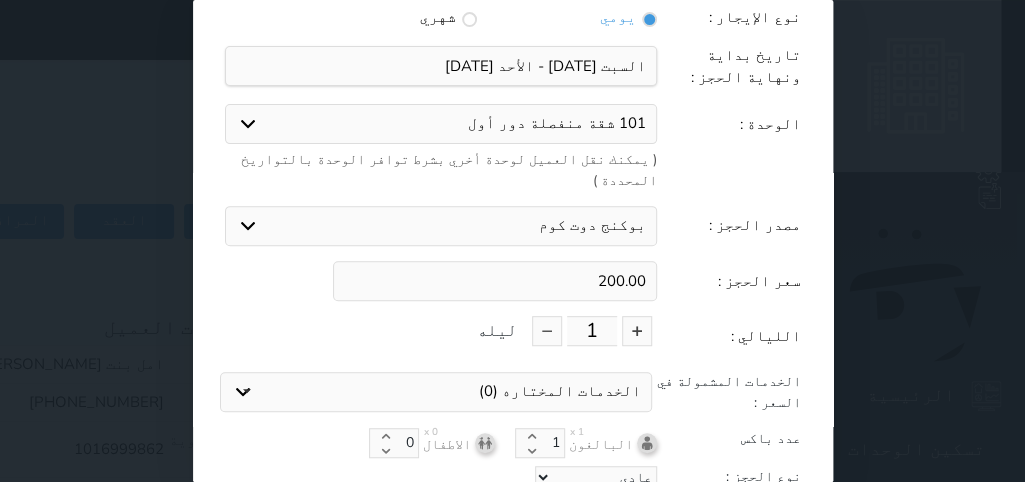 click on "101 شقة منفصلة دور أول" at bounding box center (0, 0) 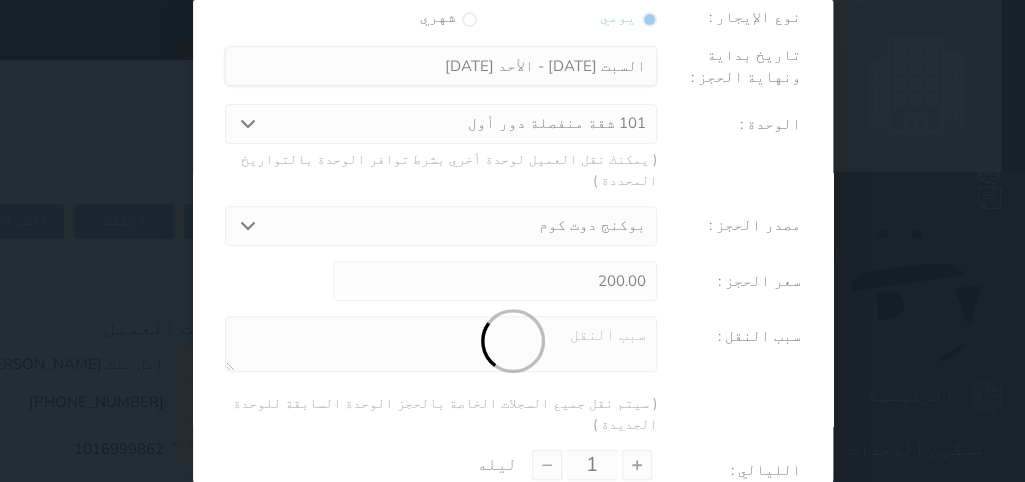 type on "471.50" 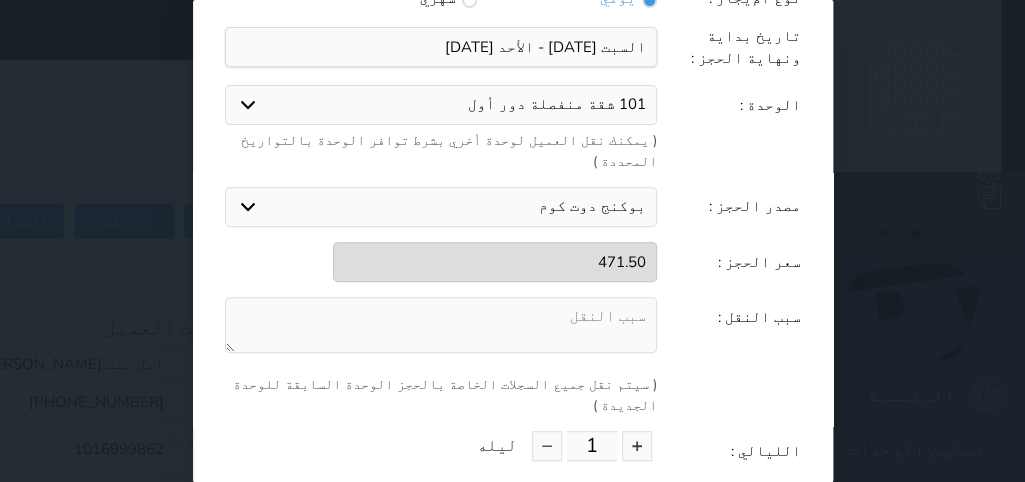 scroll, scrollTop: 140, scrollLeft: 0, axis: vertical 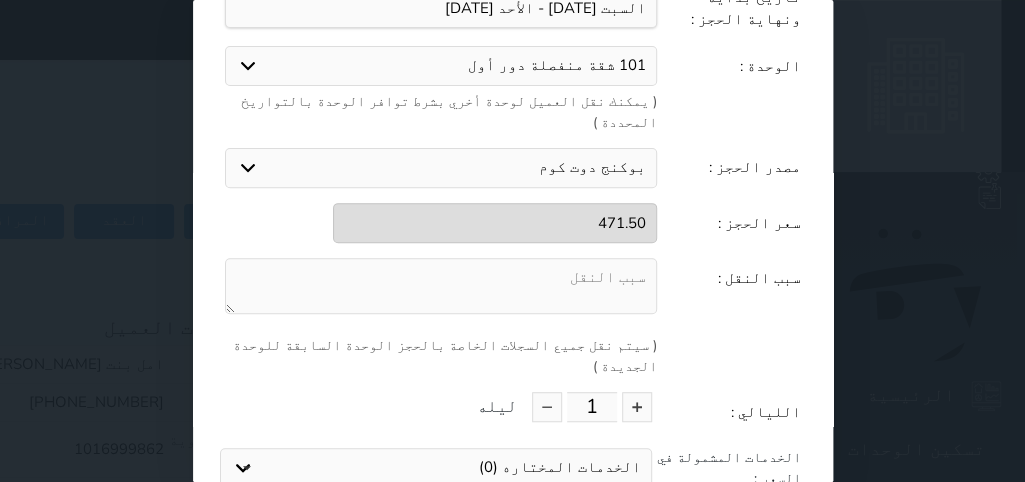 click at bounding box center [441, 286] 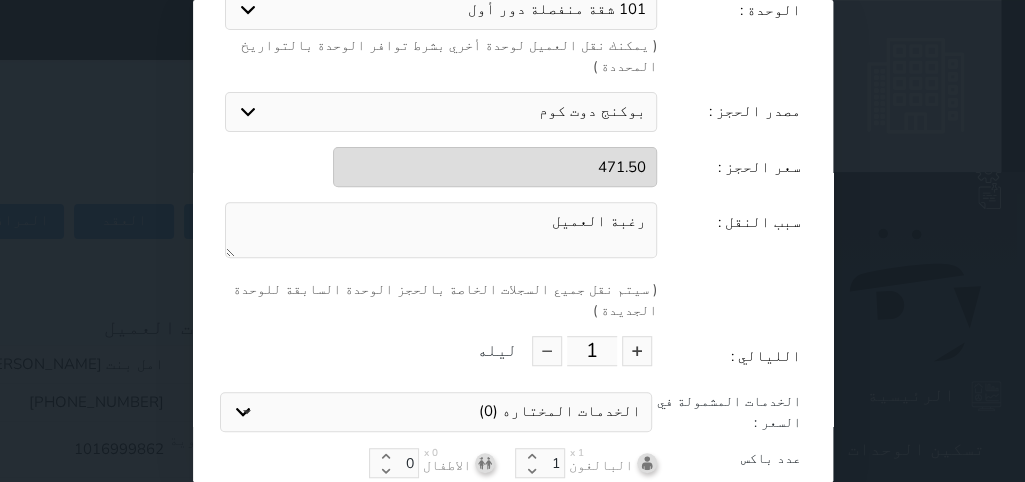 scroll, scrollTop: 211, scrollLeft: 0, axis: vertical 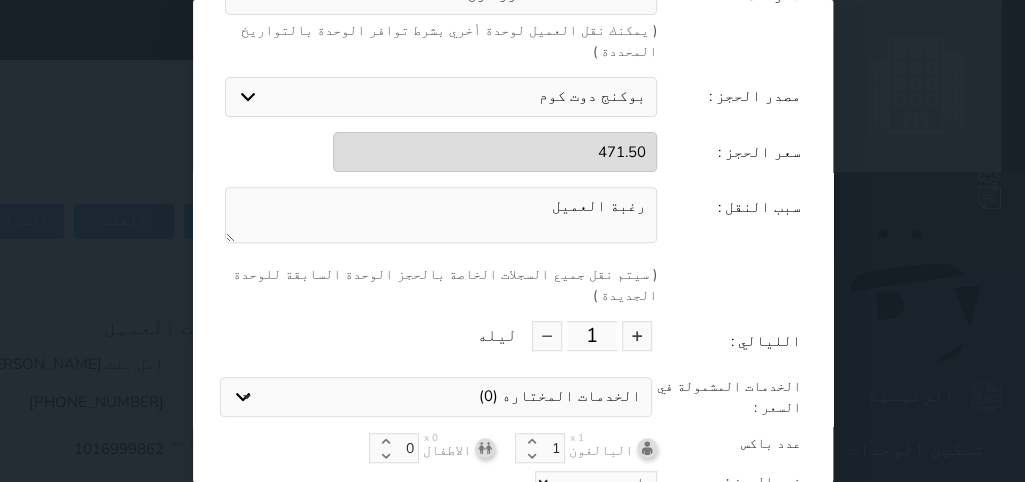 type on "رغبة العميل" 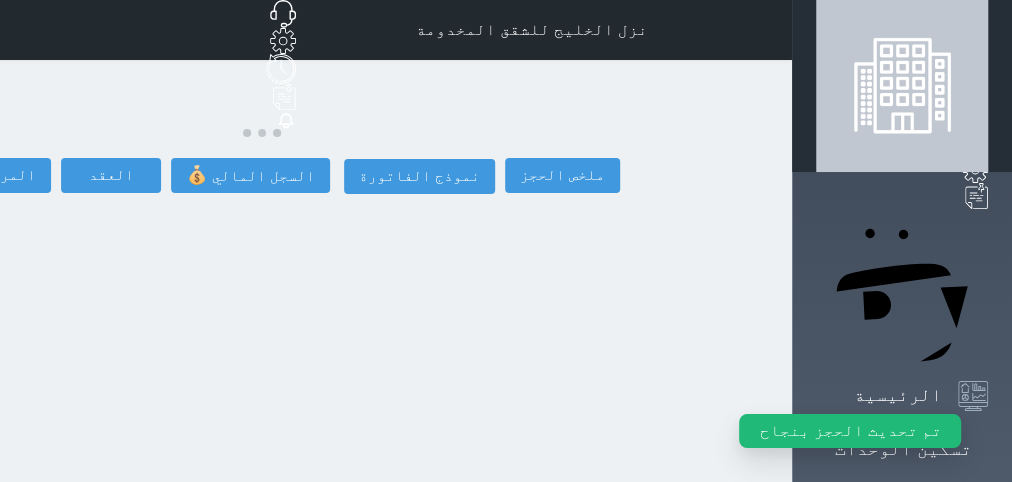 select on "9436" 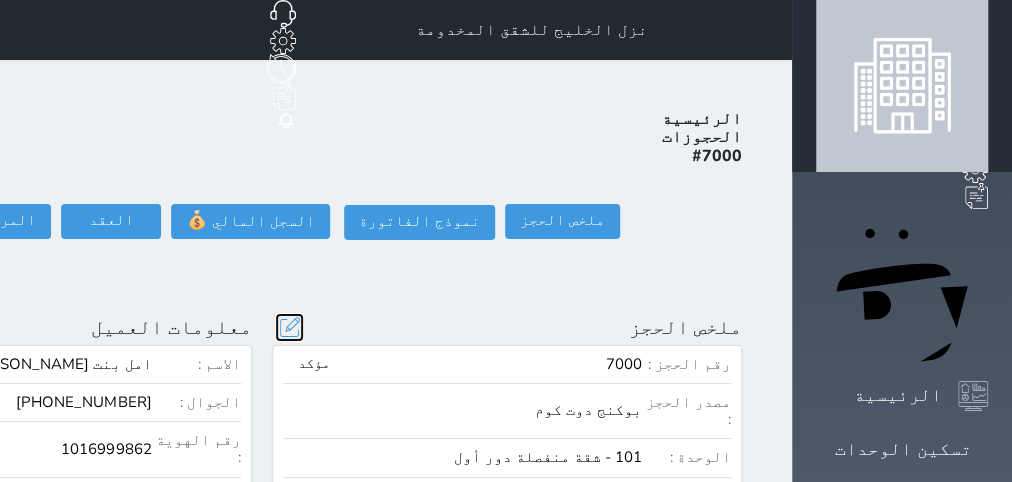 click at bounding box center (289, 327) 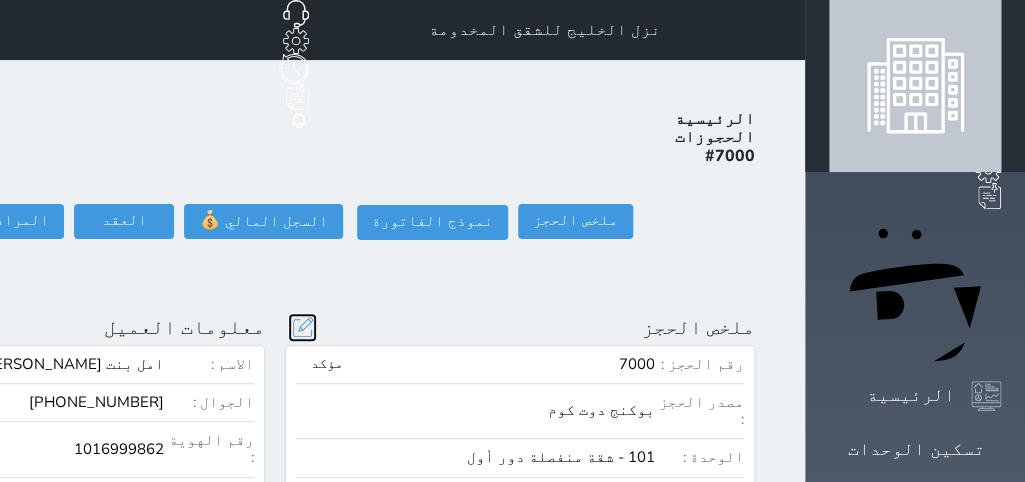 scroll, scrollTop: 44, scrollLeft: 0, axis: vertical 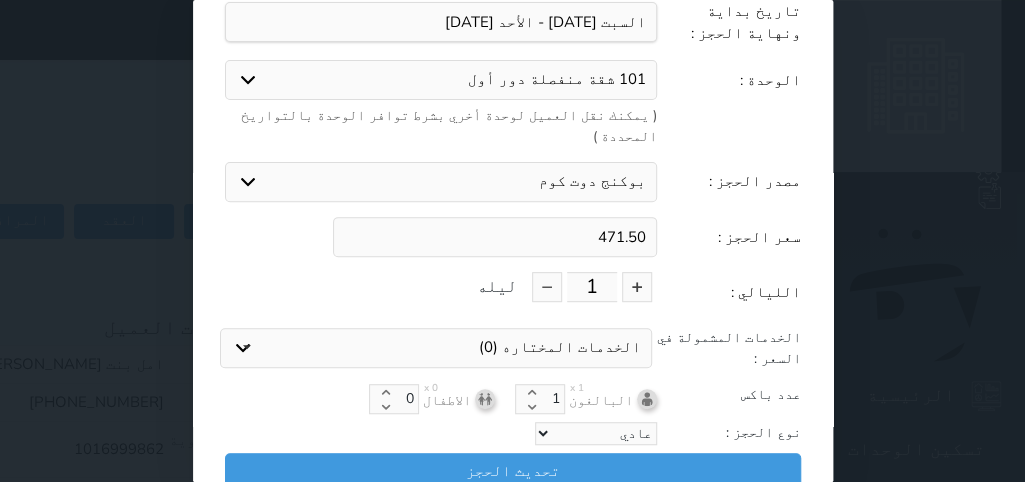drag, startPoint x: 599, startPoint y: 219, endPoint x: 719, endPoint y: 197, distance: 122 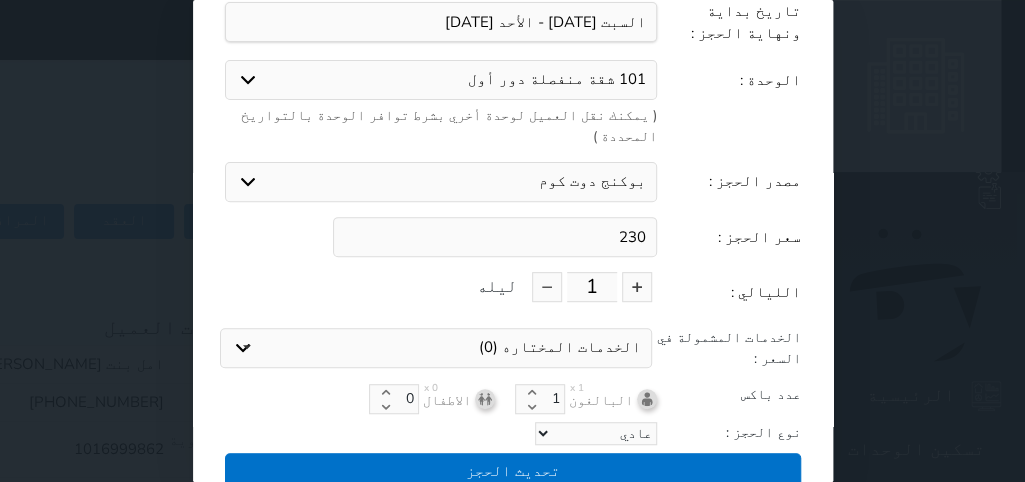 type on "230" 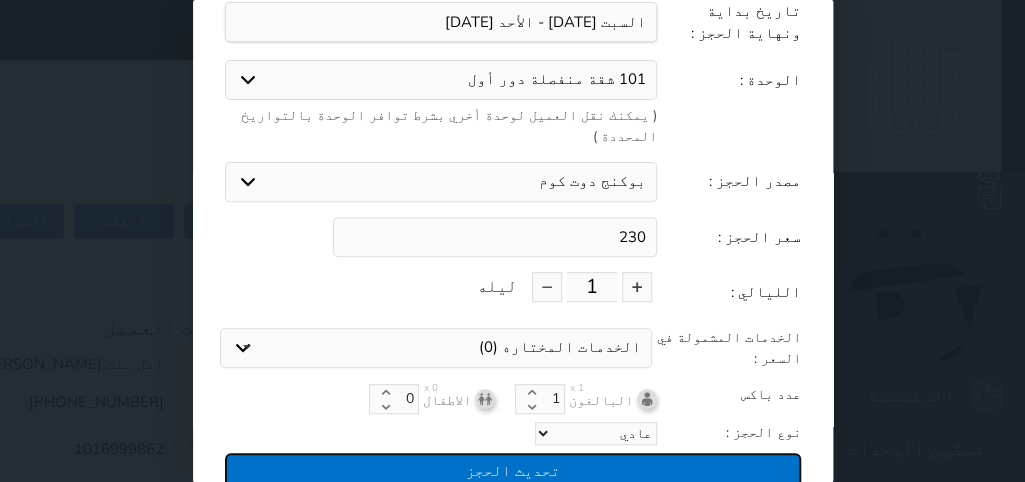 click on "تحديث الحجز" at bounding box center [513, 470] 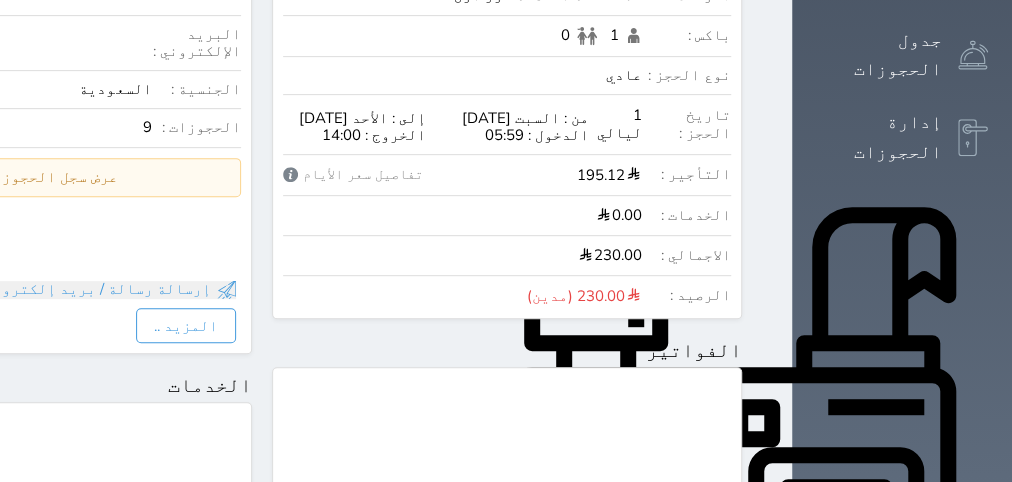 scroll, scrollTop: 0, scrollLeft: 0, axis: both 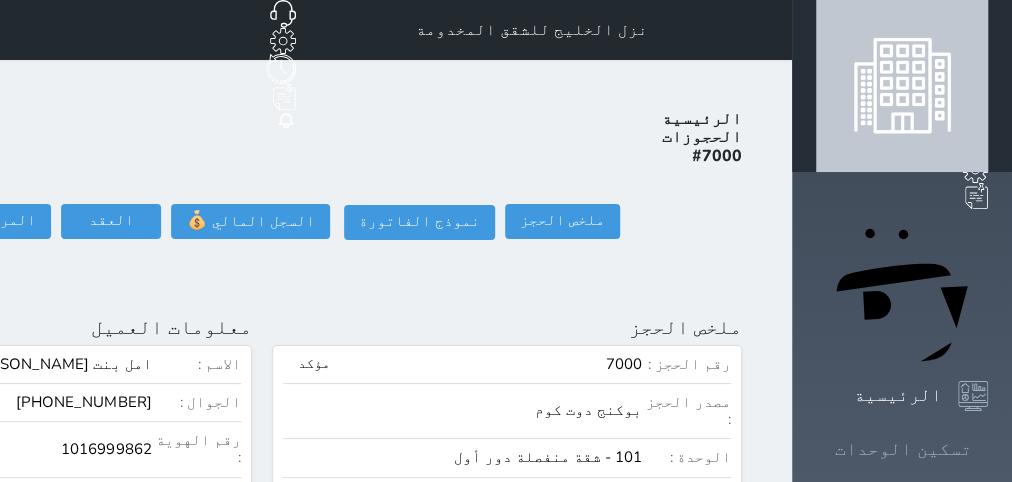 click on "تسكين الوحدات" at bounding box center [903, 449] 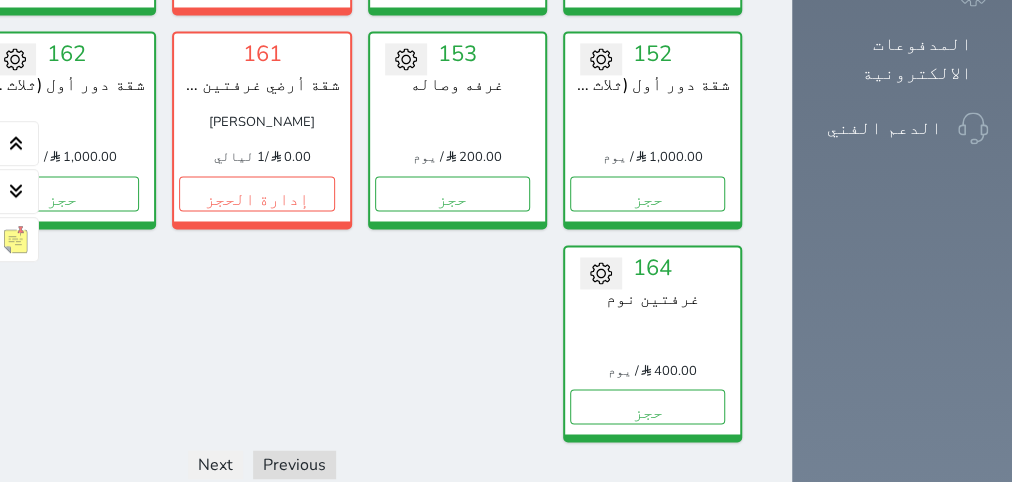 scroll, scrollTop: 1590, scrollLeft: 0, axis: vertical 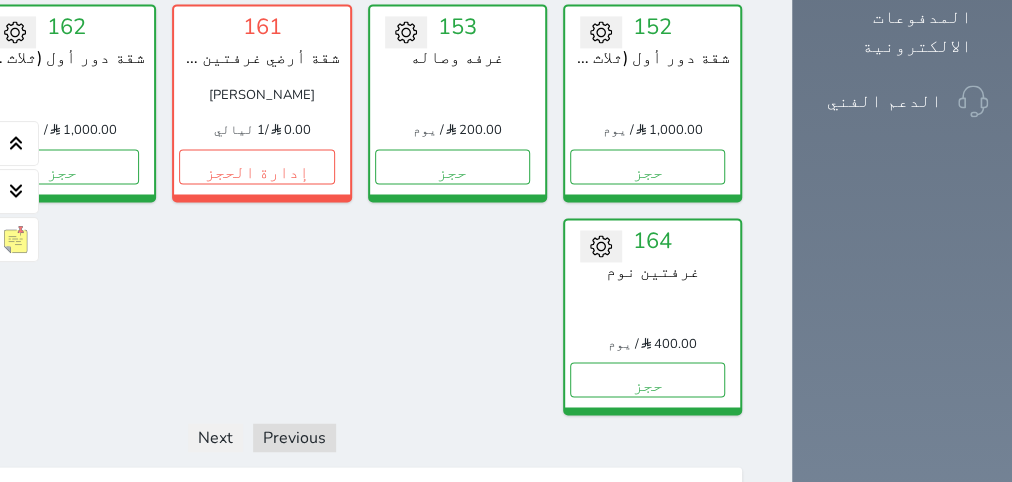 click on "1" at bounding box center [121, -48] 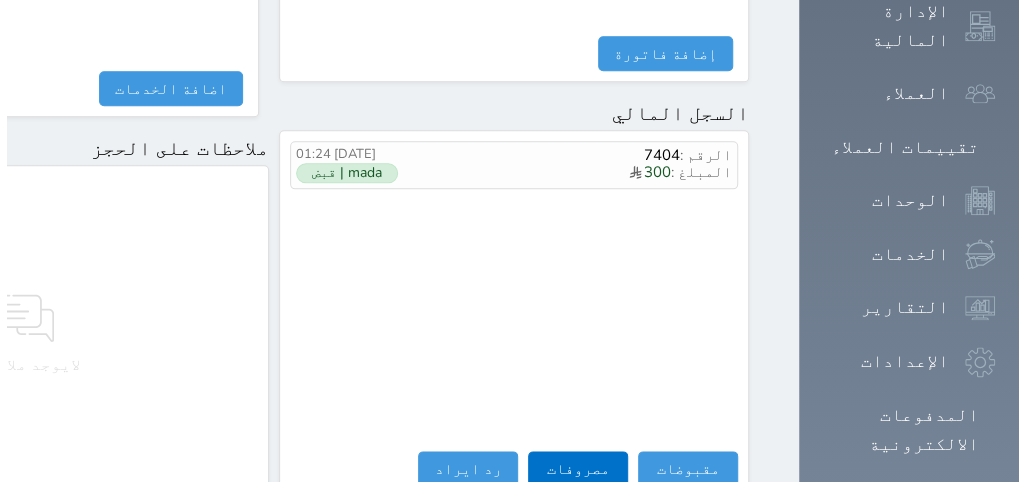 scroll, scrollTop: 1295, scrollLeft: 0, axis: vertical 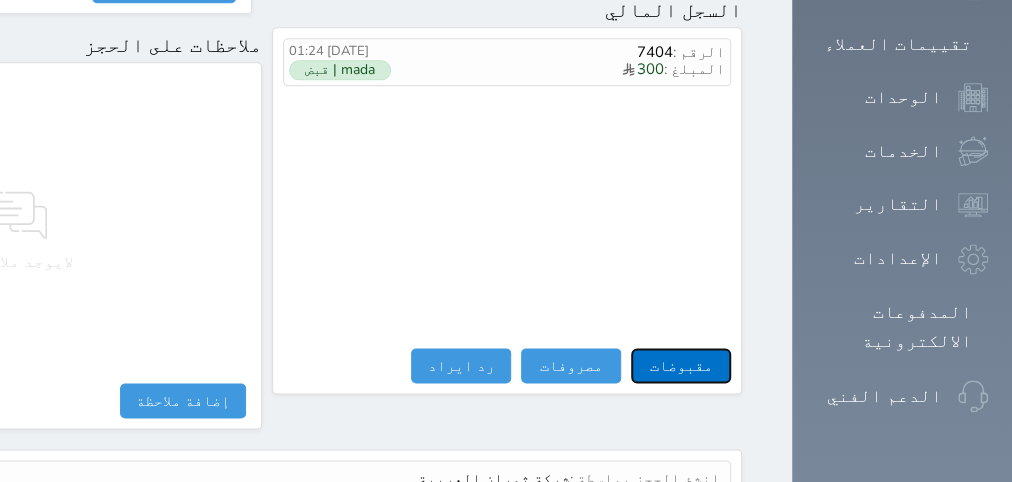click on "مقبوضات" at bounding box center [681, 365] 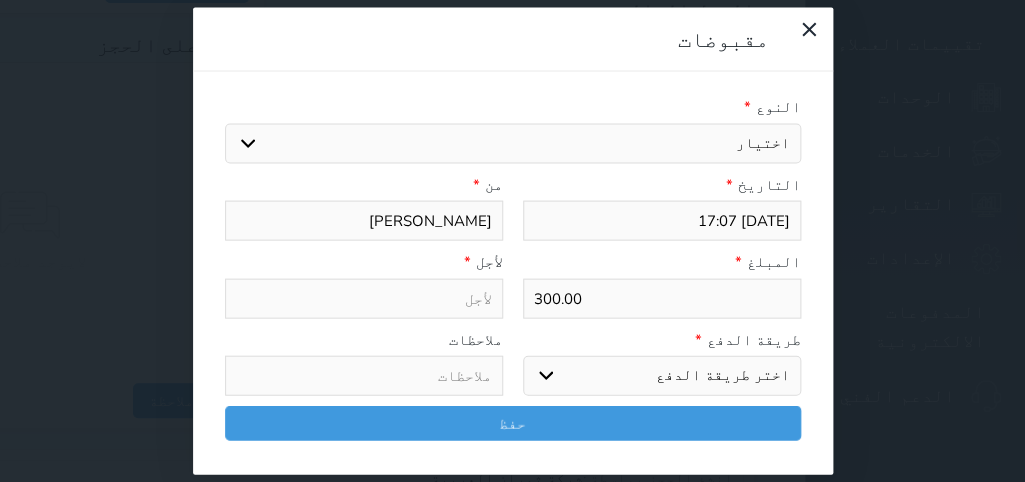 select 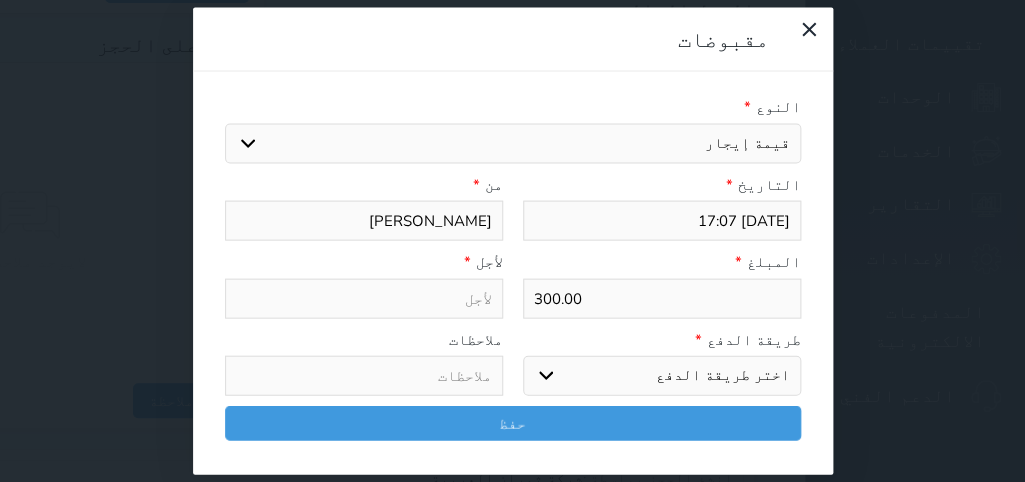click on "قيمة إيجار" at bounding box center (0, 0) 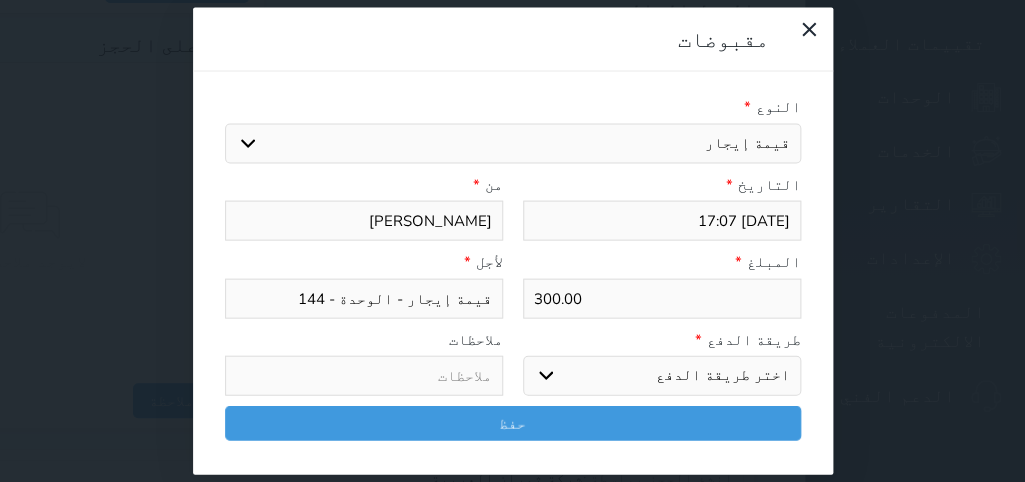 click on "اختر طريقة الدفع   دفع نقدى   تحويل بنكى   مدى   بطاقة ائتمان   آجل" at bounding box center (662, 376) 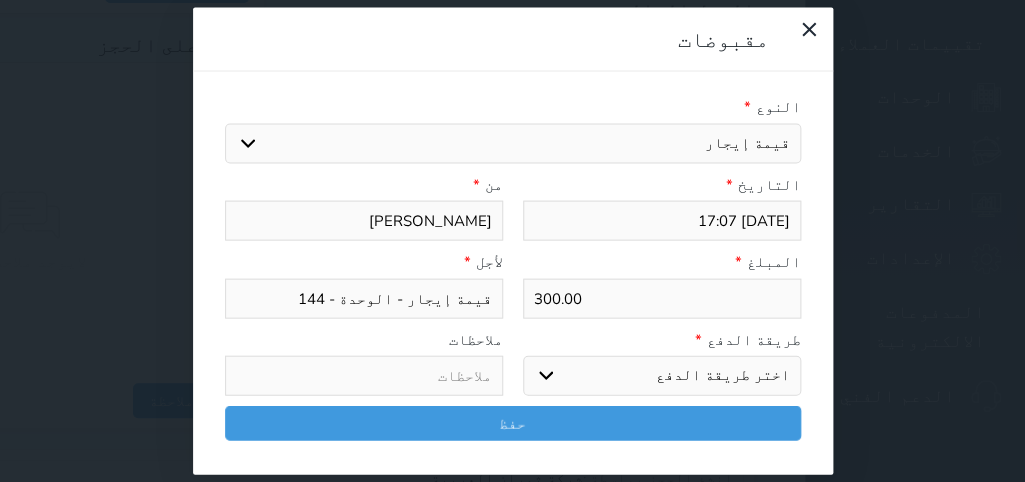 select on "mada" 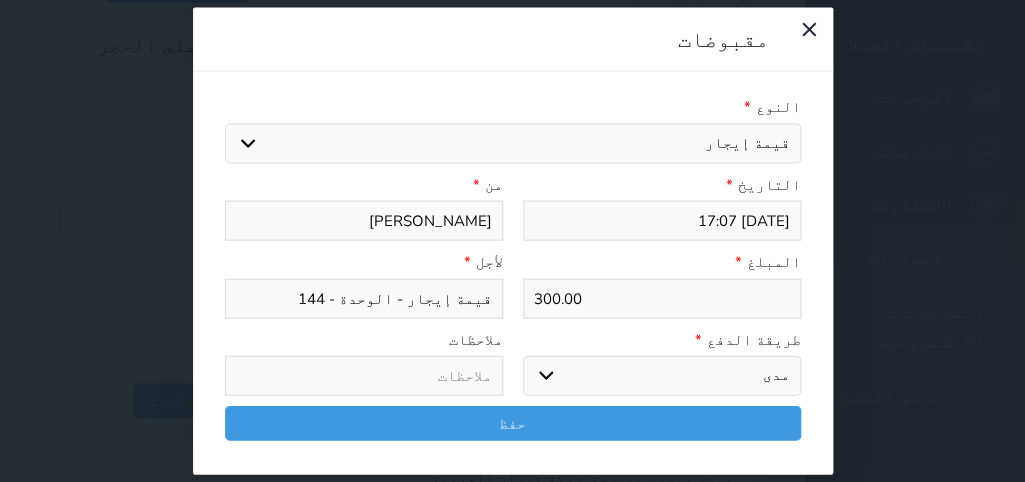 click on "مدى" at bounding box center (0, 0) 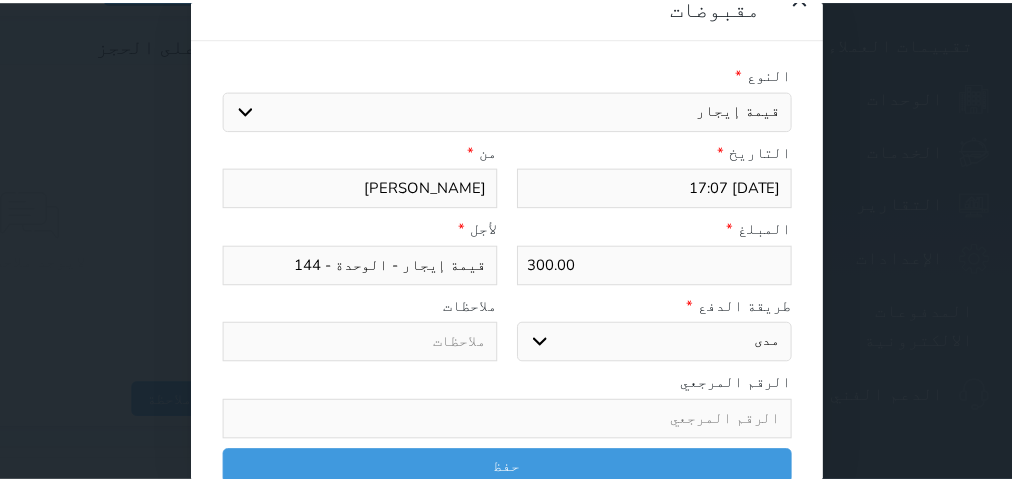scroll, scrollTop: 35, scrollLeft: 0, axis: vertical 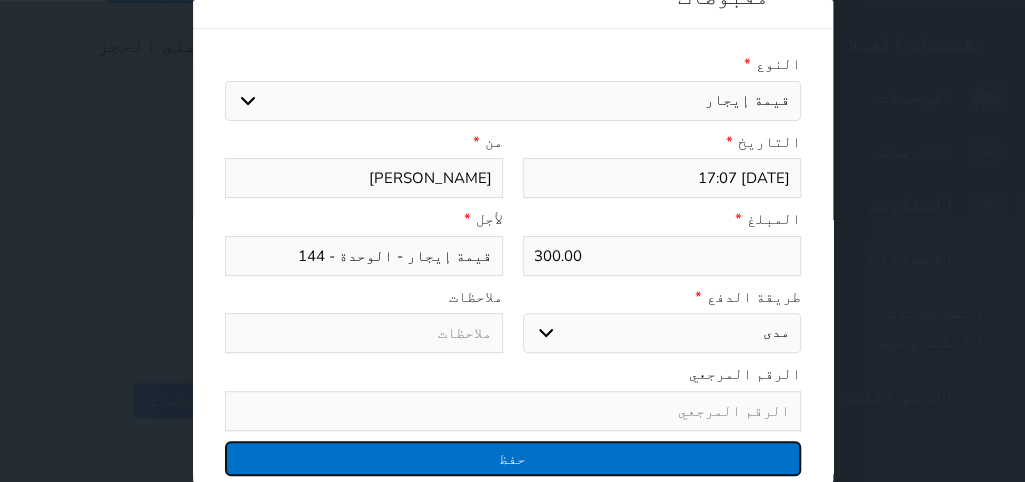 click on "حفظ" at bounding box center [513, 458] 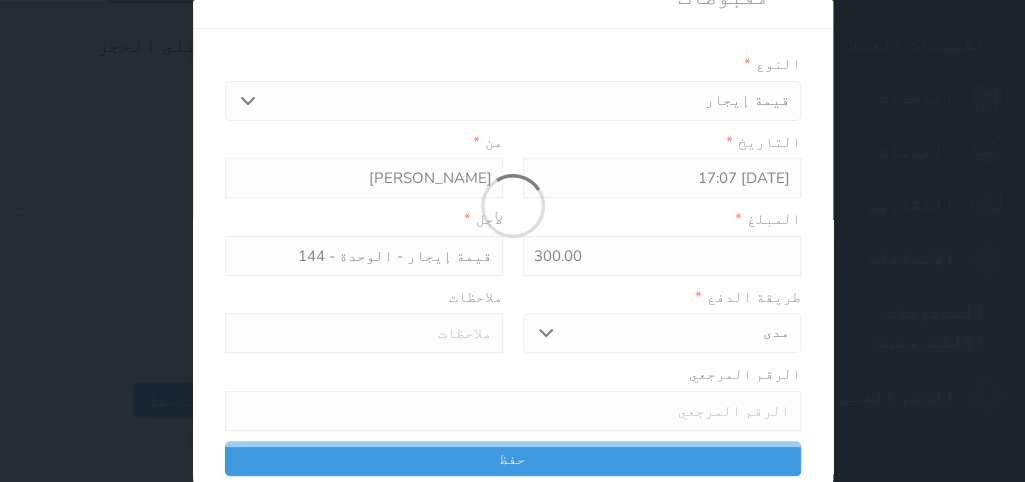 select 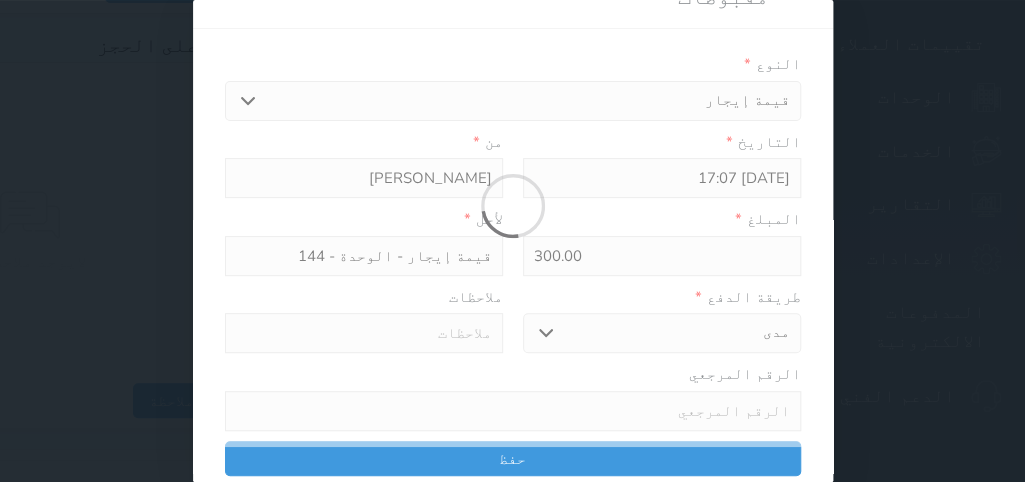 type 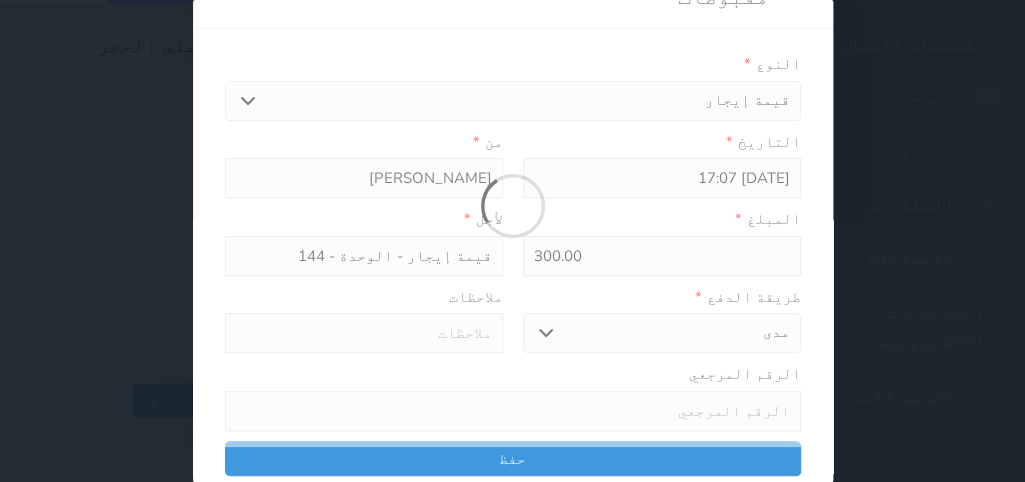 type on "0" 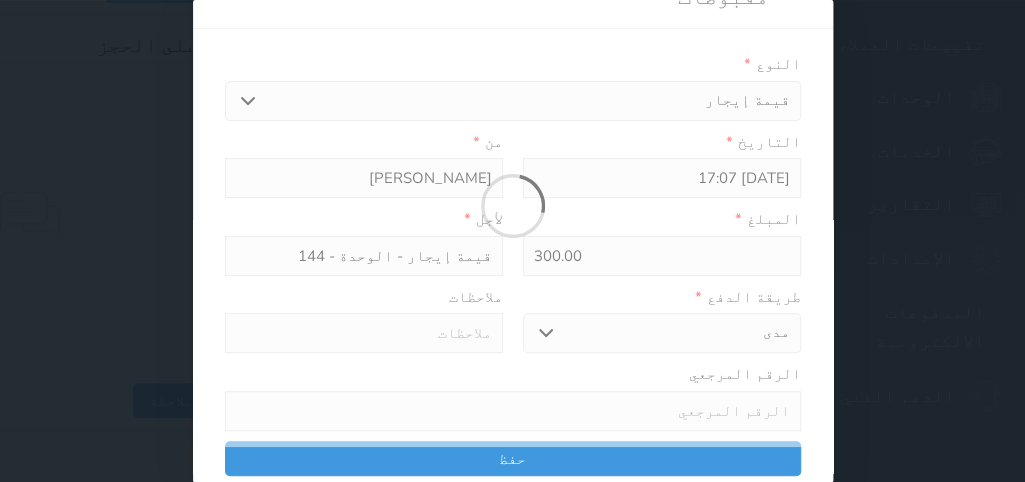 select 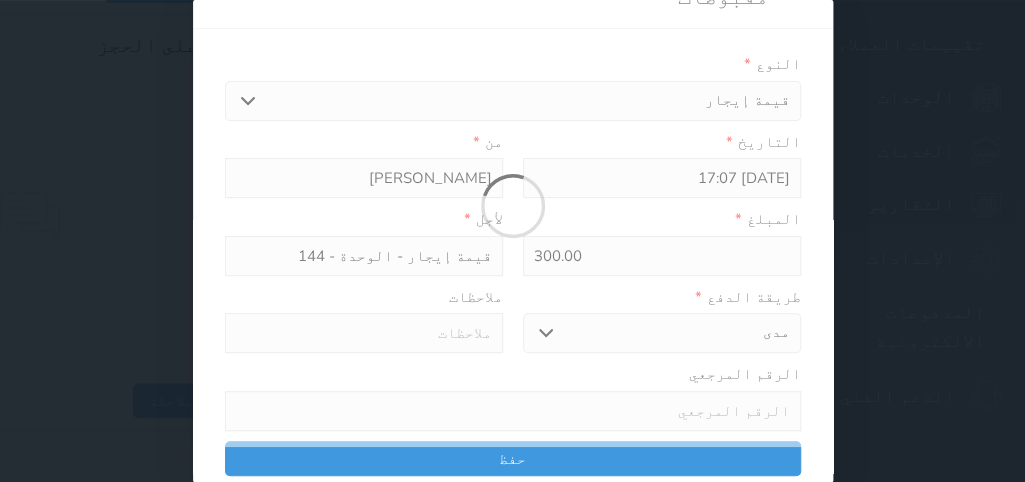 type on "0" 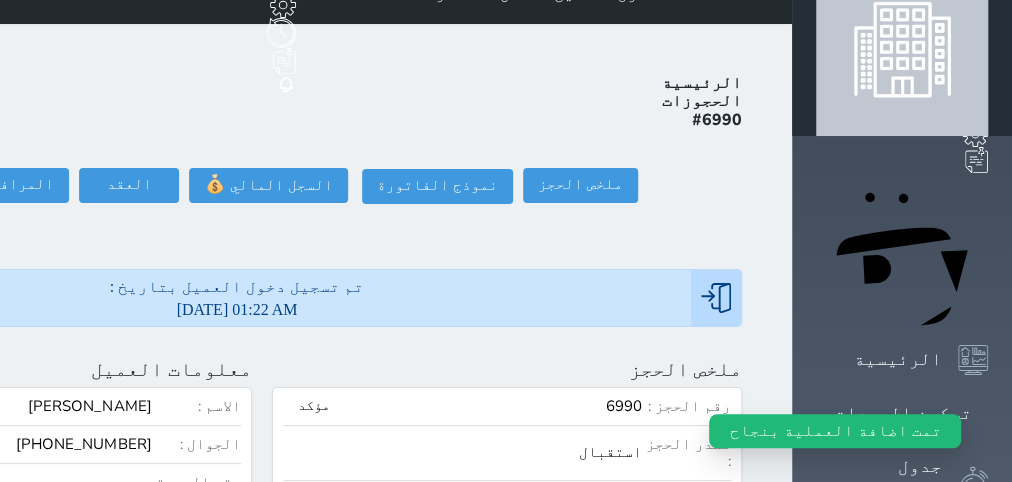 scroll, scrollTop: 0, scrollLeft: 0, axis: both 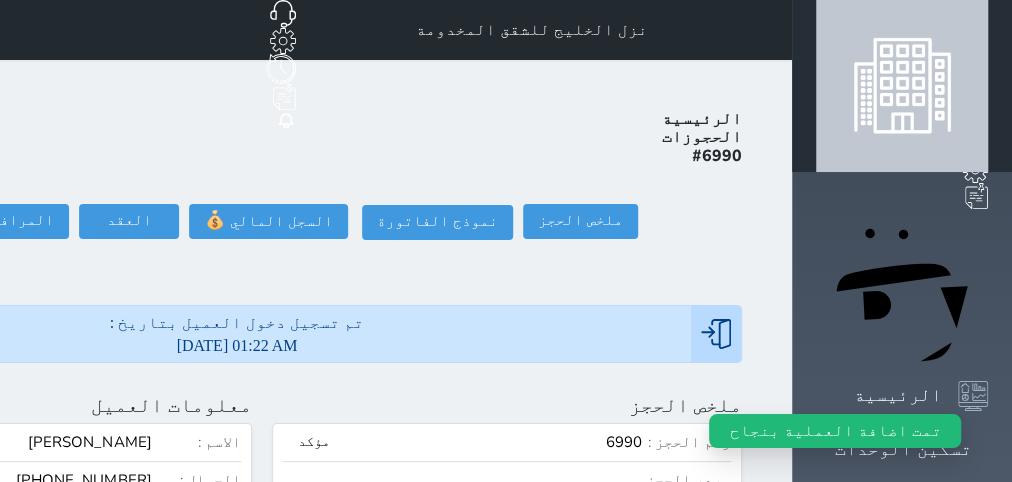 click on "تسجيل مغادرة" at bounding box center (-142, 221) 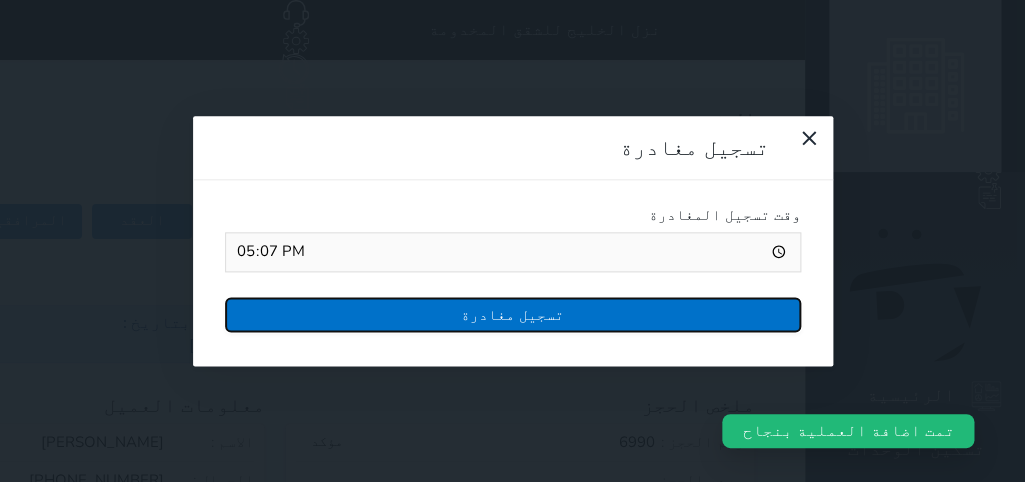 click on "تسجيل مغادرة" at bounding box center [513, 314] 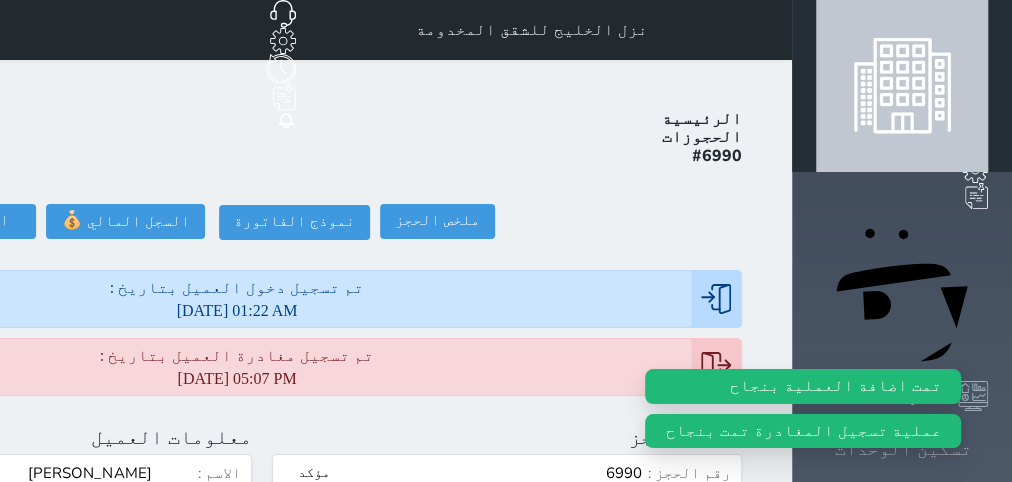 click on "تسكين الوحدات" at bounding box center (903, 449) 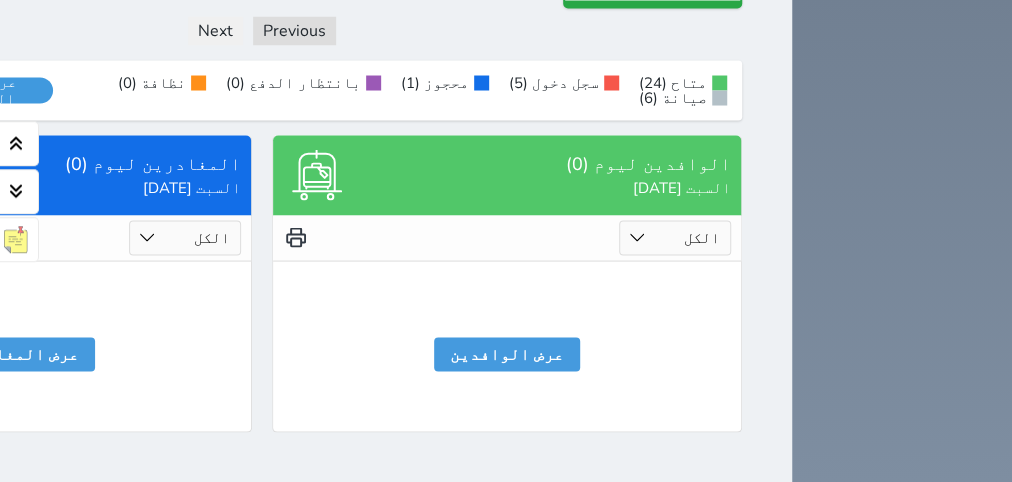 scroll, scrollTop: 2139, scrollLeft: 0, axis: vertical 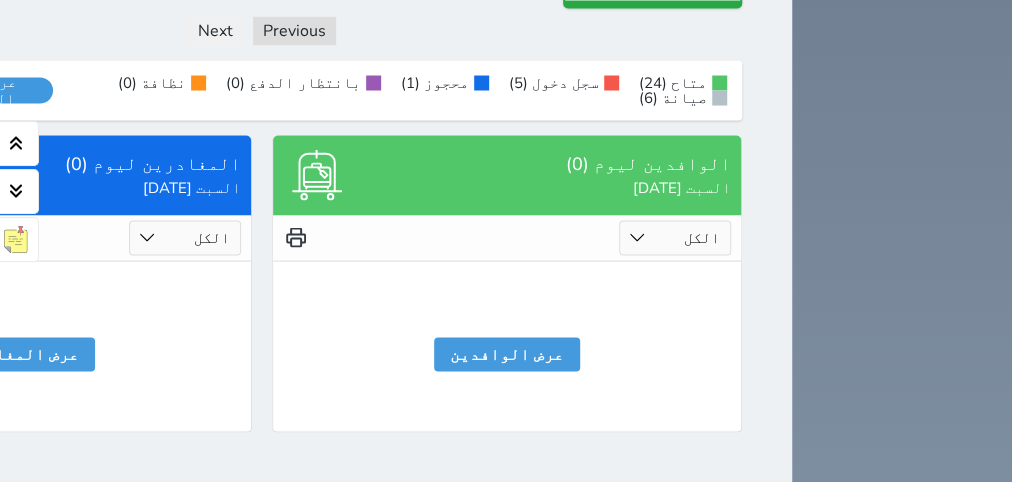 click on "الكل   تم الدخول   تم المغادرة" at bounding box center (185, 237) 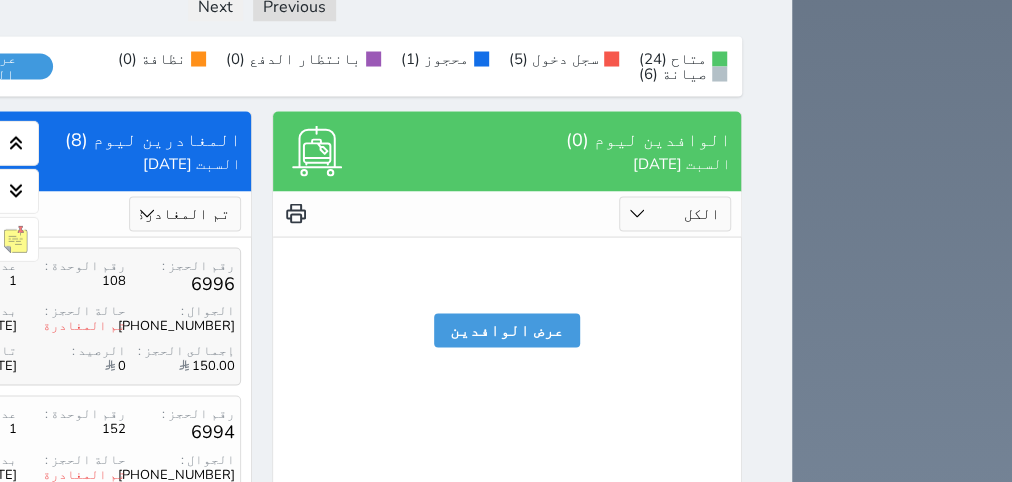 scroll, scrollTop: 2313, scrollLeft: 0, axis: vertical 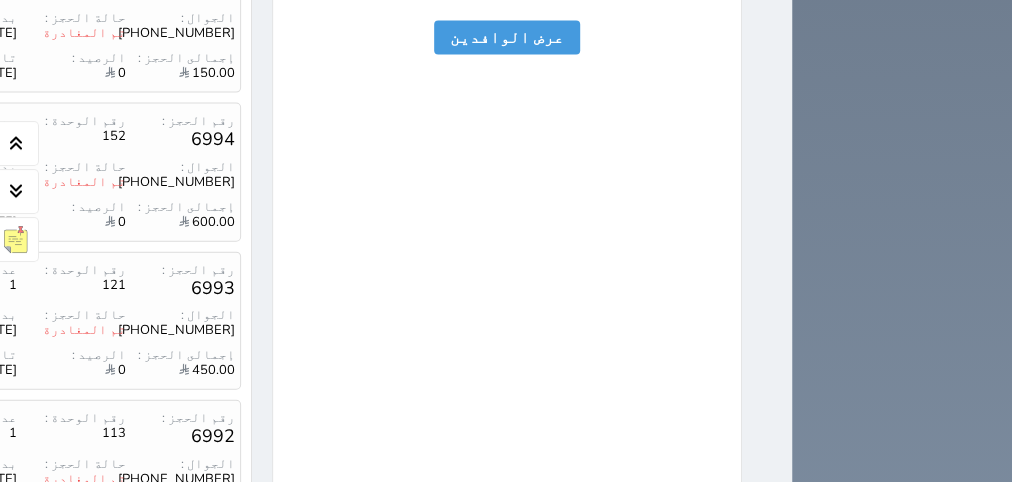 click on "الكل   تم الدخول   تم المغادرة" at bounding box center (185, -79) 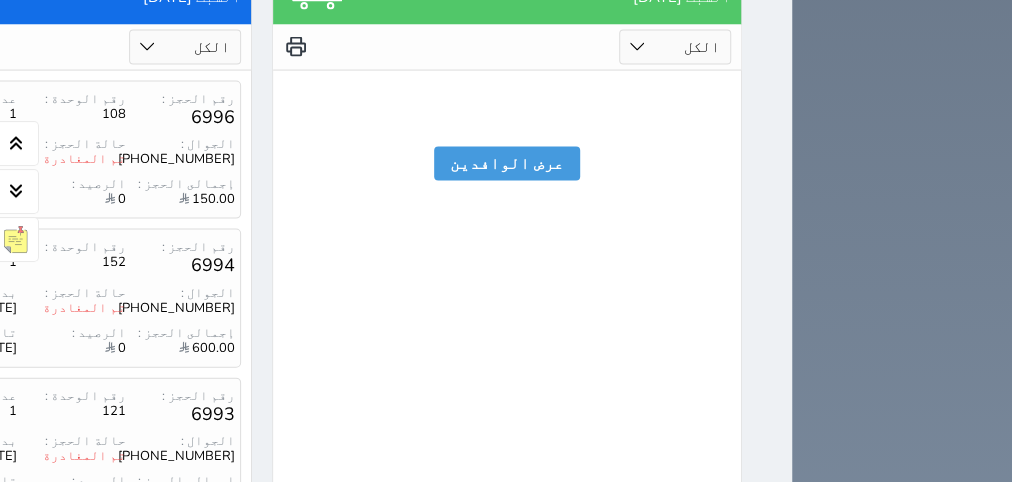 scroll, scrollTop: 1431, scrollLeft: 0, axis: vertical 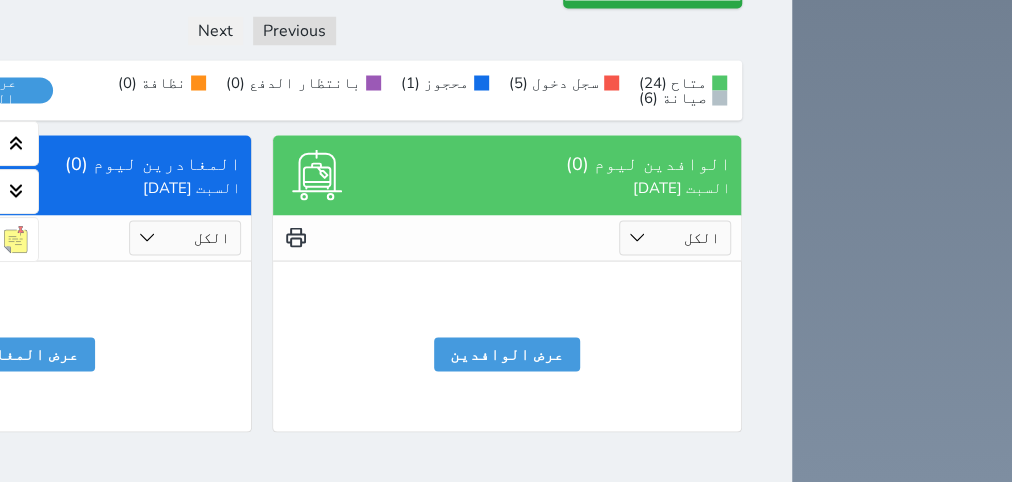 click on "الكل   تم الدخول   تم المغادرة" at bounding box center (185, 237) 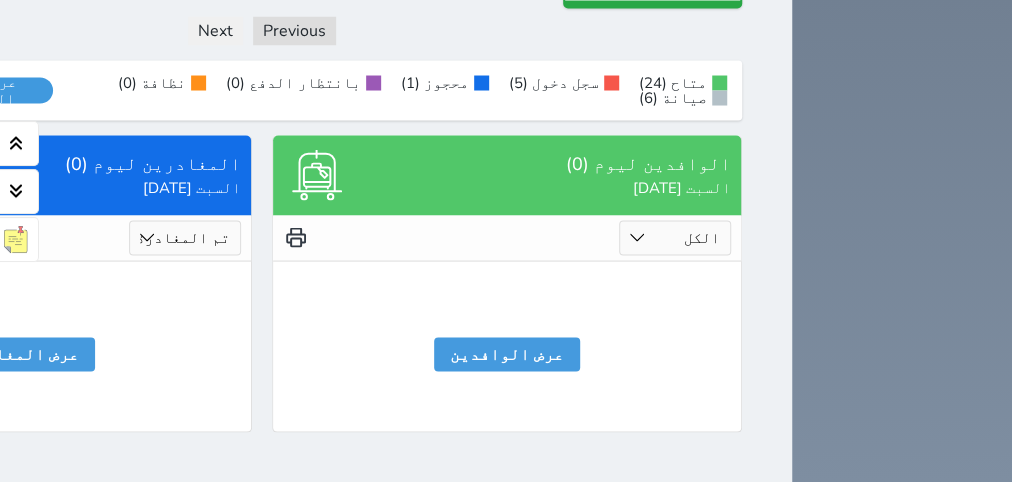 click on "تم المغادرة" at bounding box center (0, 0) 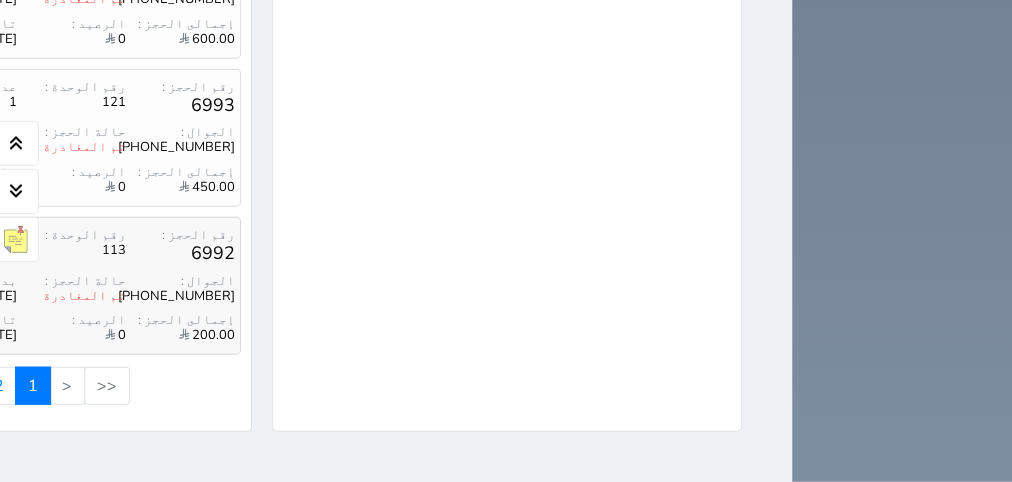 scroll, scrollTop: 2691, scrollLeft: 0, axis: vertical 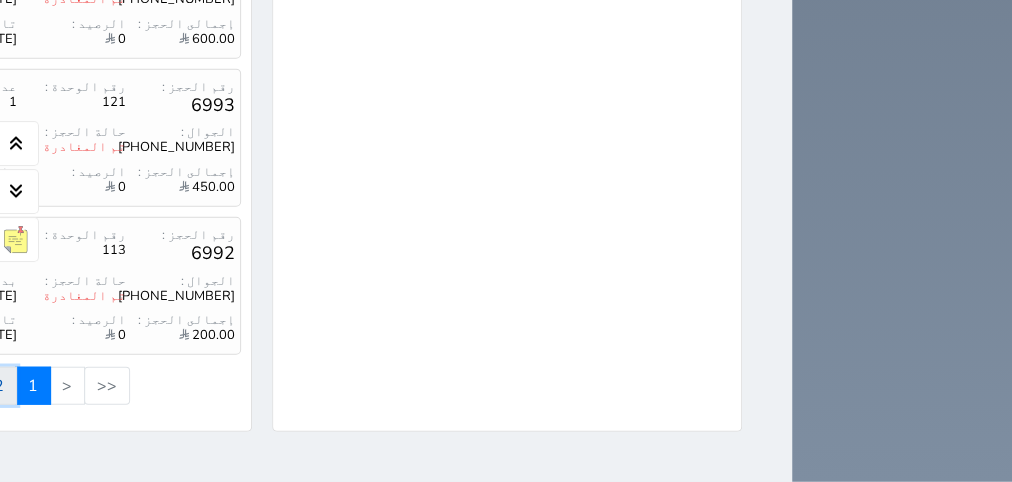 click on "2" at bounding box center (-1, 386) 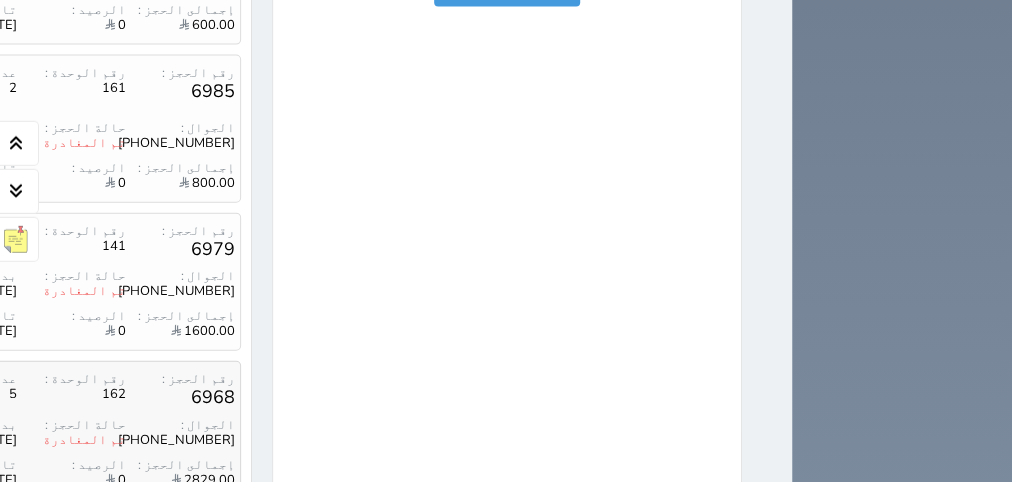 scroll, scrollTop: 2313, scrollLeft: 0, axis: vertical 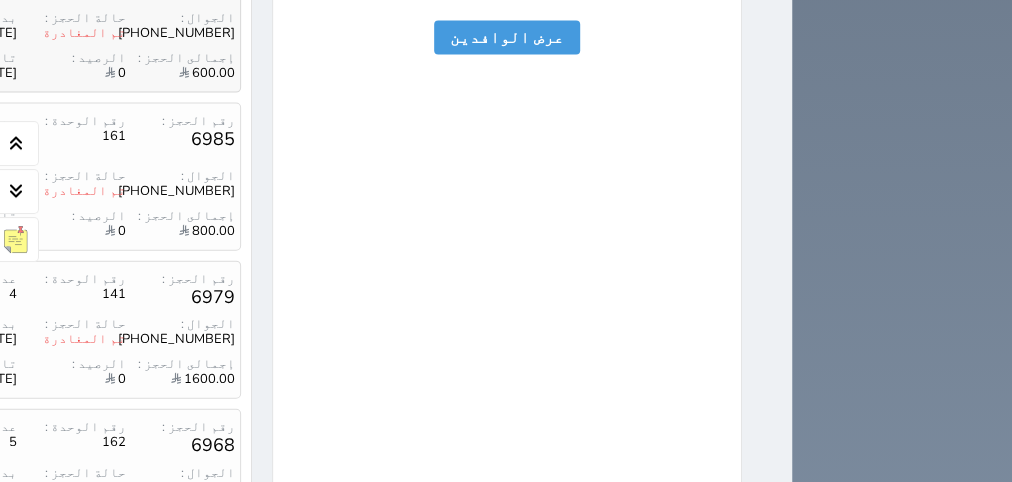 click on "[PERSON_NAME]" at bounding box center [-147, -12] 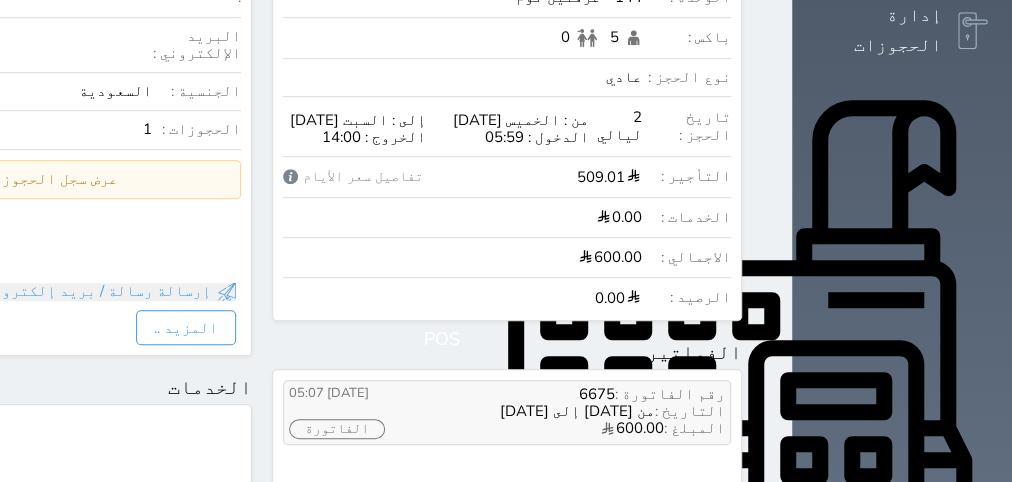 scroll, scrollTop: 0, scrollLeft: 0, axis: both 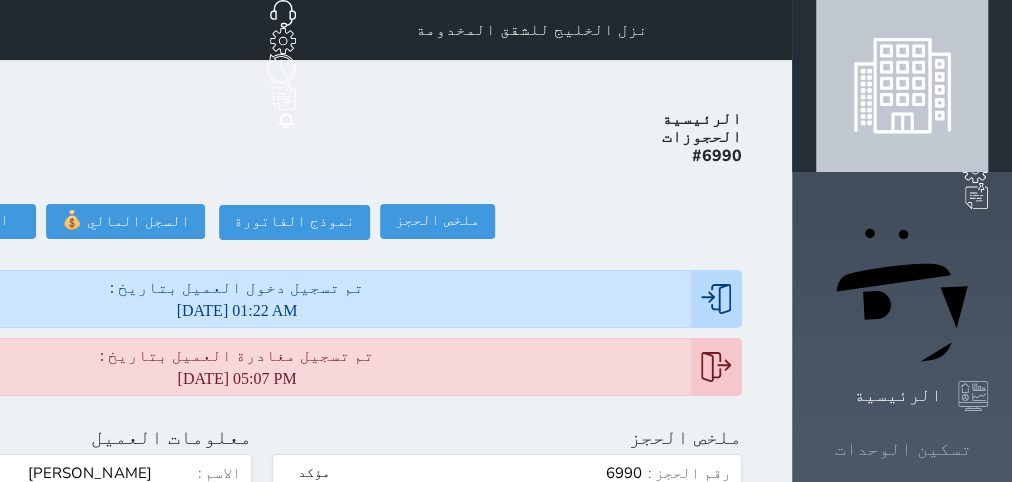 click on "تسكين الوحدات" at bounding box center (903, 449) 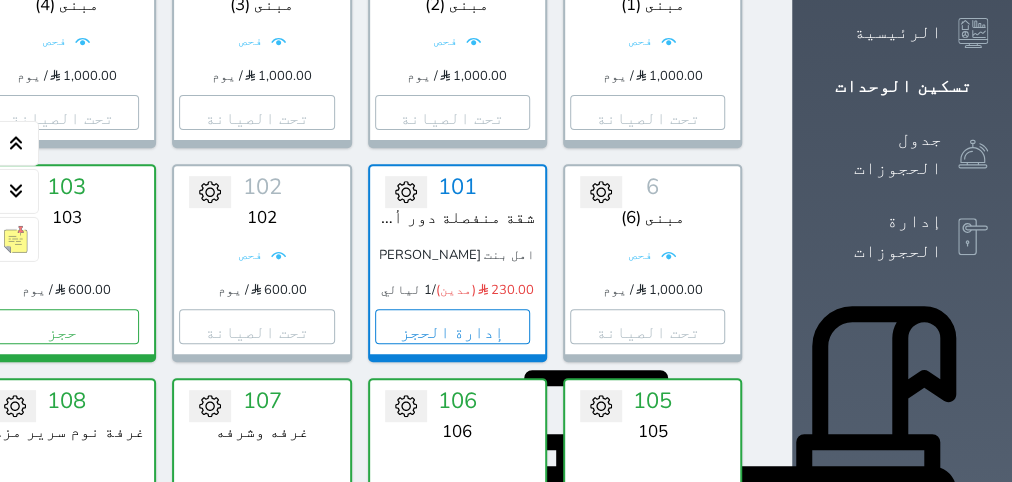 scroll, scrollTop: 330, scrollLeft: 0, axis: vertical 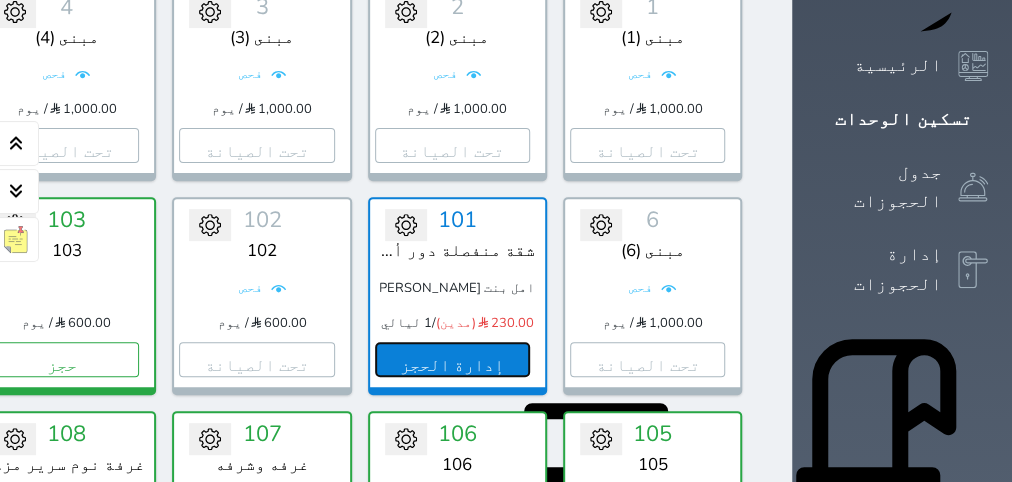 click on "إدارة الحجز" at bounding box center (452, 359) 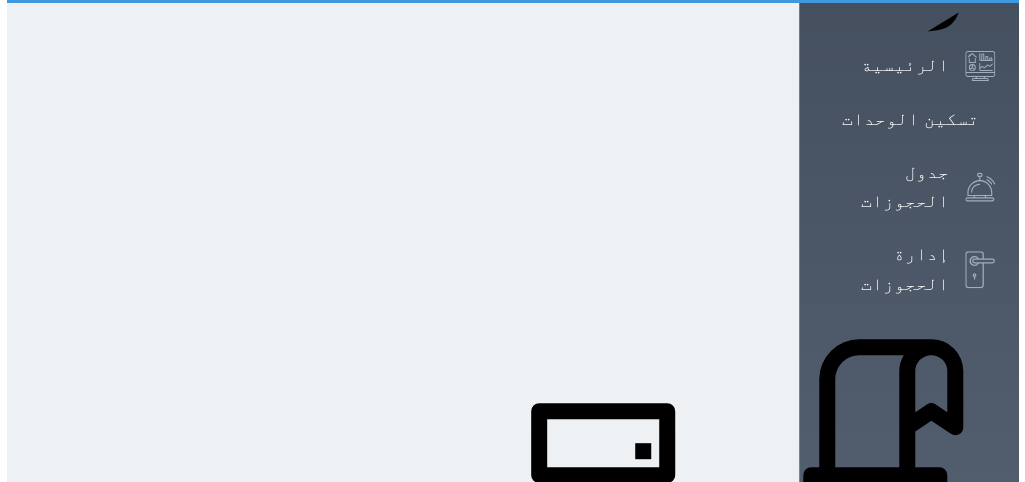 scroll, scrollTop: 0, scrollLeft: 0, axis: both 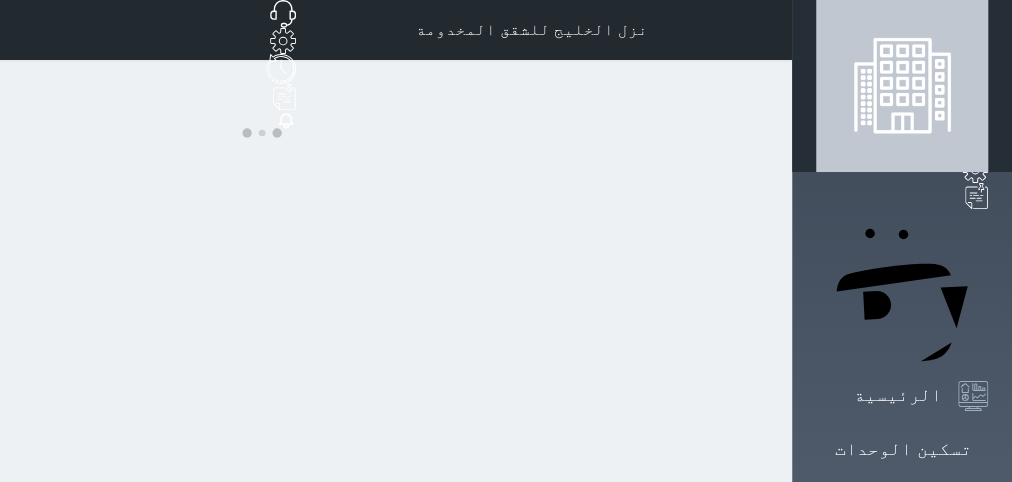 select on "1" 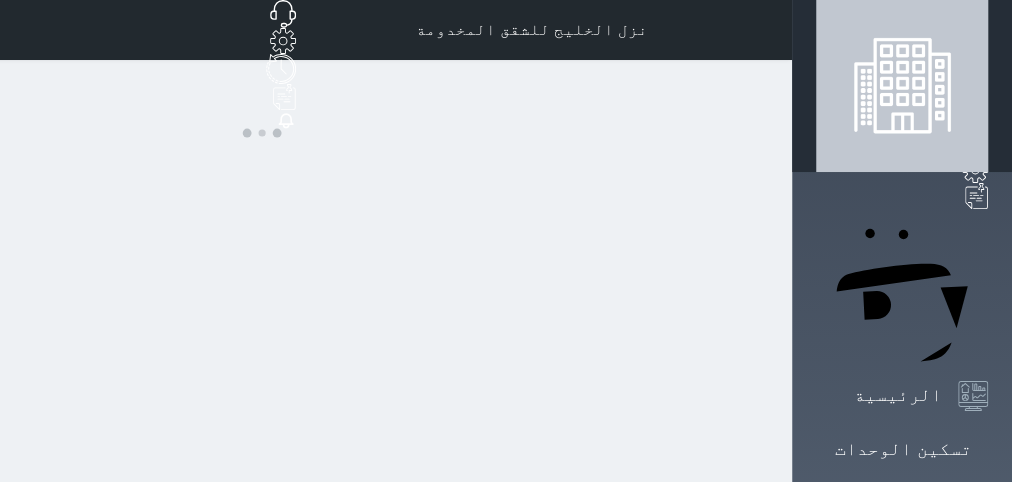select on "1" 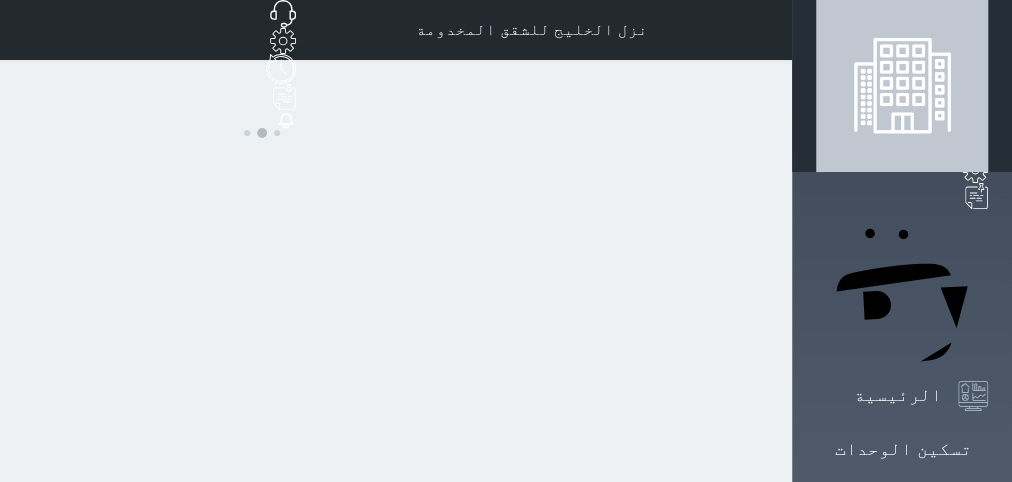 select on "[DEMOGRAPHIC_DATA]" 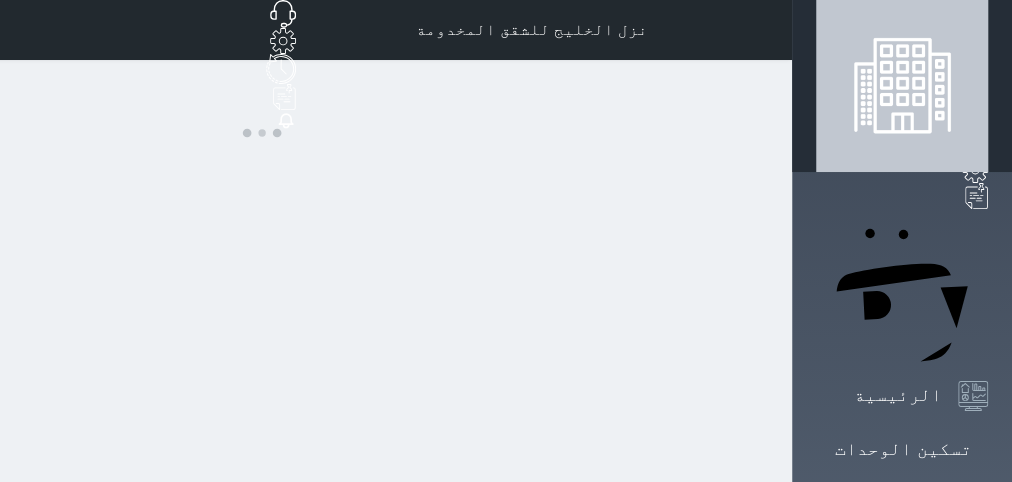 select 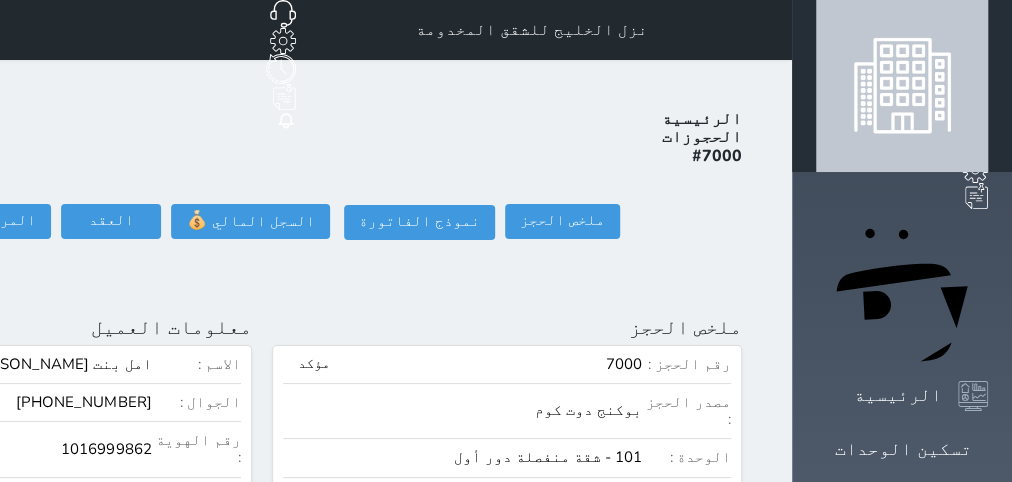 click at bounding box center (-201, 327) 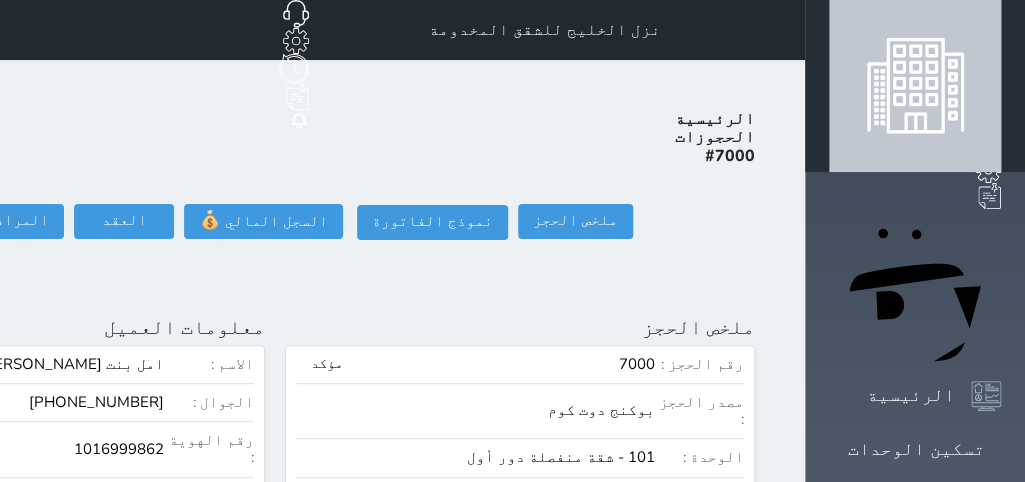 scroll, scrollTop: 199, scrollLeft: 0, axis: vertical 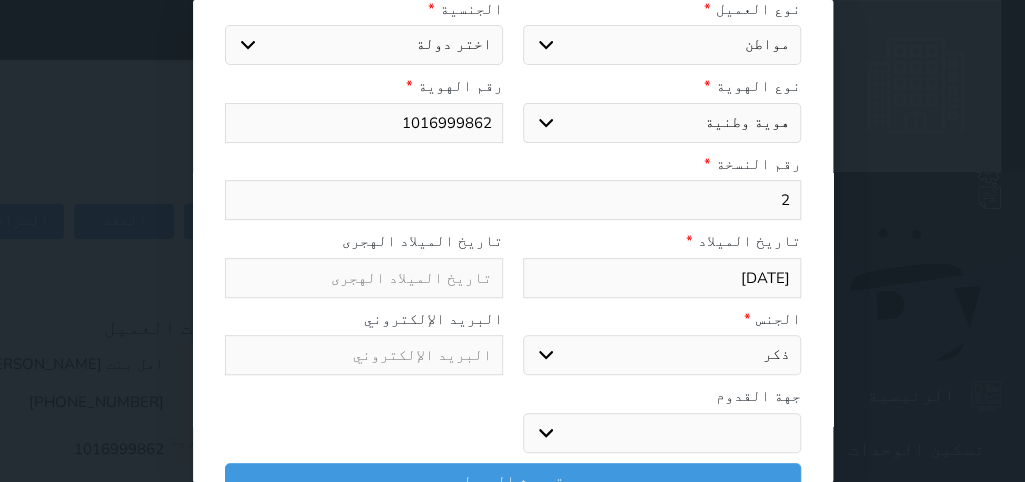 select 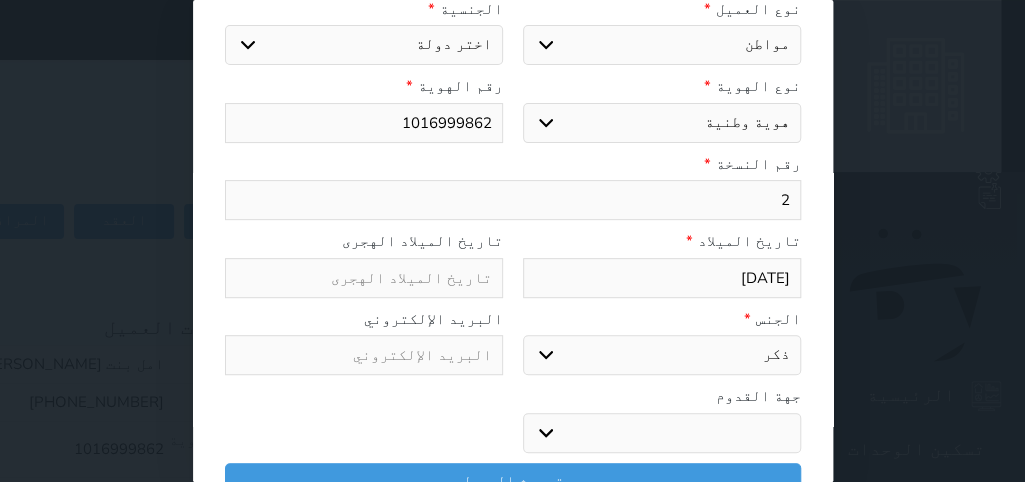 select on "113" 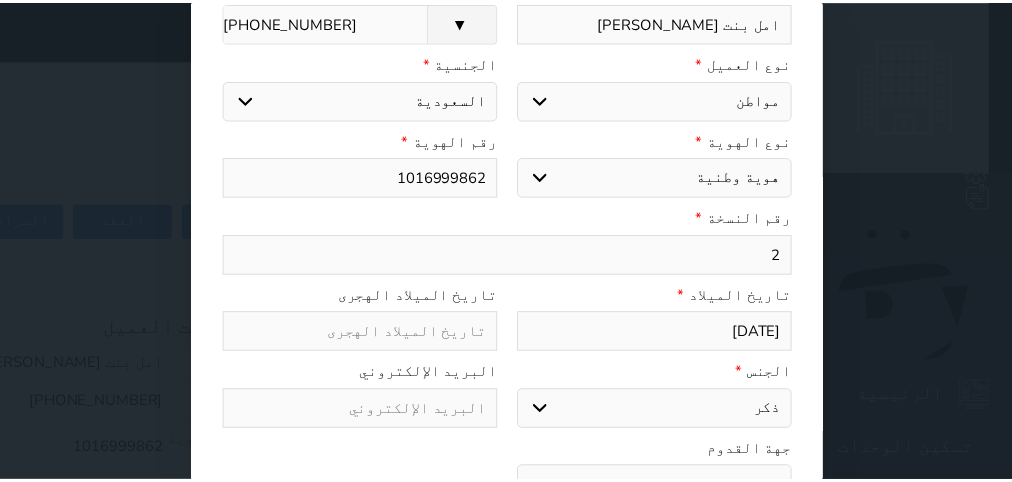 scroll, scrollTop: 254, scrollLeft: 0, axis: vertical 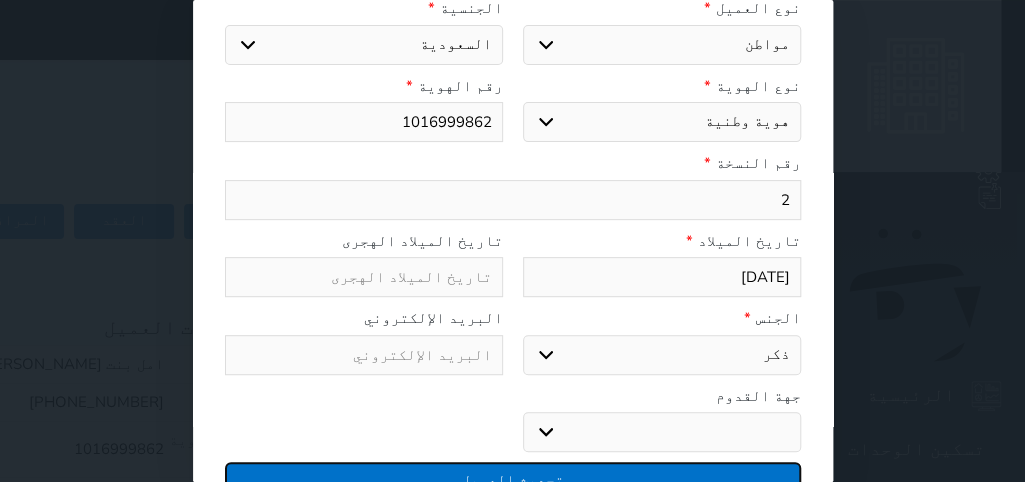 click on "تحديث العميل" at bounding box center [513, 479] 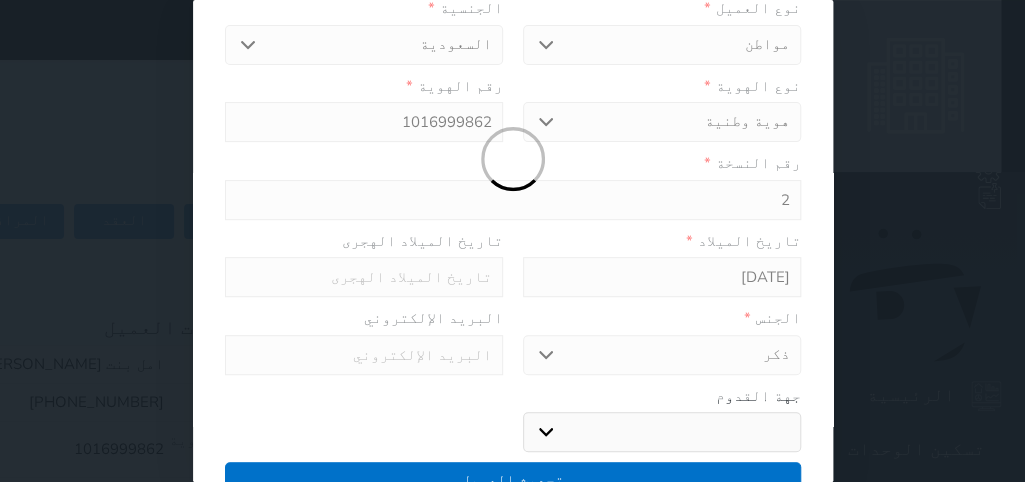 select 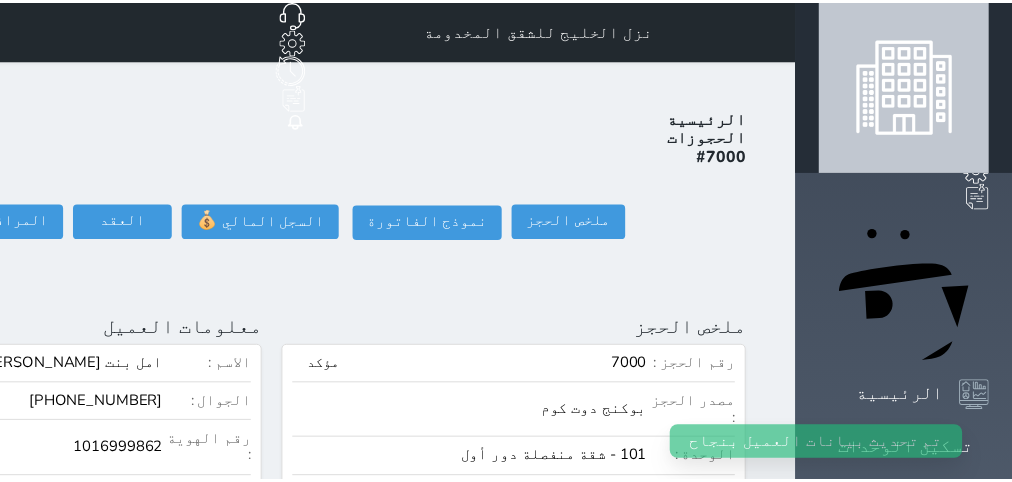 scroll, scrollTop: 253, scrollLeft: 0, axis: vertical 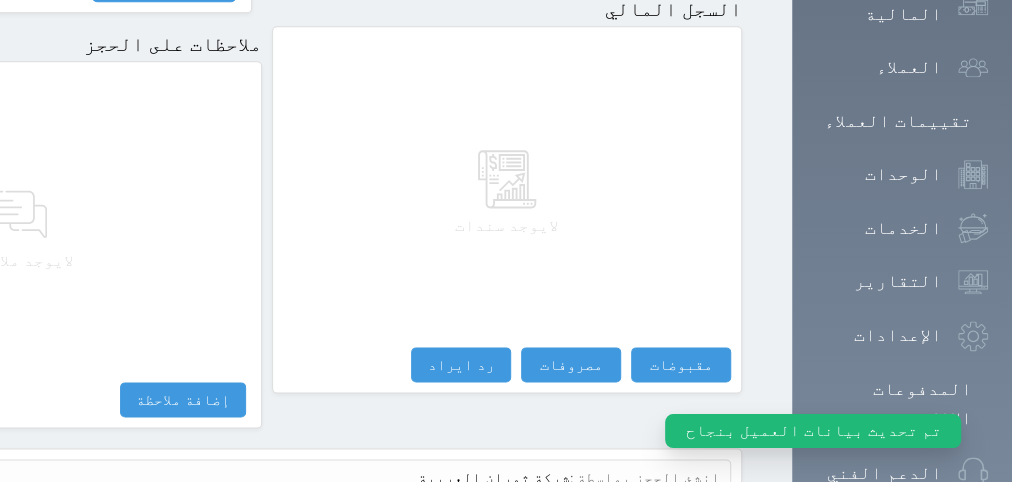 click on "عرض سجل شموس" at bounding box center [666, 525] 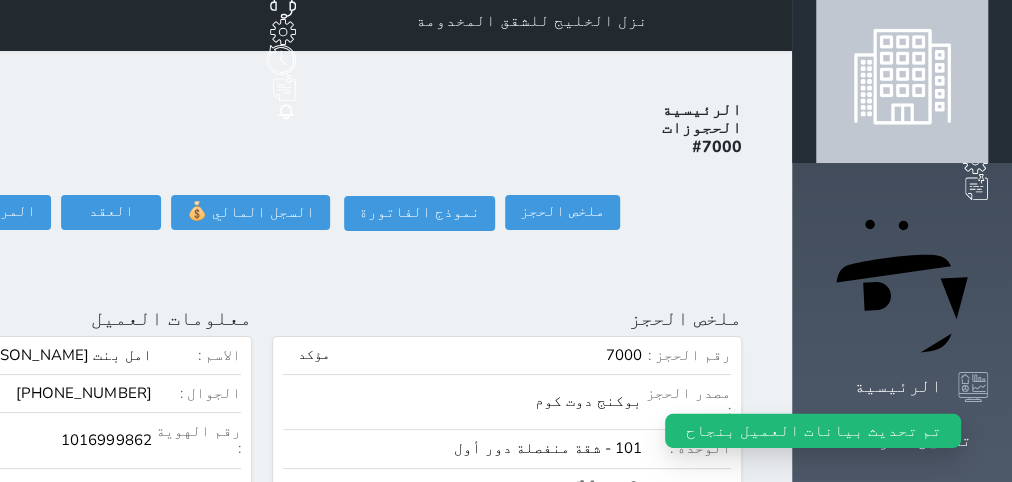 scroll, scrollTop: 0, scrollLeft: 0, axis: both 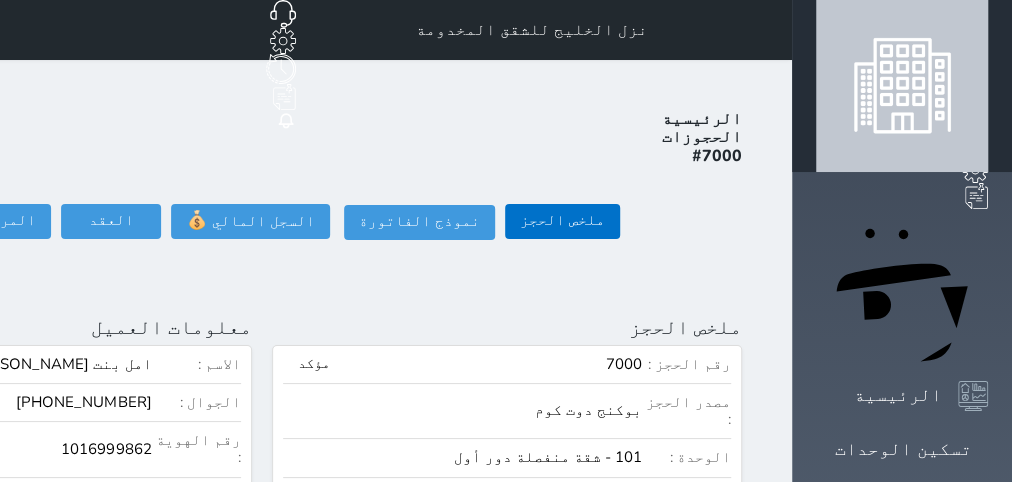 select 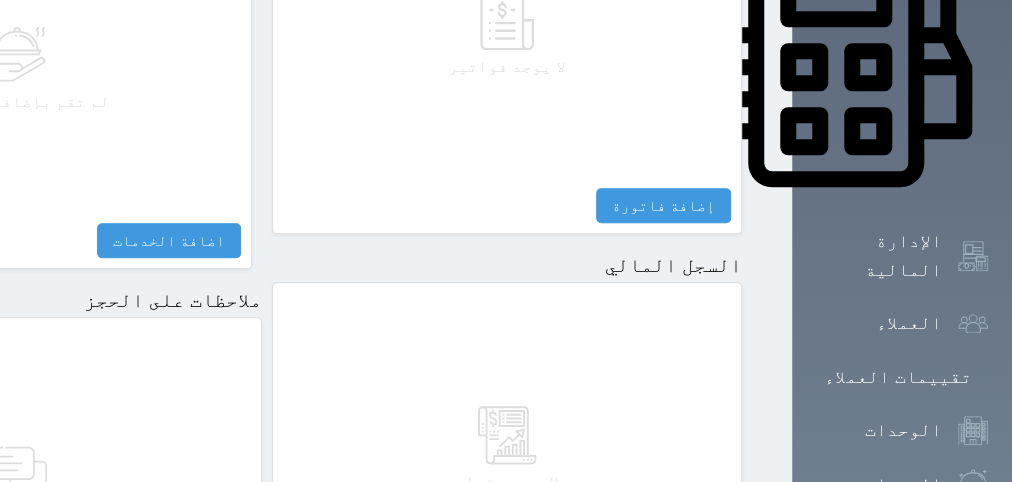 scroll, scrollTop: 1218, scrollLeft: 0, axis: vertical 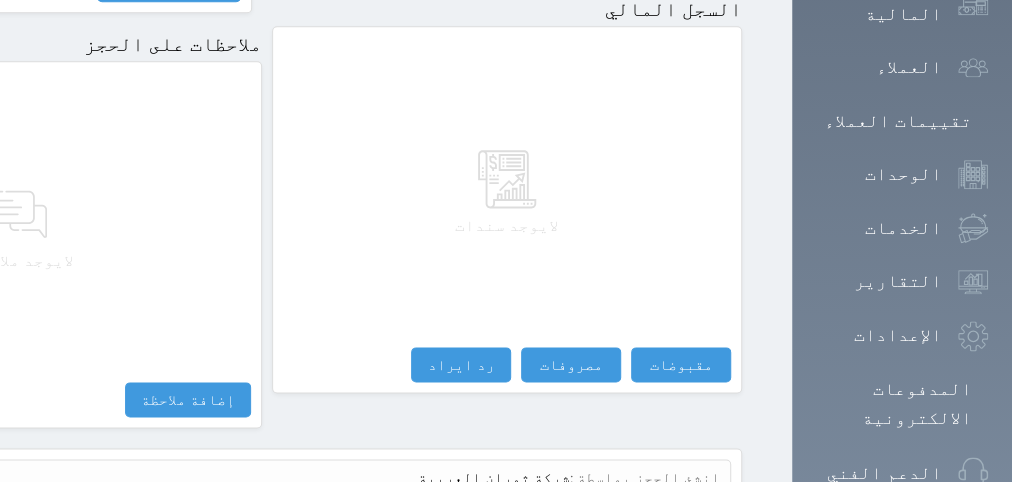 click on "عرض سجل شموس" at bounding box center [666, 525] 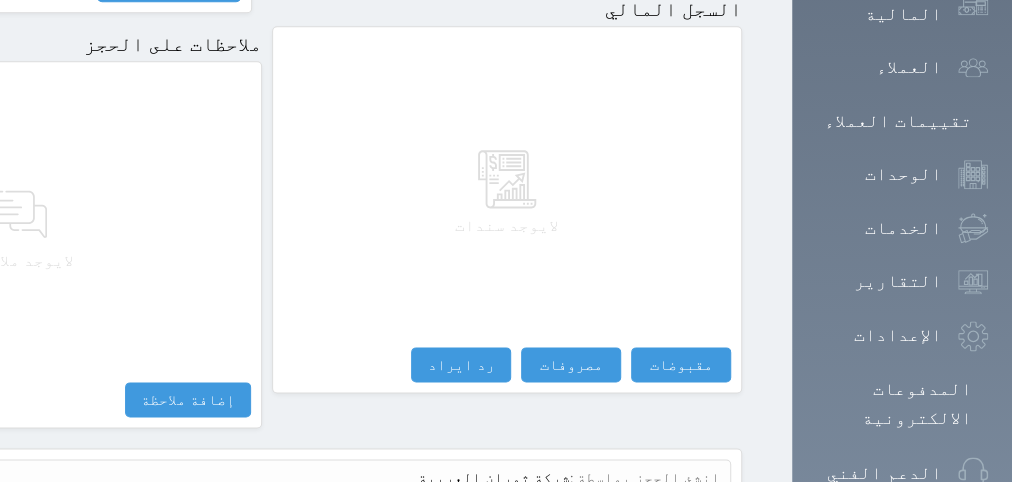 click on "عرض سجل شموس" at bounding box center (666, 525) 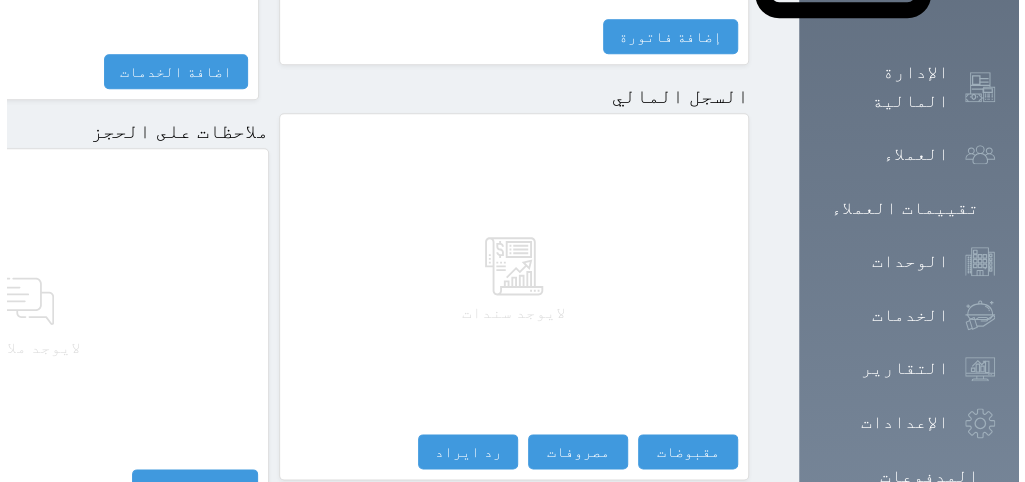 scroll, scrollTop: 1218, scrollLeft: 0, axis: vertical 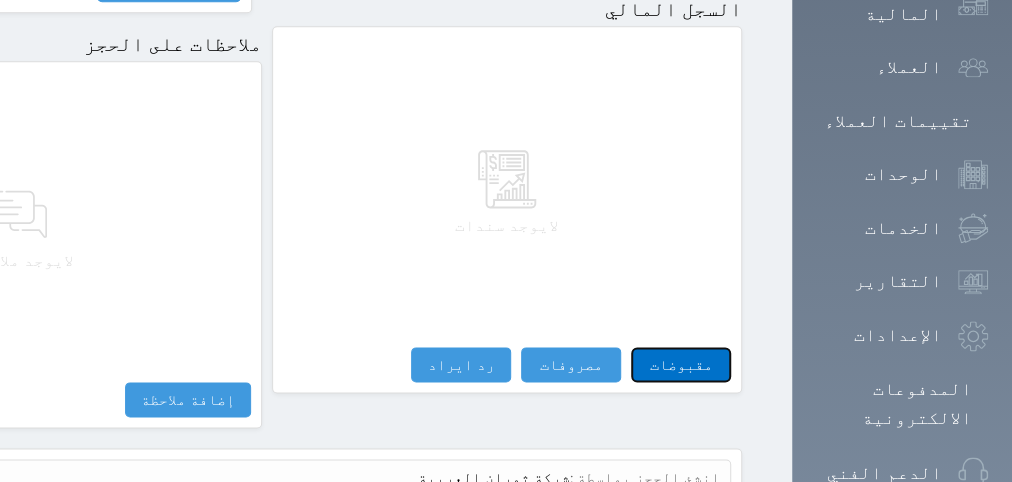 click on "مقبوضات" at bounding box center (681, 364) 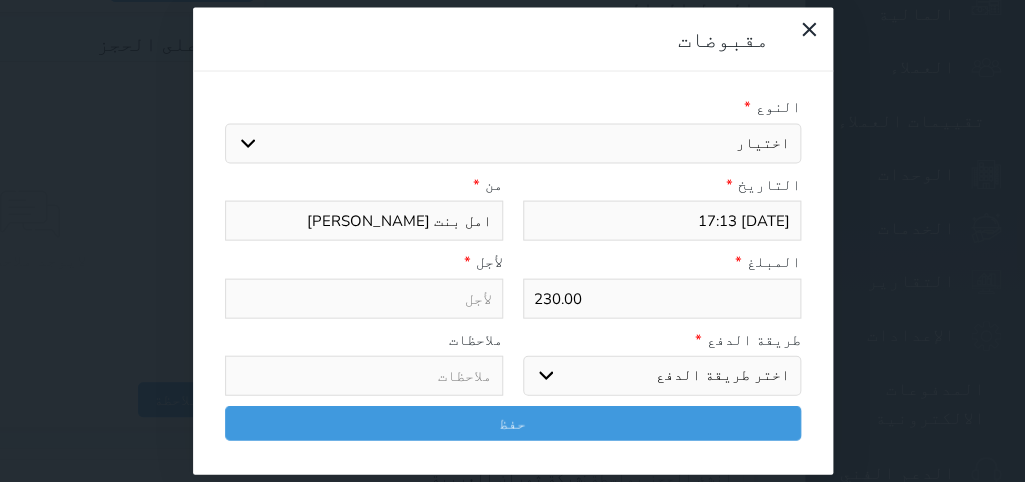 select 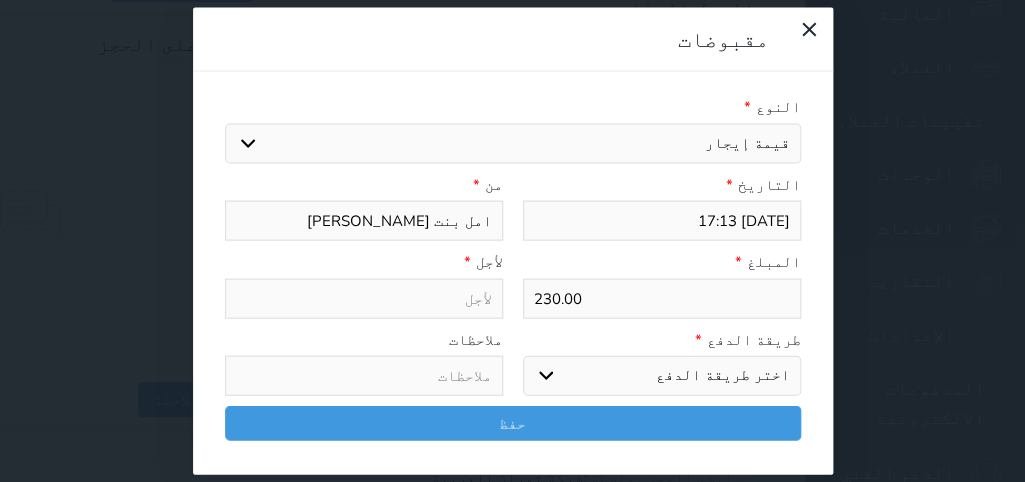 select 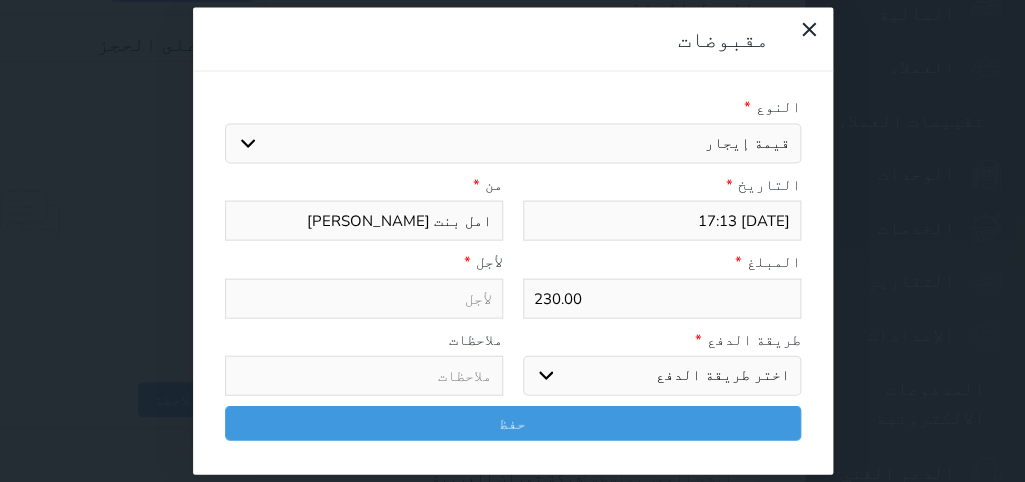 type on "قيمة إيجار - الوحدة - 101" 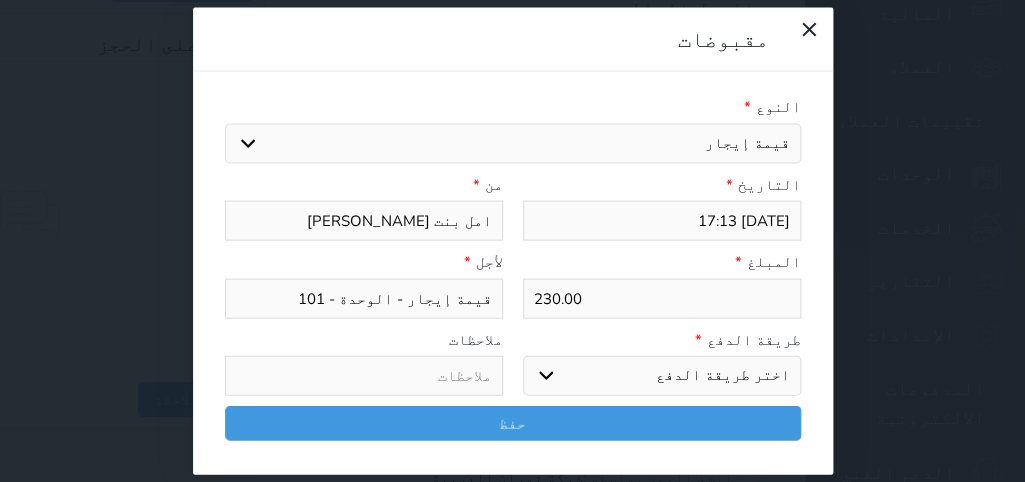click on "اختر طريقة الدفع   دفع نقدى   تحويل بنكى   مدى   بطاقة ائتمان   آجل" at bounding box center [662, 376] 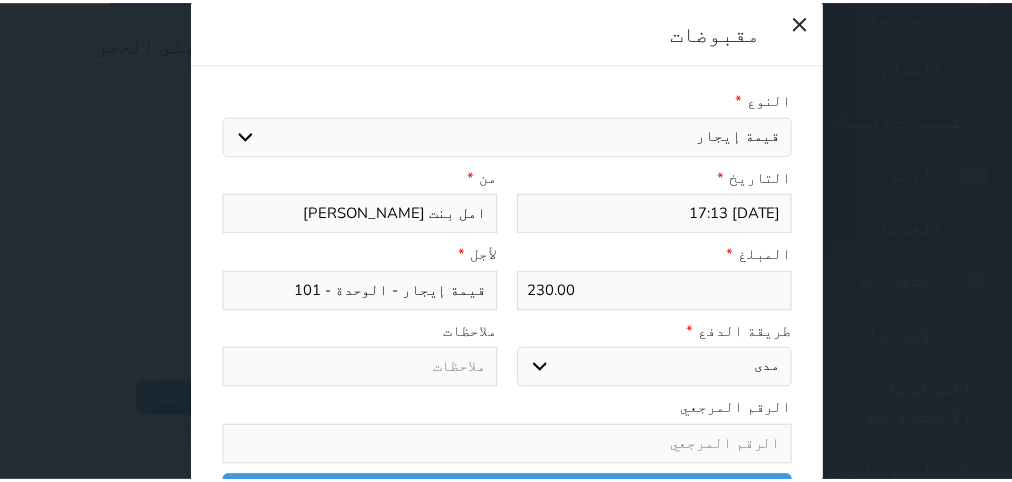 scroll, scrollTop: 35, scrollLeft: 0, axis: vertical 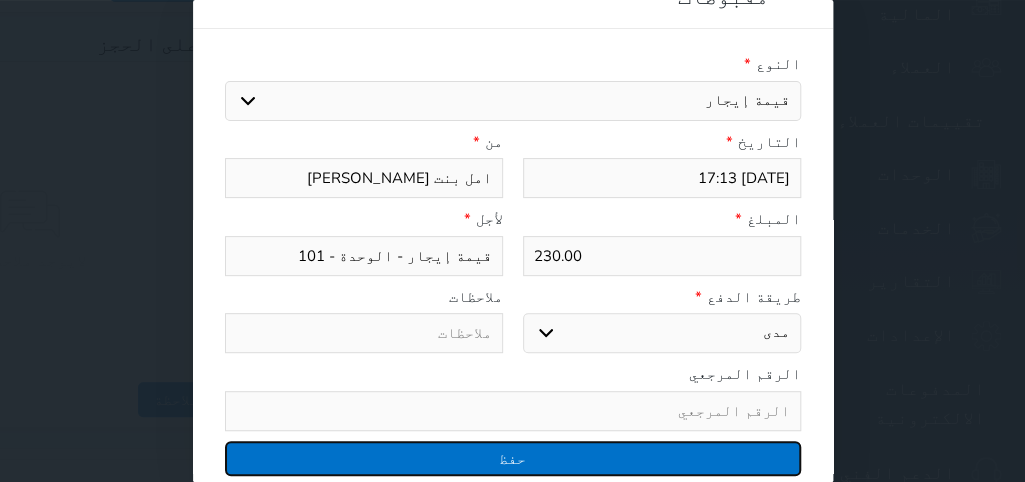 click on "حفظ" at bounding box center (513, 458) 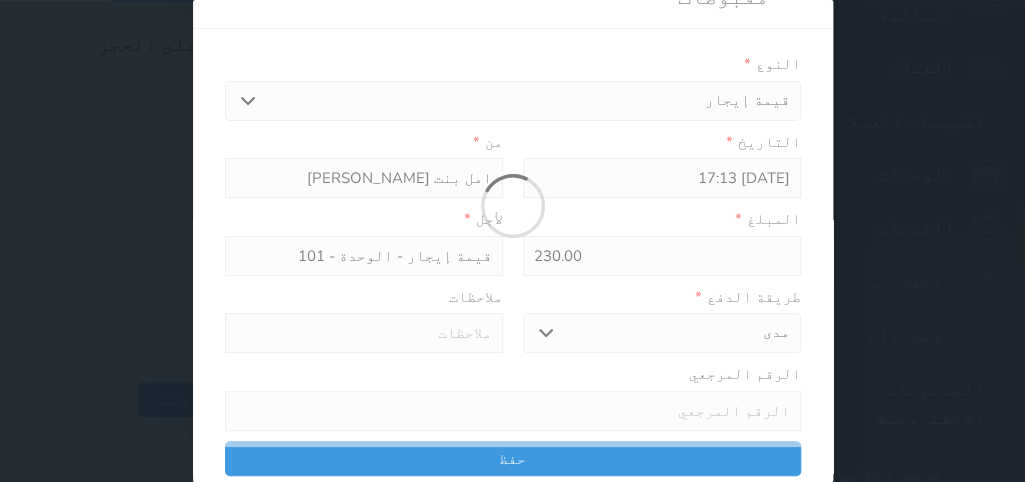 select 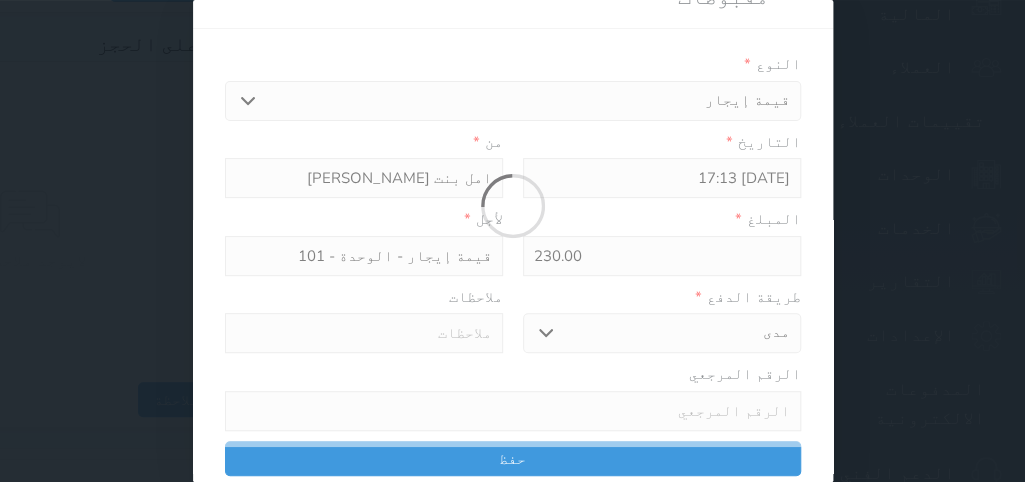 type 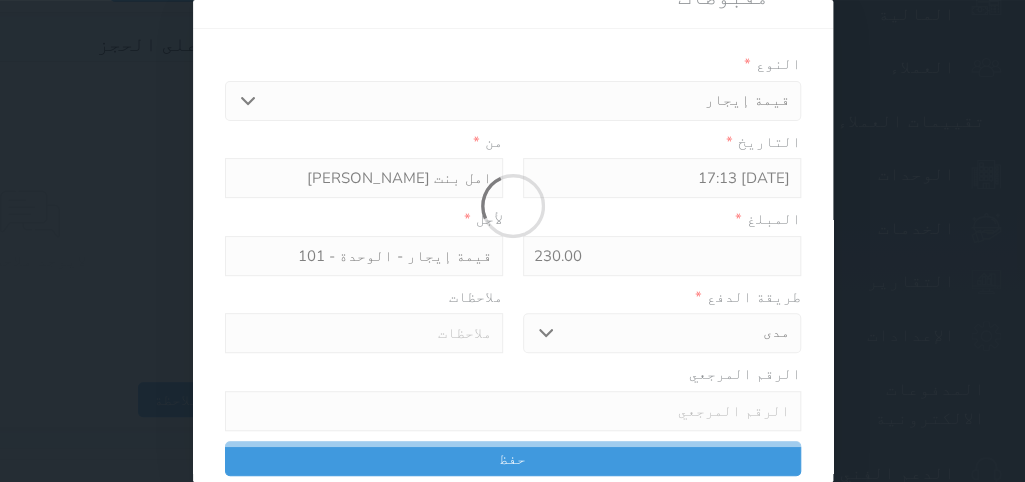 type on "0" 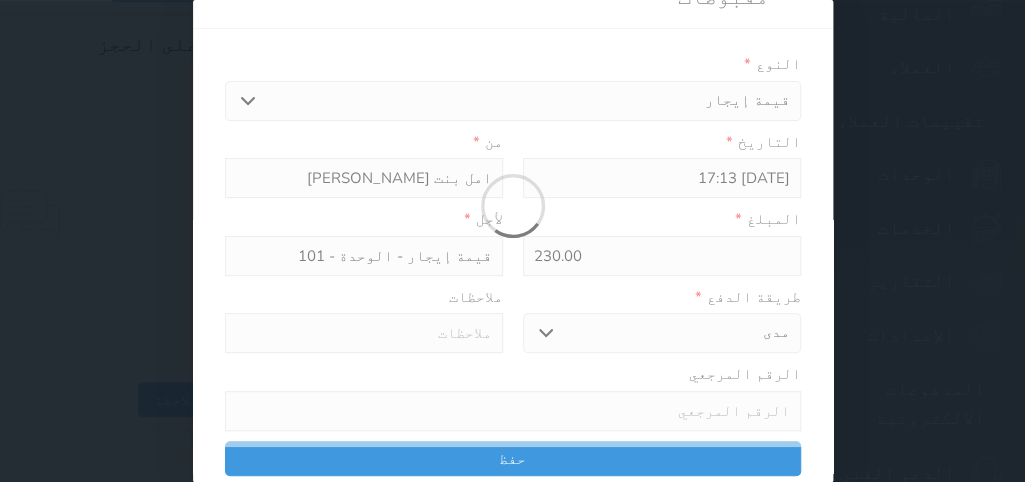 select 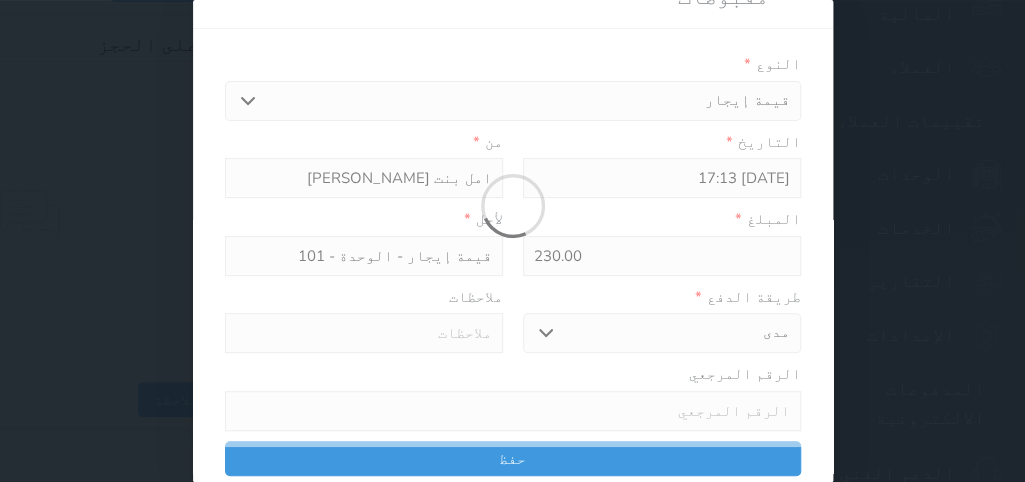 type on "0" 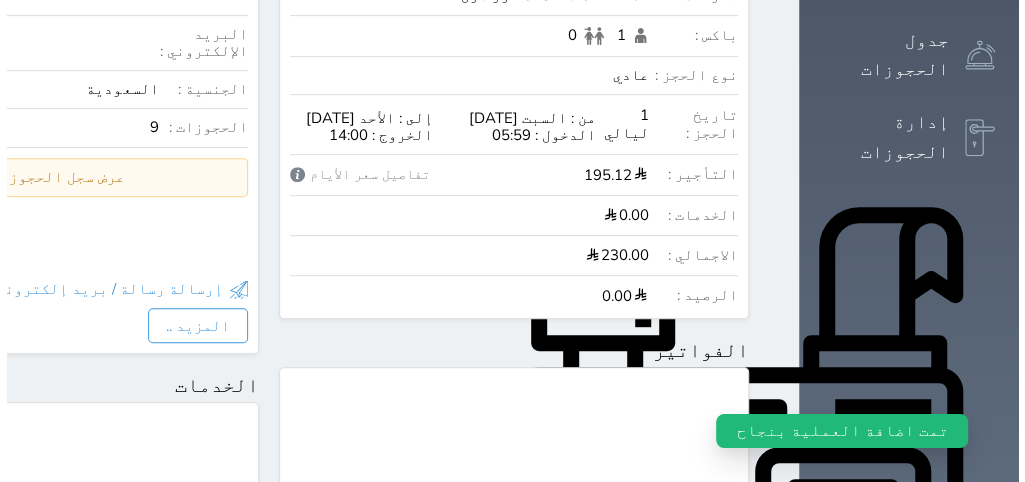 scroll, scrollTop: 0, scrollLeft: 0, axis: both 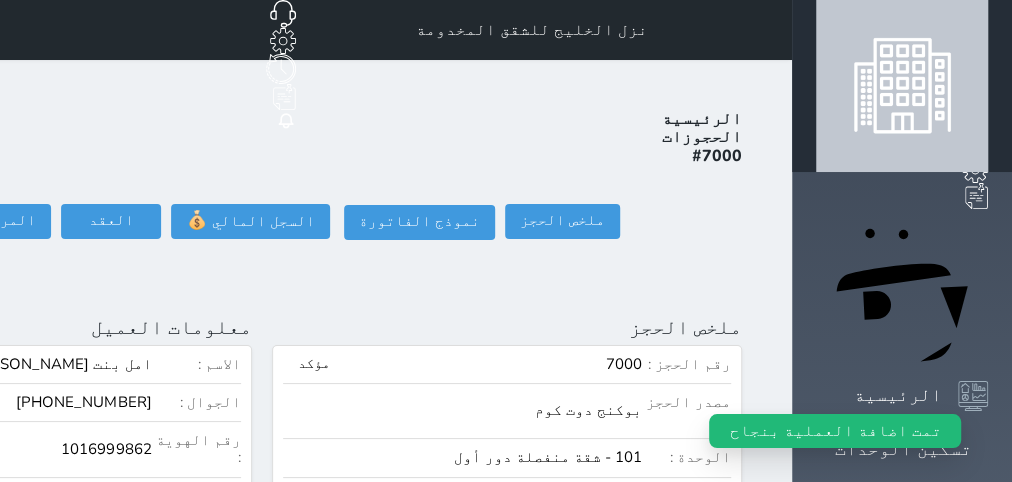 click at bounding box center (-206, 327) 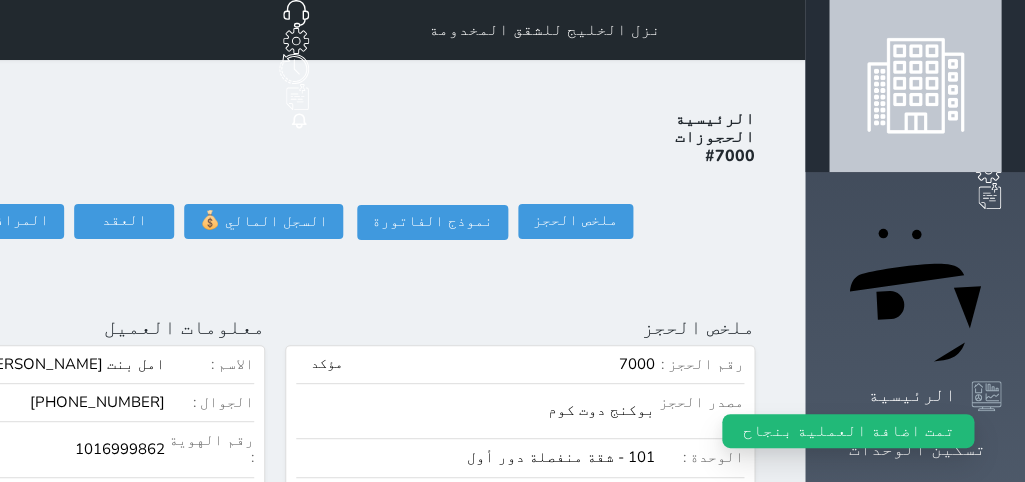 scroll, scrollTop: 199, scrollLeft: 0, axis: vertical 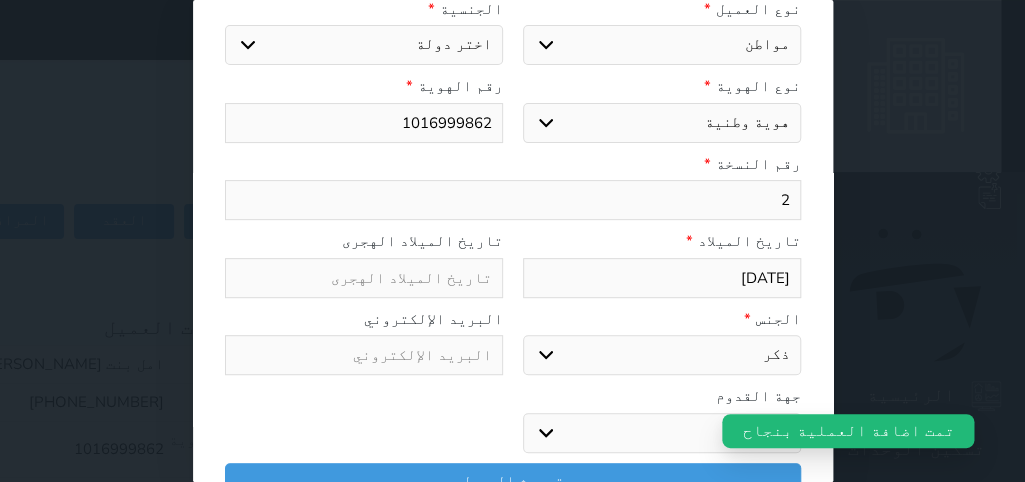 select 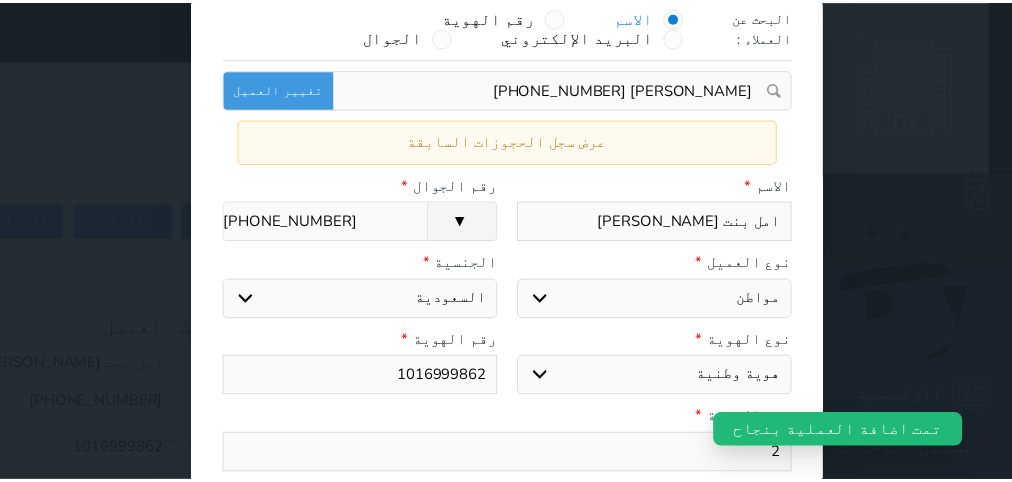 scroll, scrollTop: 254, scrollLeft: 0, axis: vertical 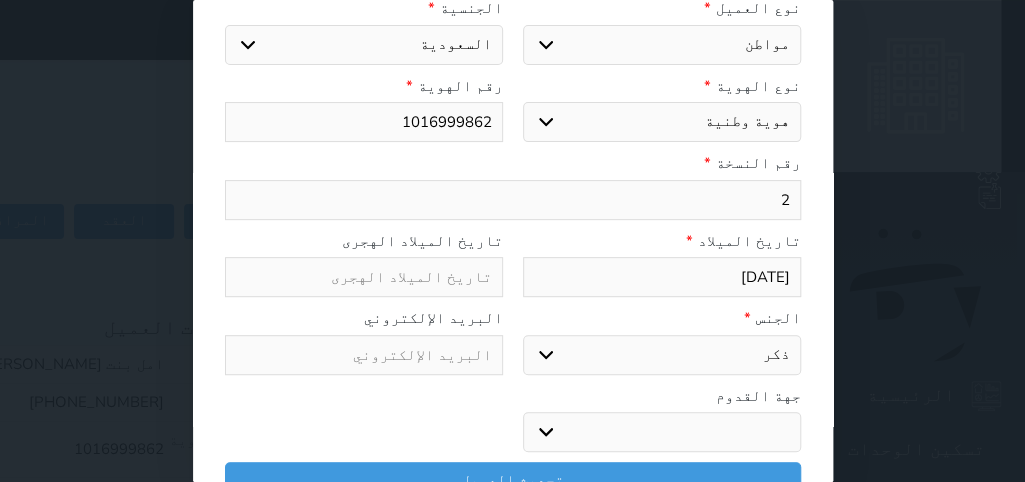 drag, startPoint x: 762, startPoint y: 174, endPoint x: 849, endPoint y: 174, distance: 87 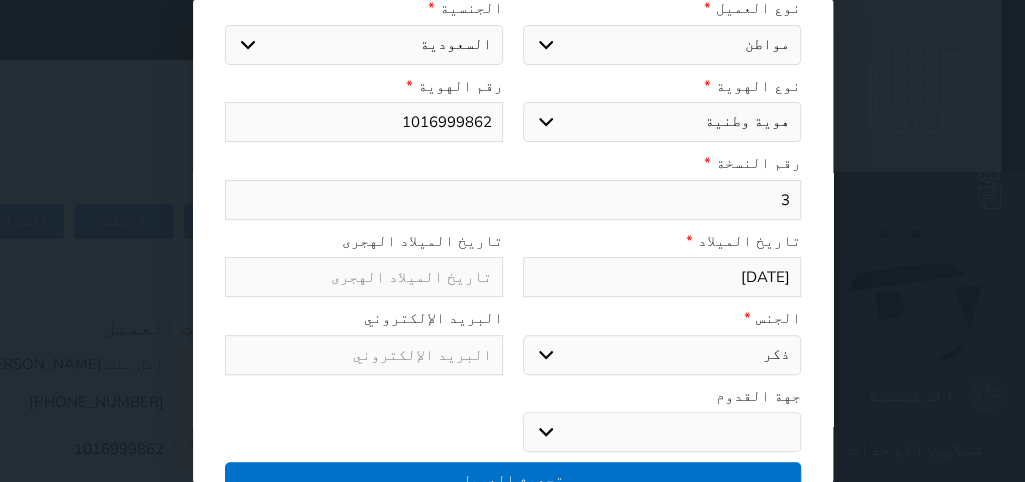 type on "3" 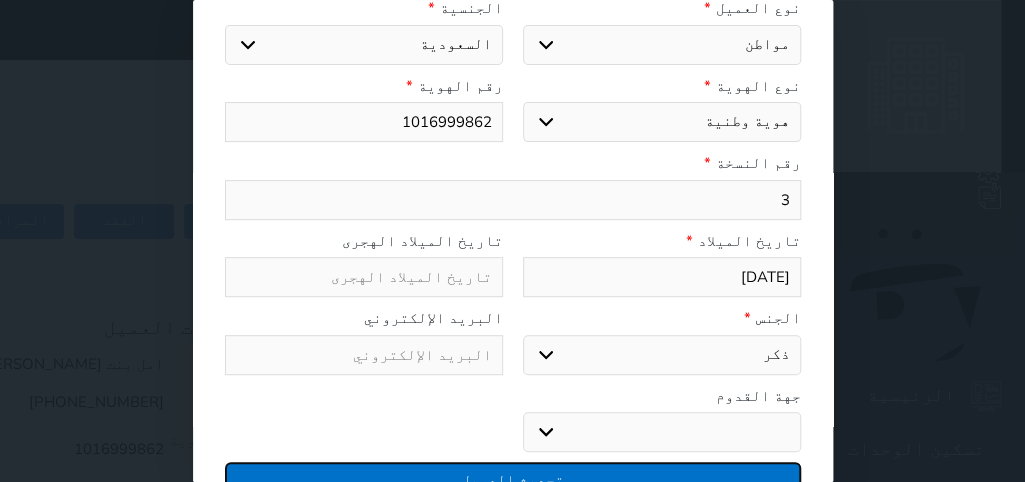 click on "تحديث العميل" at bounding box center (513, 479) 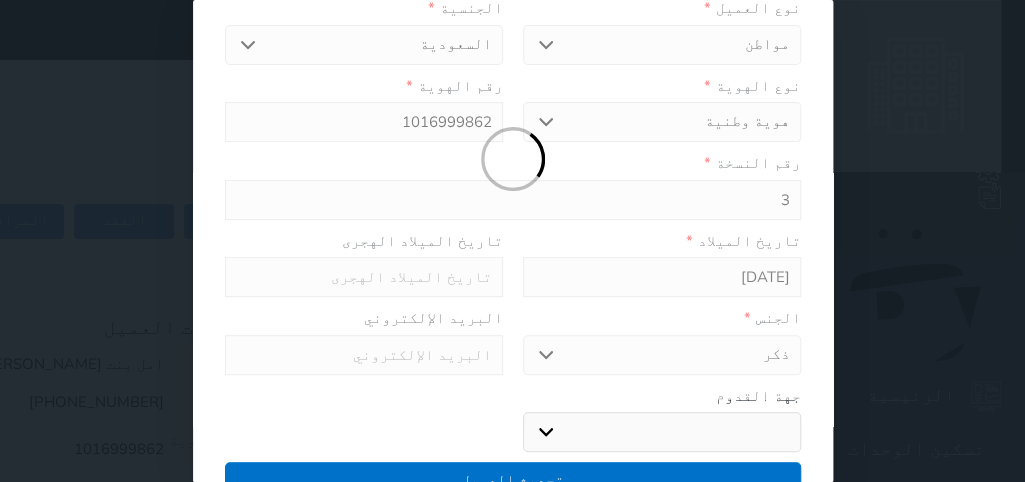 select 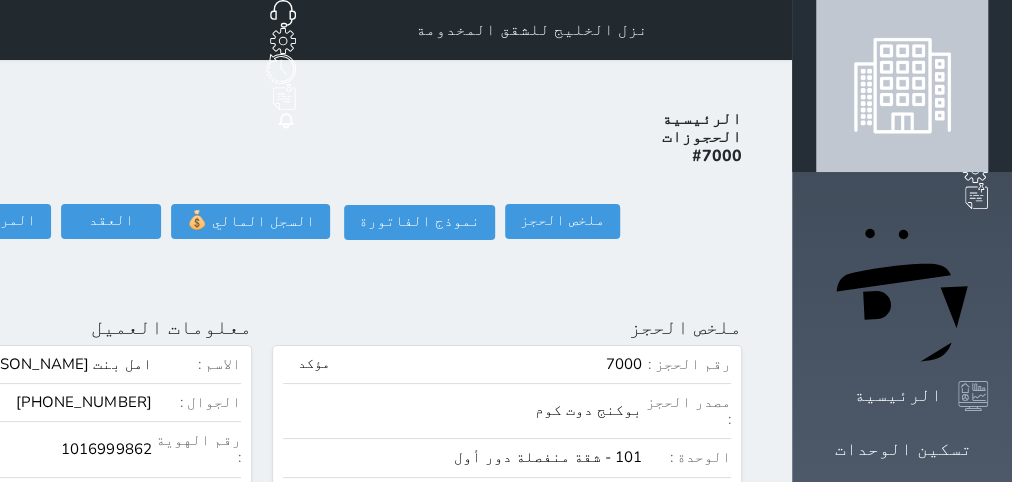 scroll, scrollTop: 253, scrollLeft: 0, axis: vertical 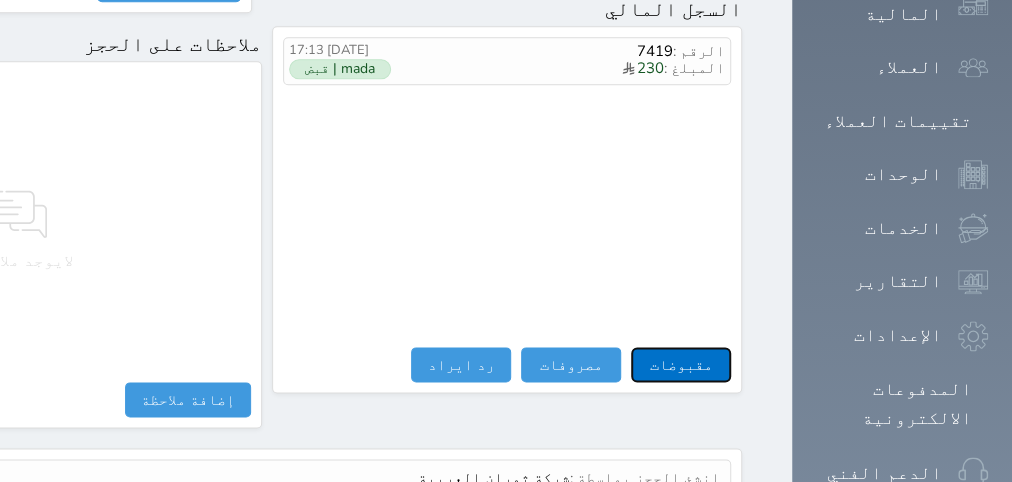 click on "مقبوضات" at bounding box center [681, 364] 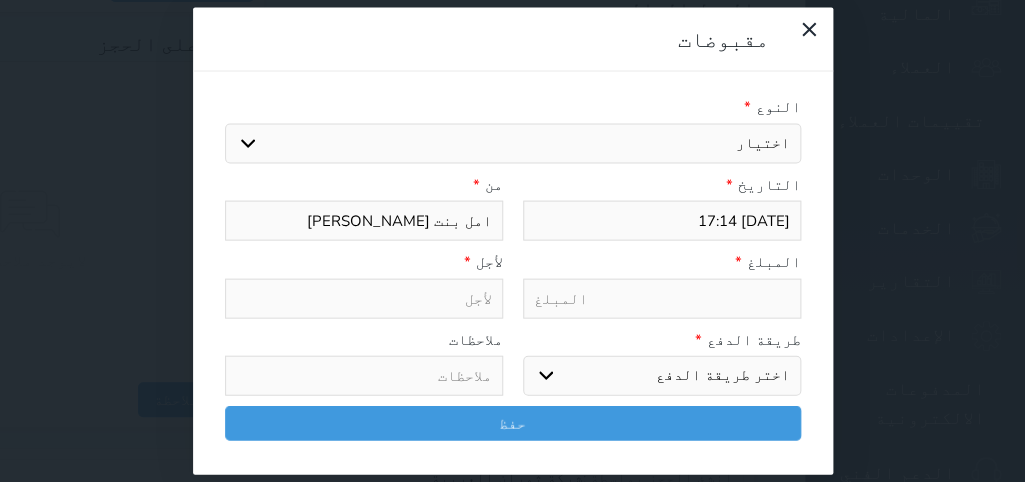 select 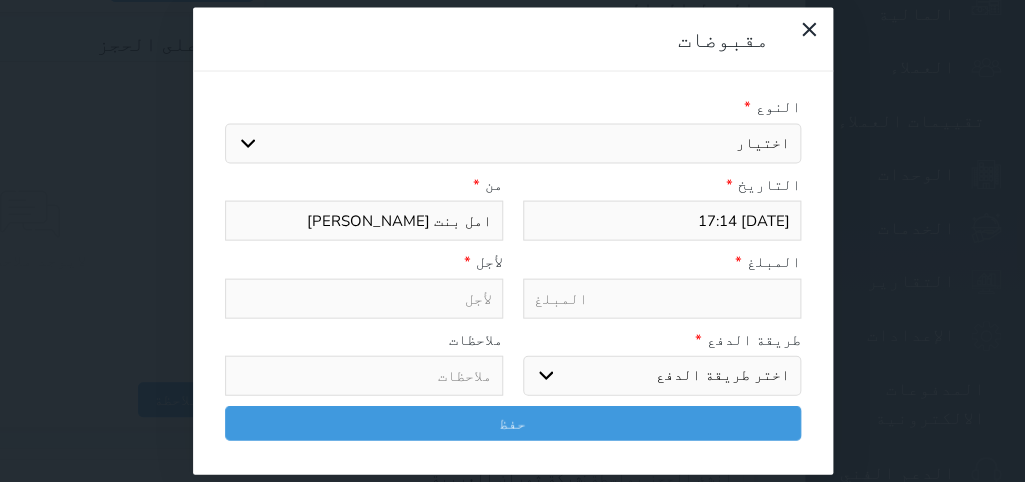 select 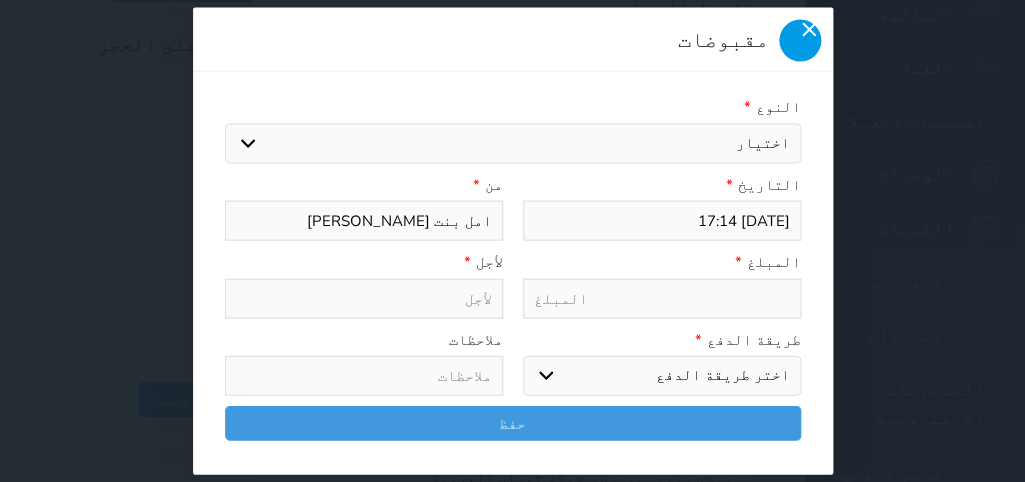 click 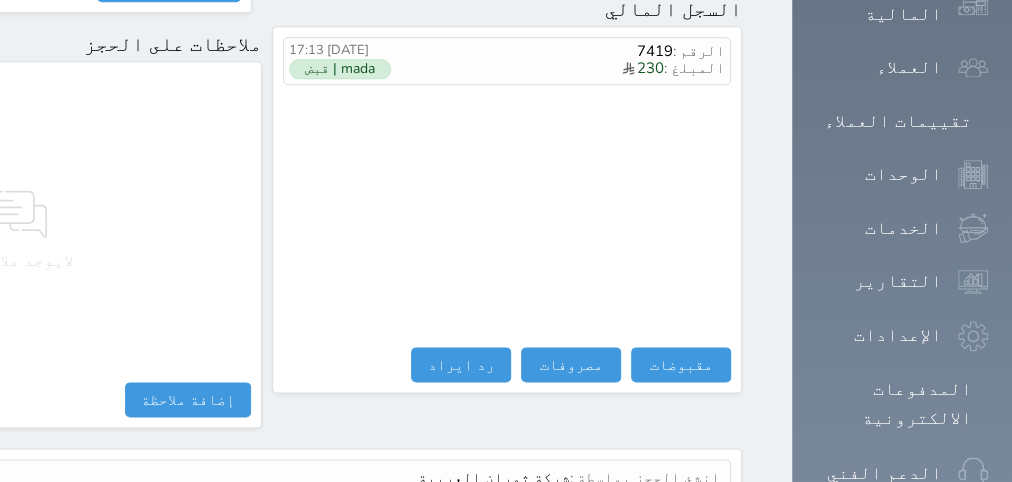 click on "عرض سجل شموس" at bounding box center (666, 525) 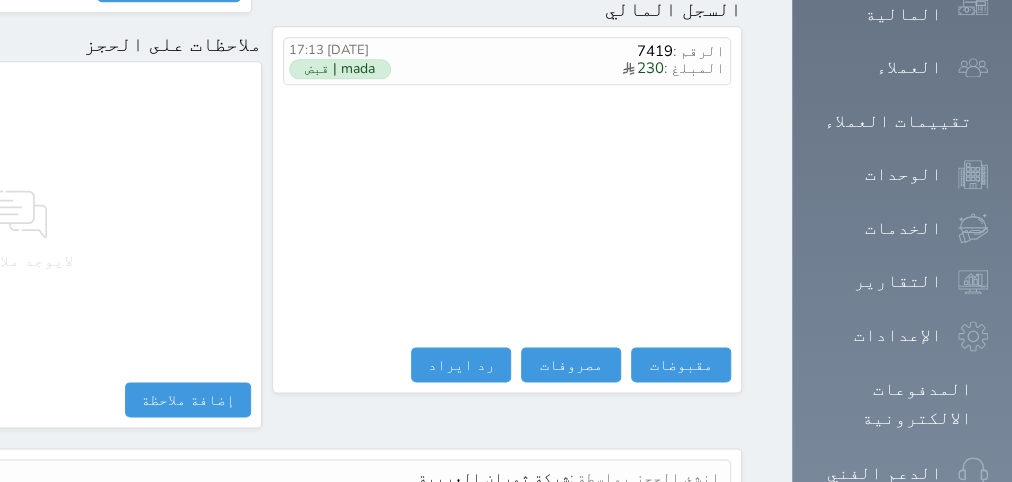 click on "الرقم :  7419   المبلغ :  230    [DATE] 17:13
mada | قبض" at bounding box center [507, 192] 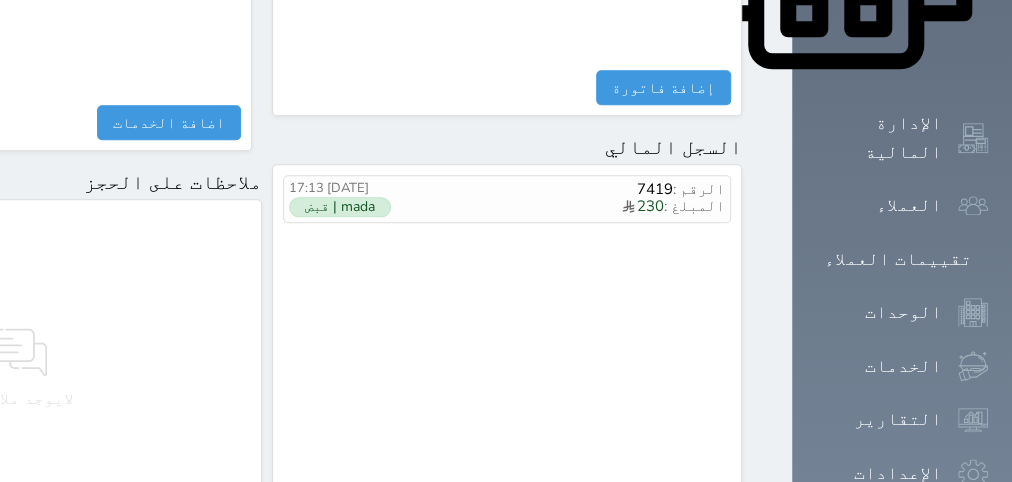 scroll, scrollTop: 588, scrollLeft: 0, axis: vertical 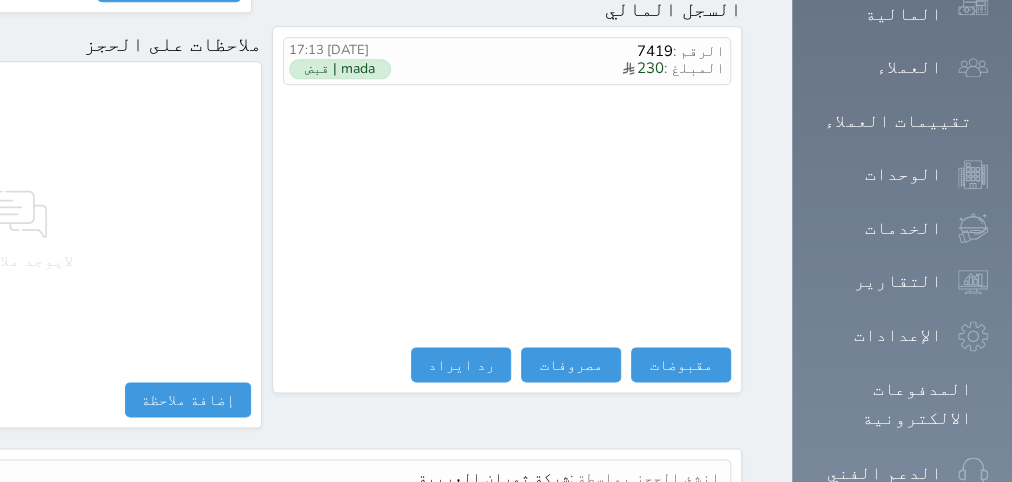 click on "عرض سجل شموس" at bounding box center [666, 525] 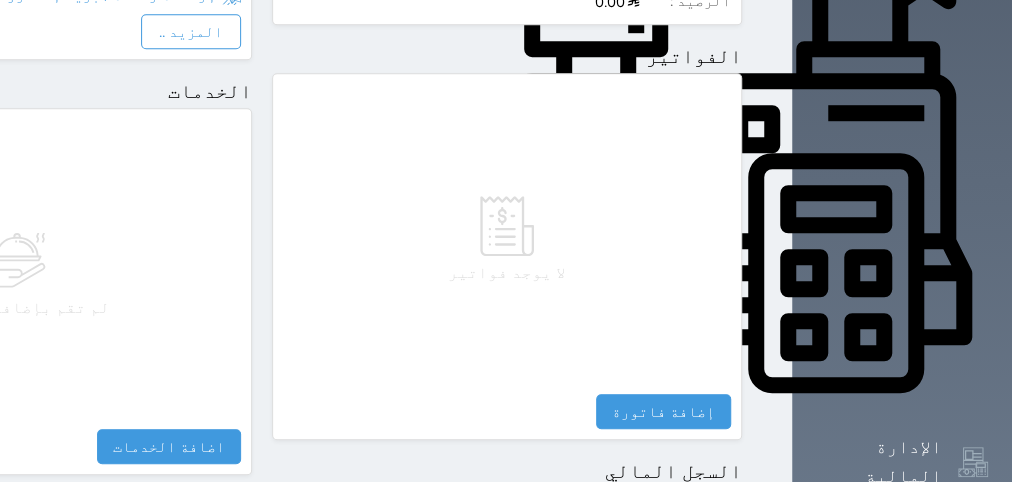 scroll, scrollTop: 1218, scrollLeft: 0, axis: vertical 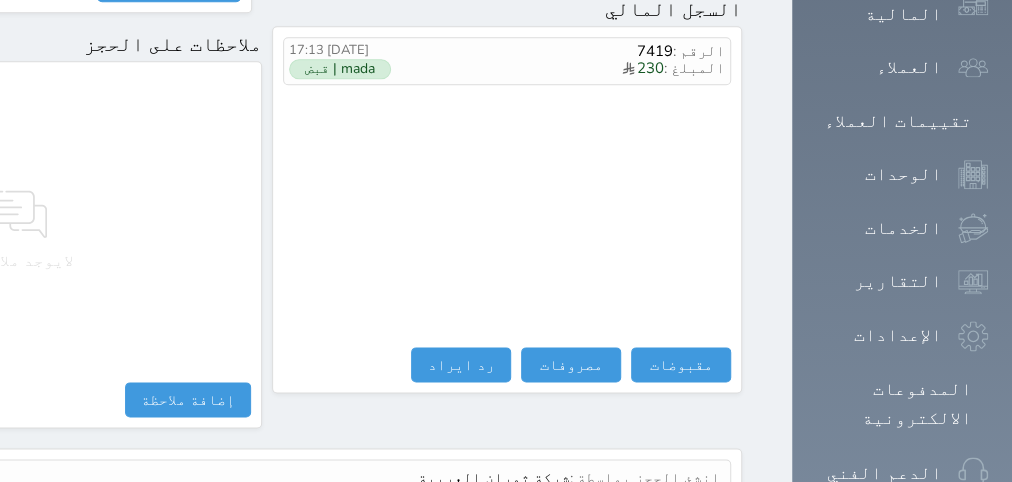 click on "عرض سجل شموس" at bounding box center [666, 525] 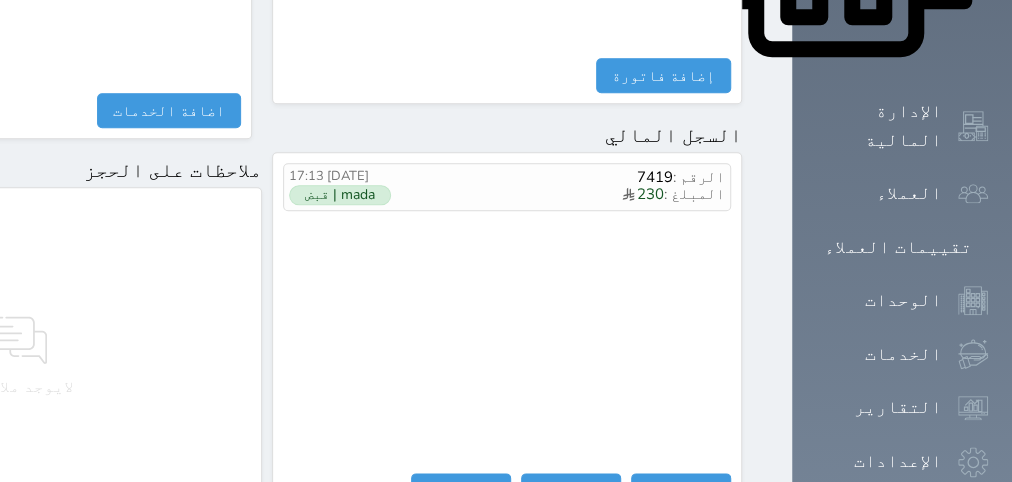 scroll, scrollTop: 1218, scrollLeft: 0, axis: vertical 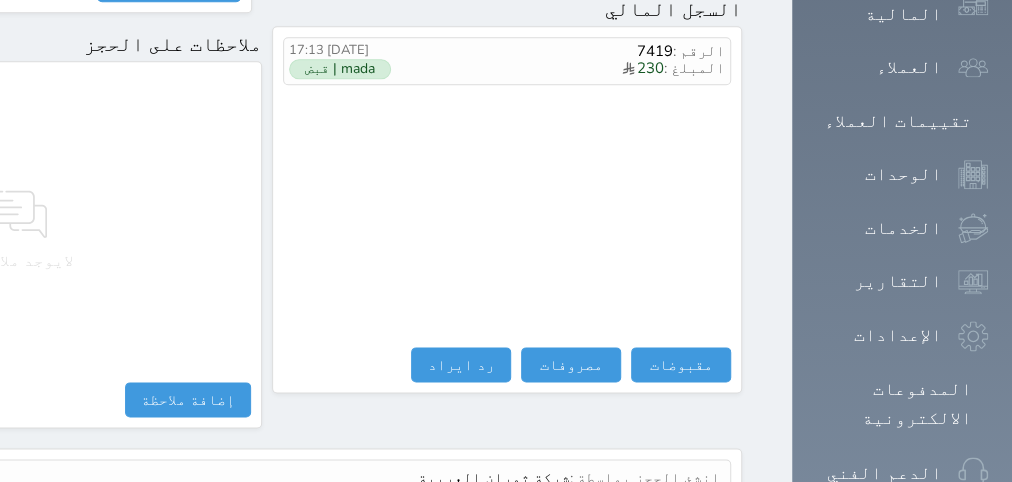 click on "عرض سجل شموس" at bounding box center (666, 525) 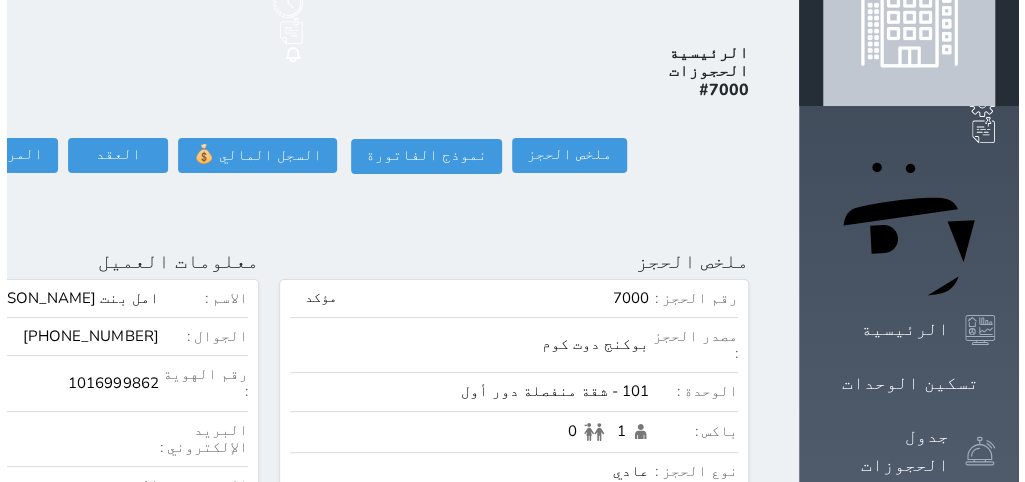 scroll, scrollTop: 0, scrollLeft: 0, axis: both 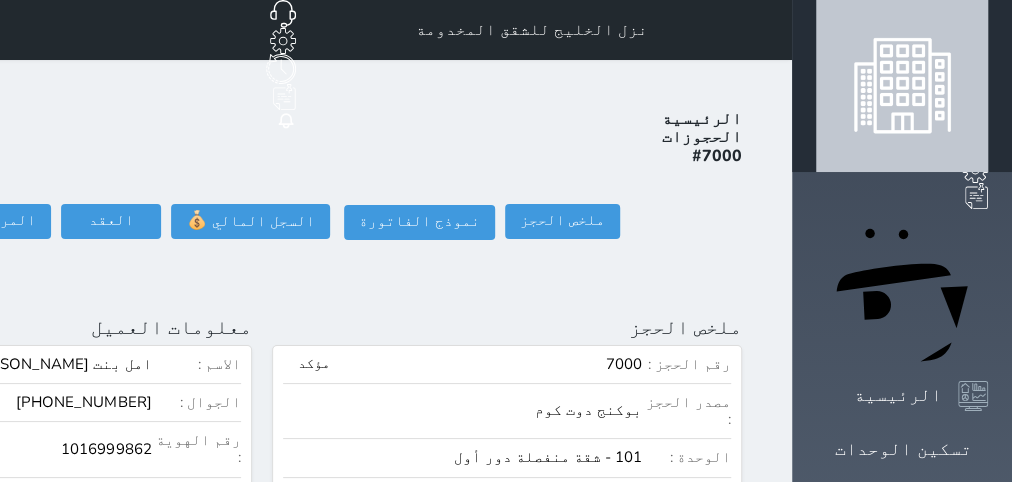 click at bounding box center (-206, 327) 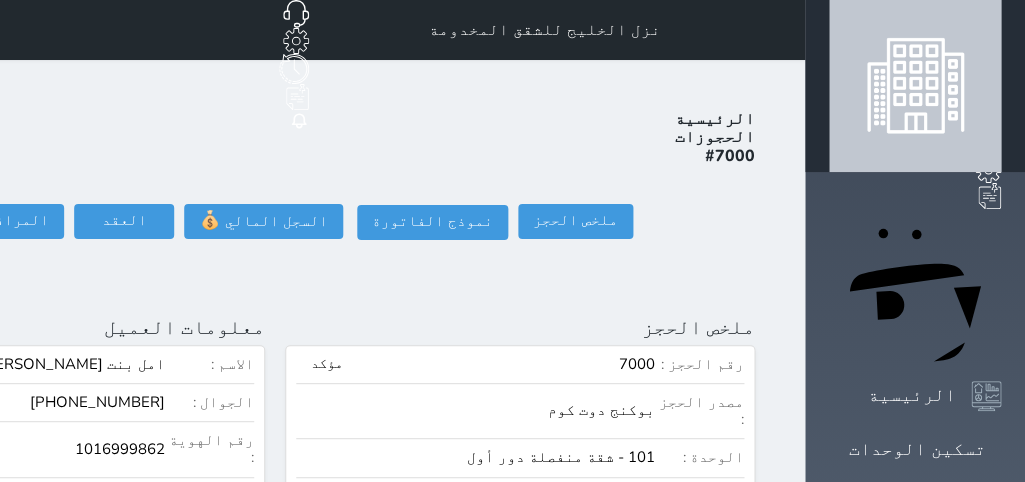 scroll, scrollTop: 199, scrollLeft: 0, axis: vertical 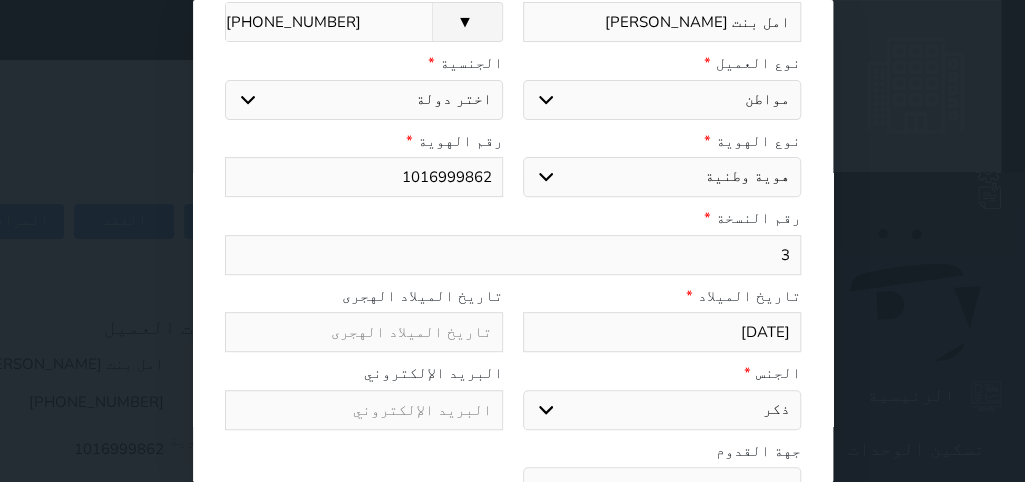select 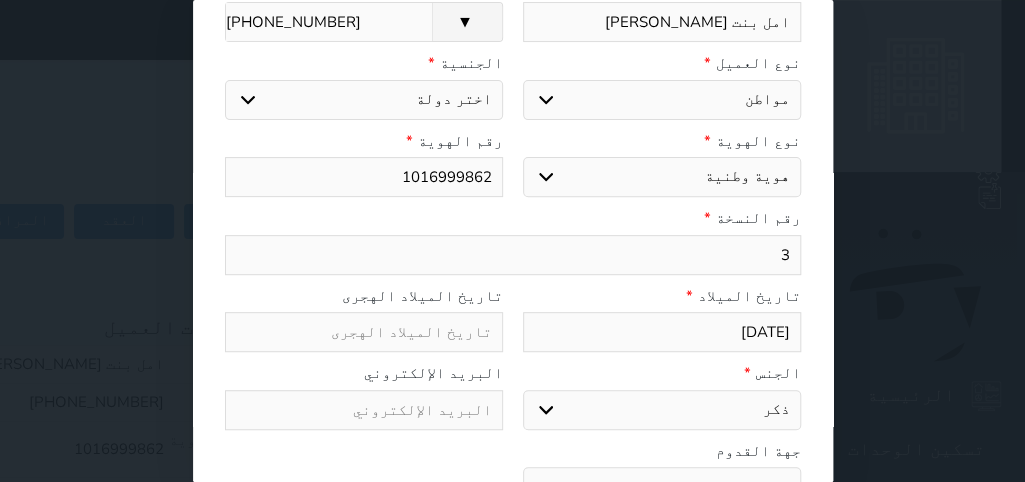 select 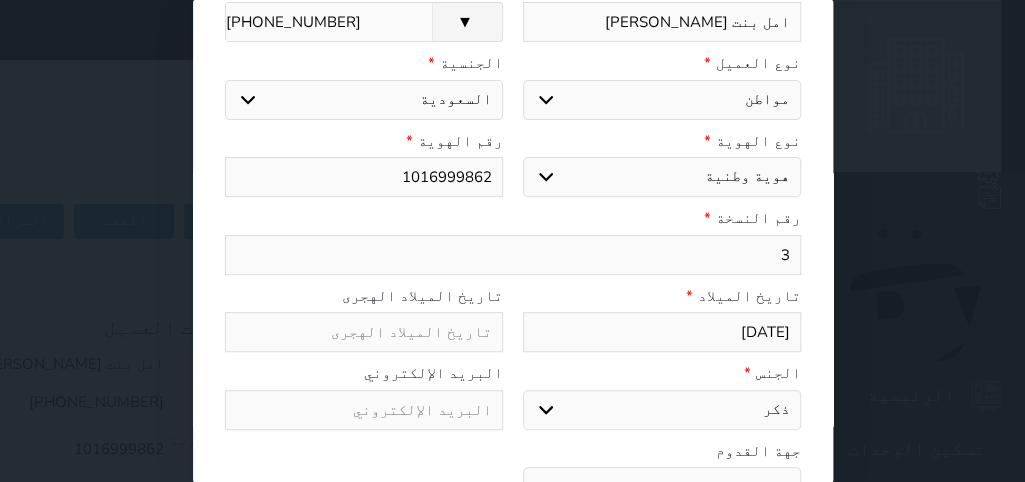 select 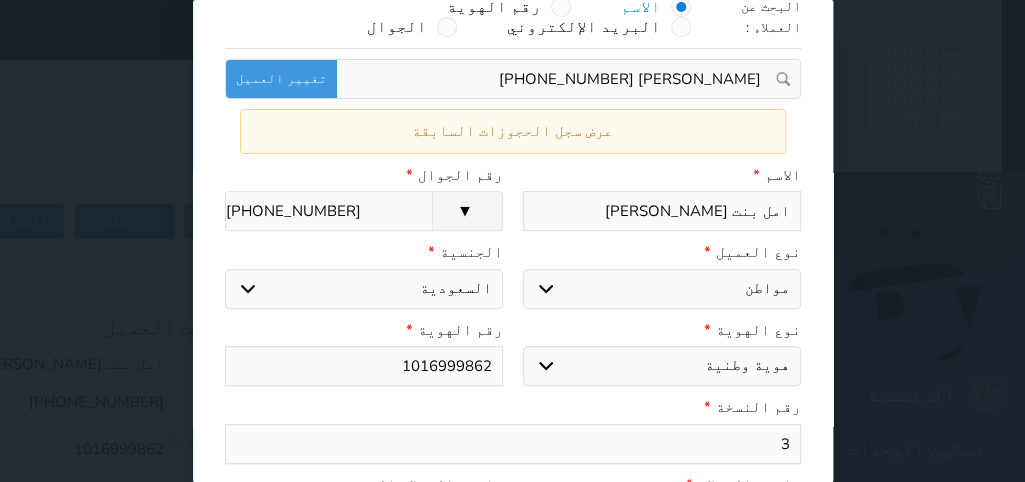 scroll, scrollTop: 0, scrollLeft: 0, axis: both 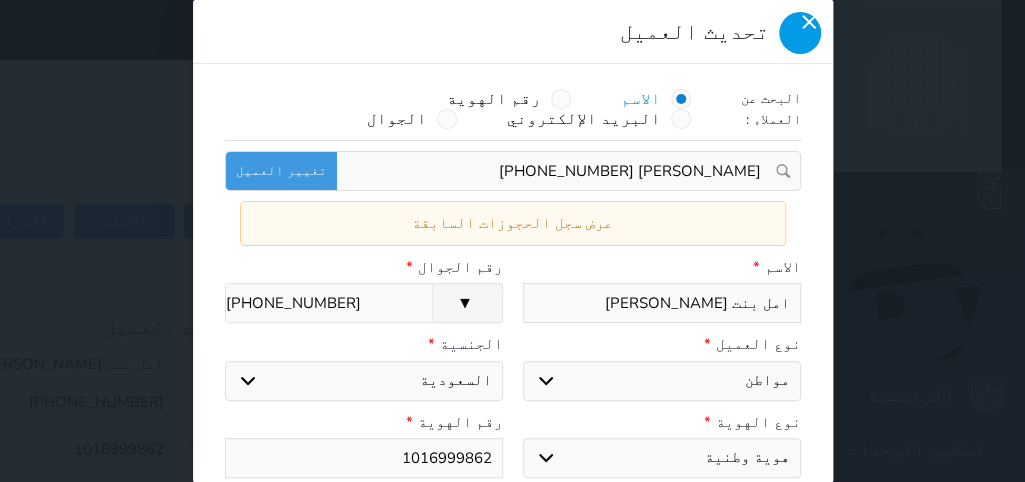 click 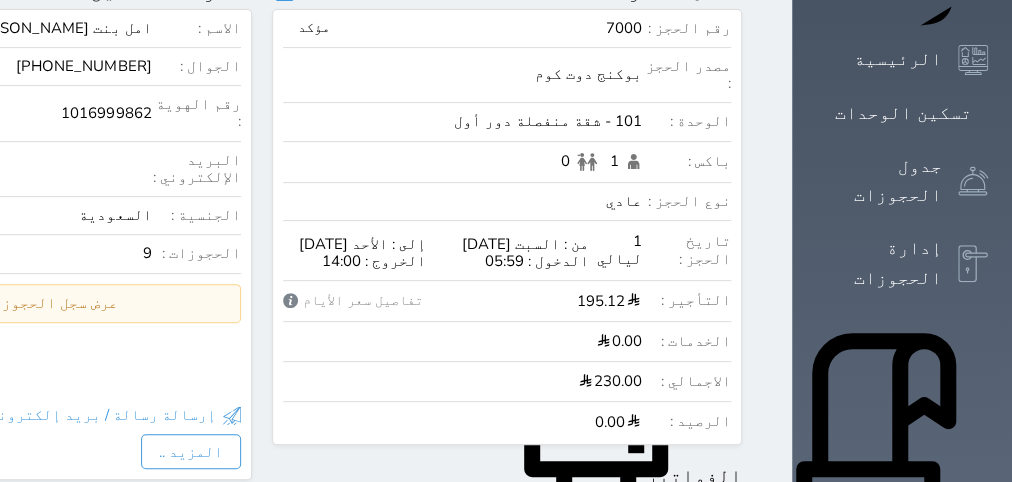scroll, scrollTop: 0, scrollLeft: 0, axis: both 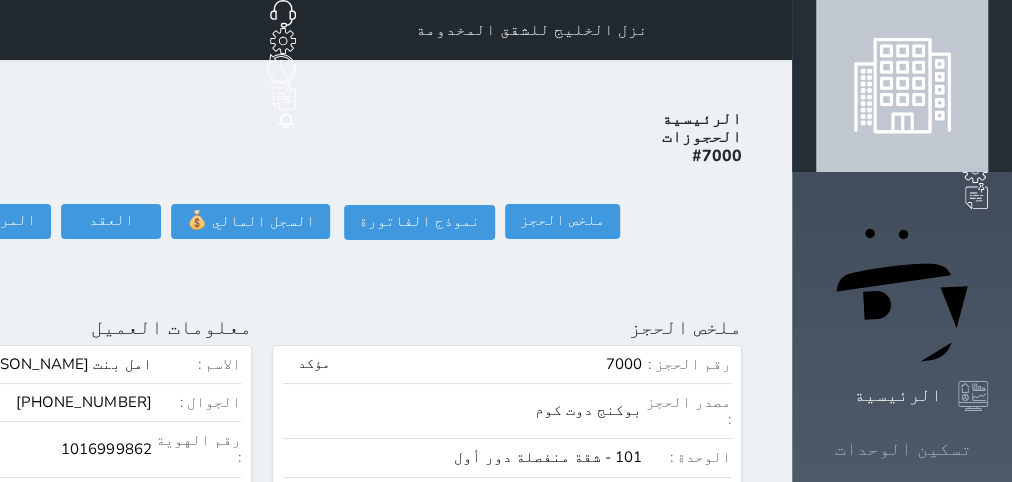 click 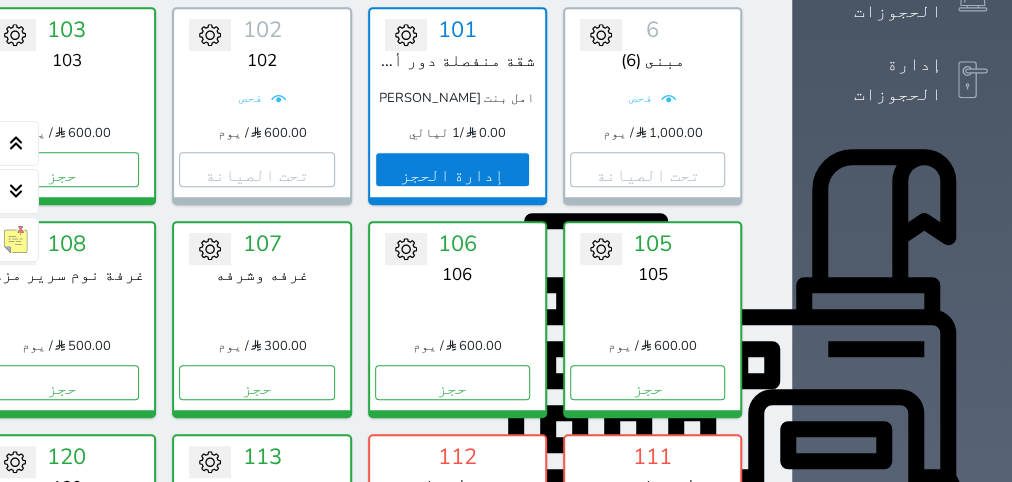 scroll, scrollTop: 519, scrollLeft: 0, axis: vertical 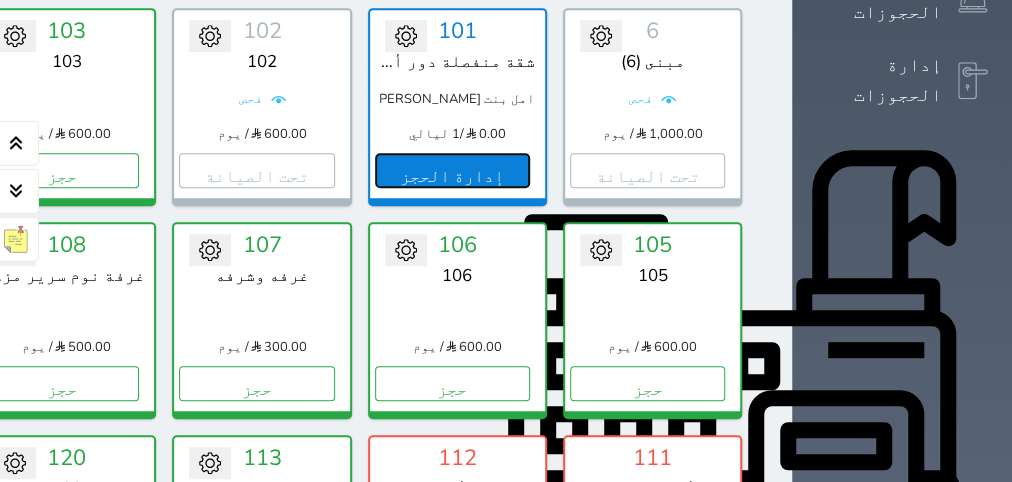 click on "إدارة الحجز" at bounding box center [452, 170] 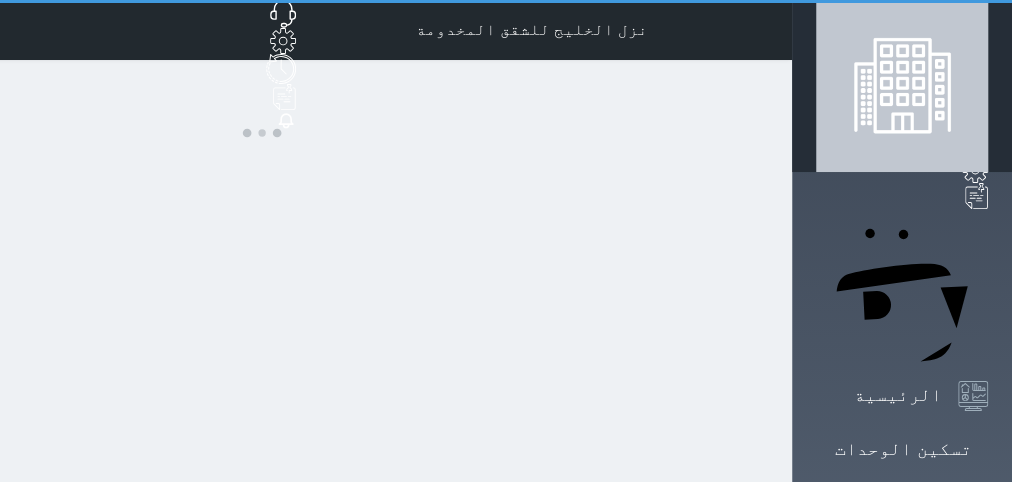 scroll, scrollTop: 0, scrollLeft: 0, axis: both 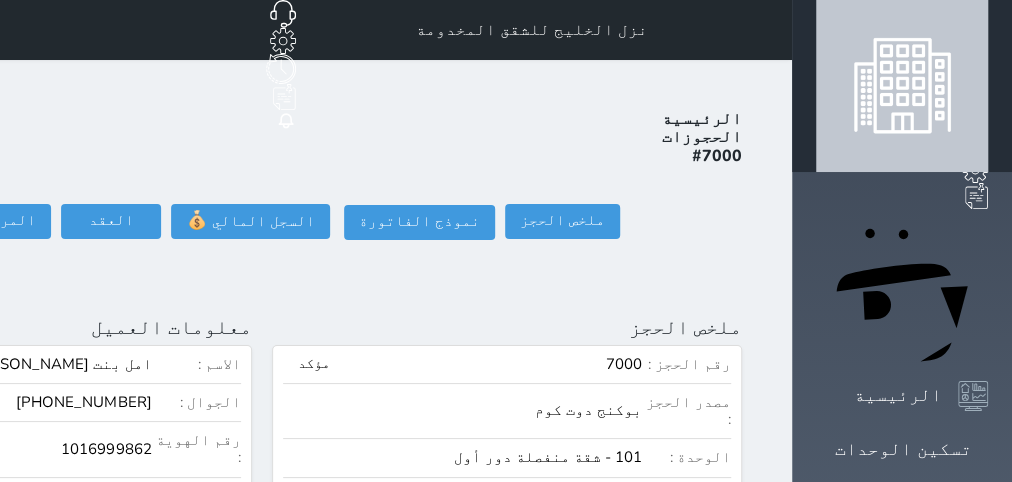 click on "تسجيل دخول" at bounding box center [-151, 221] 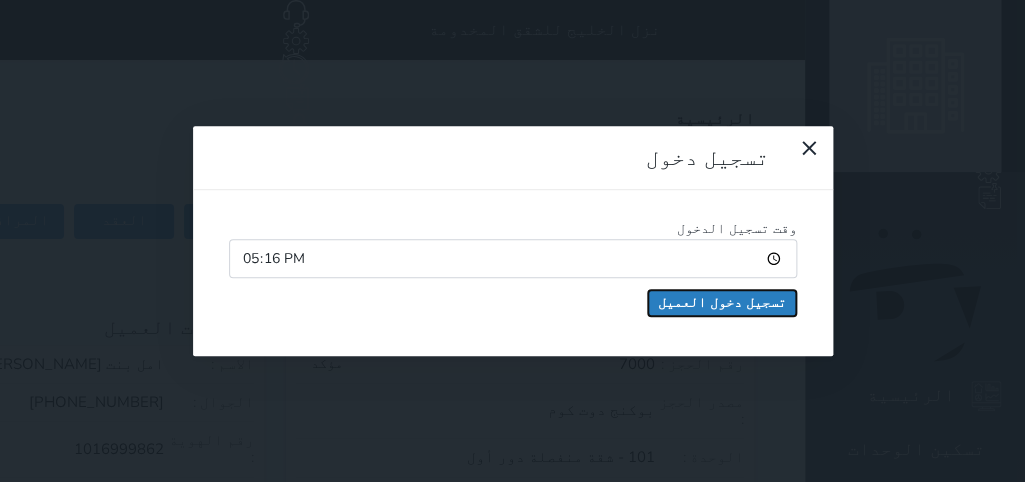click on "تسجيل دخول العميل" at bounding box center [722, 303] 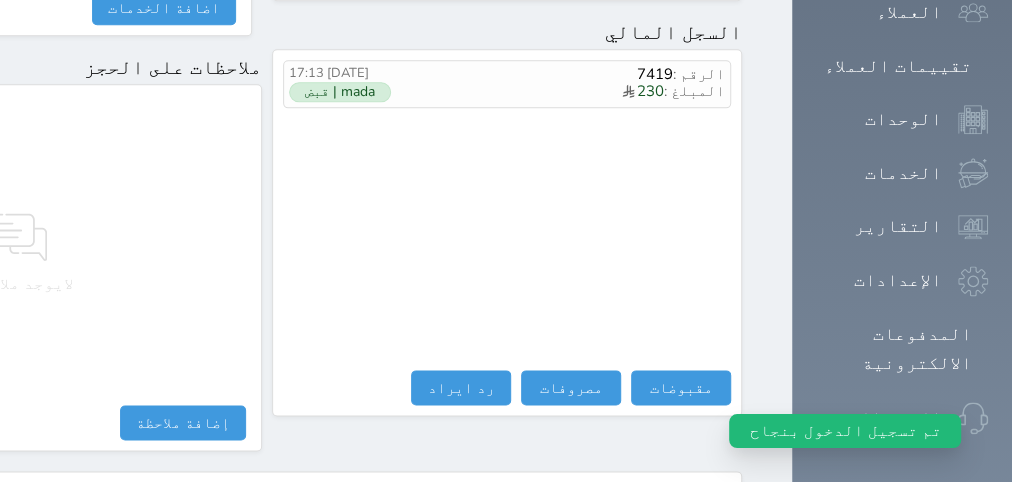 scroll, scrollTop: 1295, scrollLeft: 0, axis: vertical 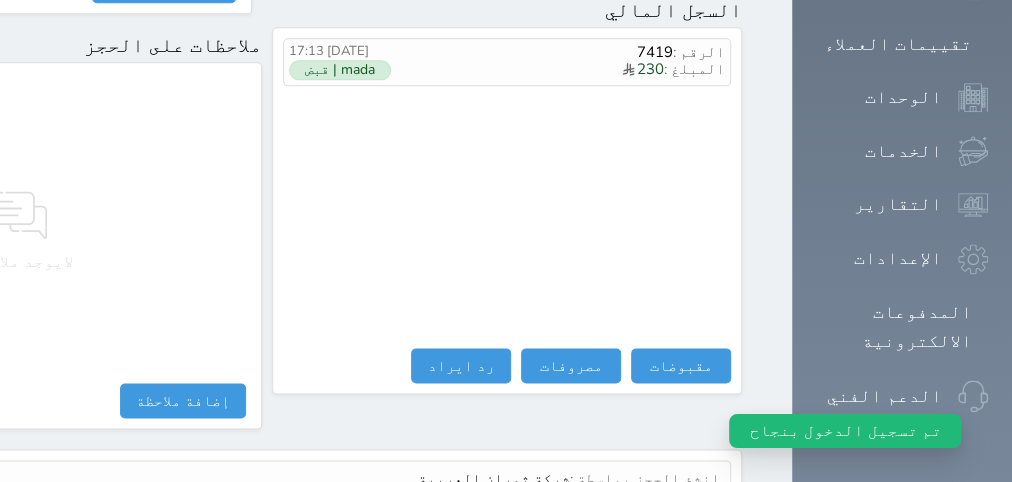 click on "عرض سجل شموس" at bounding box center [666, 526] 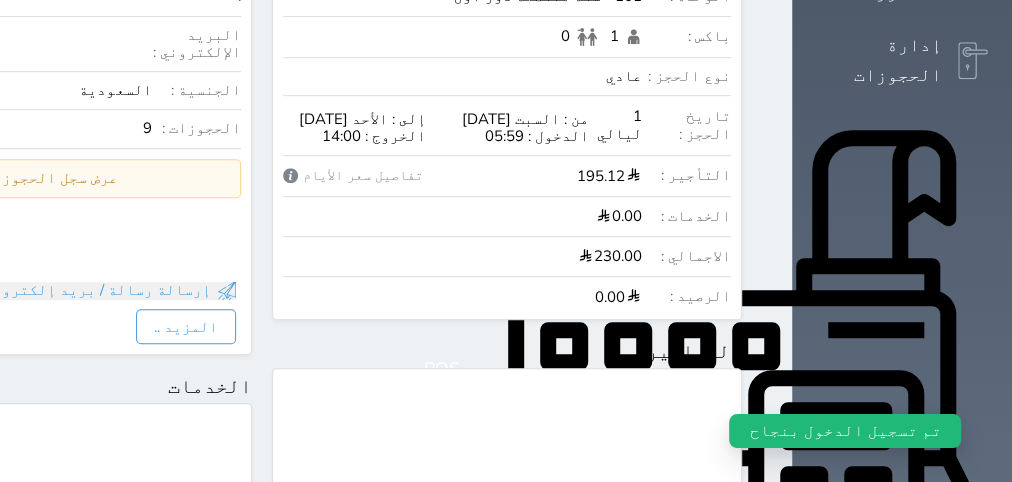 scroll, scrollTop: 0, scrollLeft: 0, axis: both 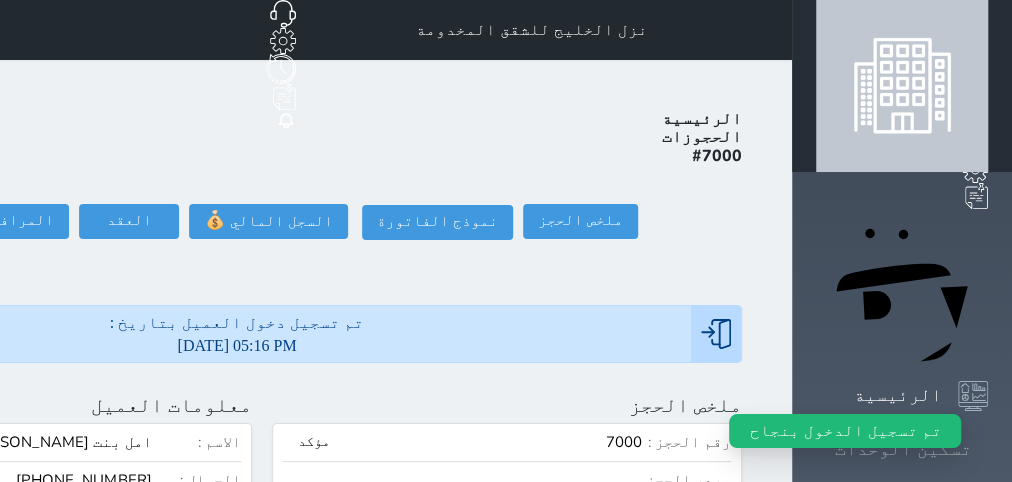click 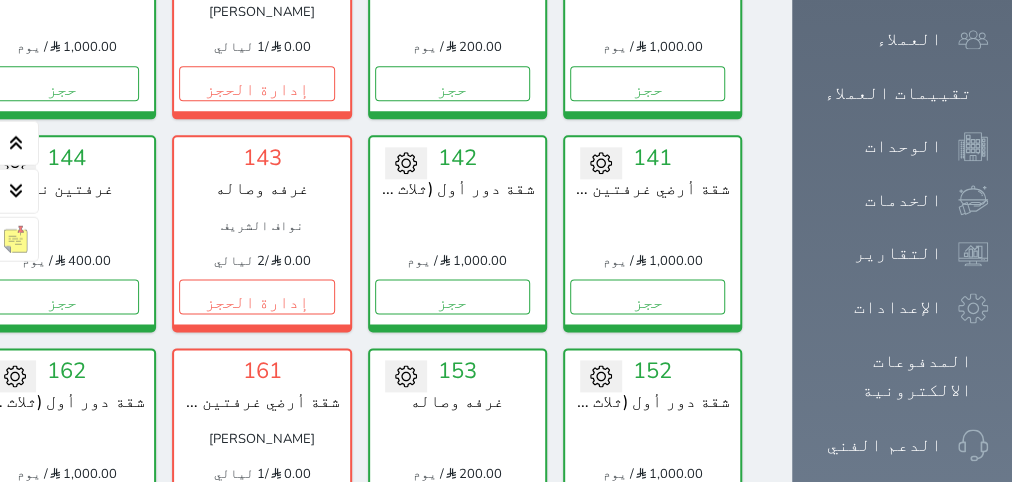 scroll, scrollTop: 1153, scrollLeft: 0, axis: vertical 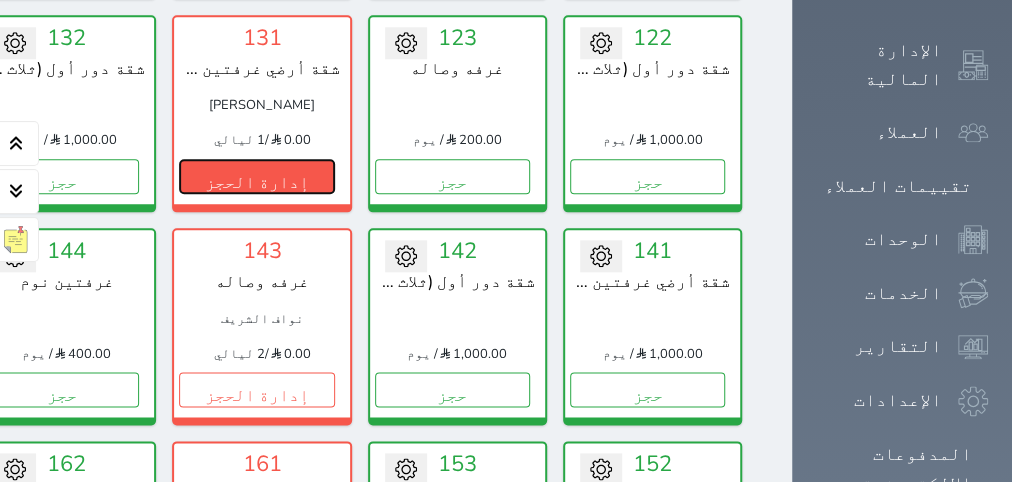 click on "إدارة الحجز" at bounding box center (256, 176) 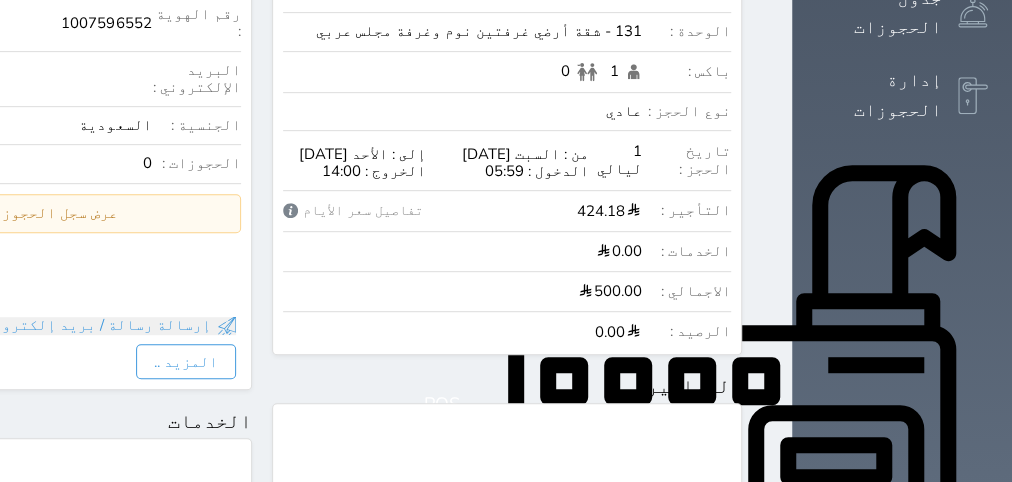 scroll, scrollTop: 0, scrollLeft: 0, axis: both 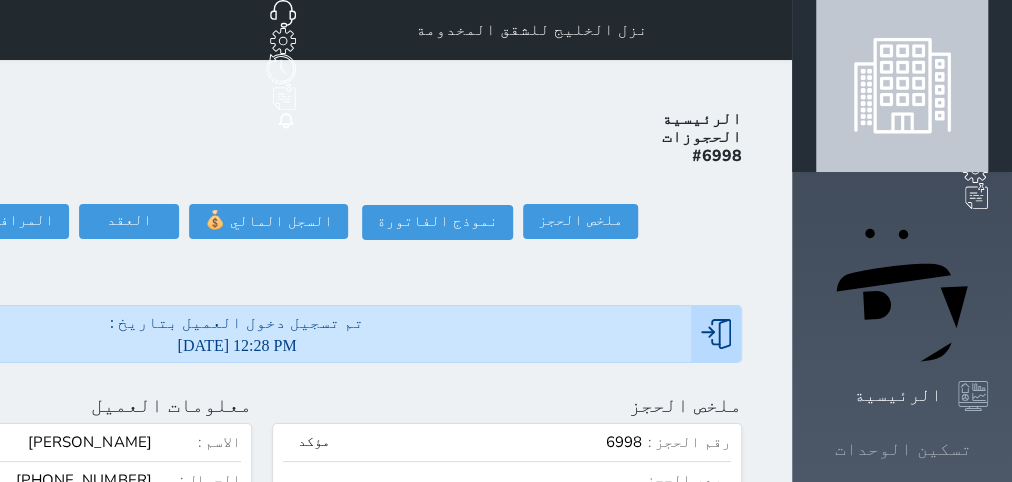 click 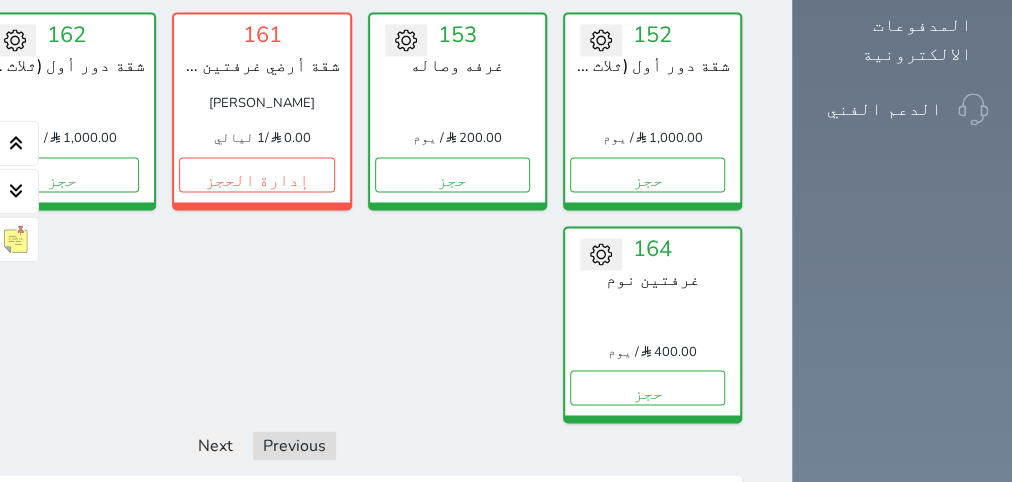 scroll, scrollTop: 1716, scrollLeft: 0, axis: vertical 